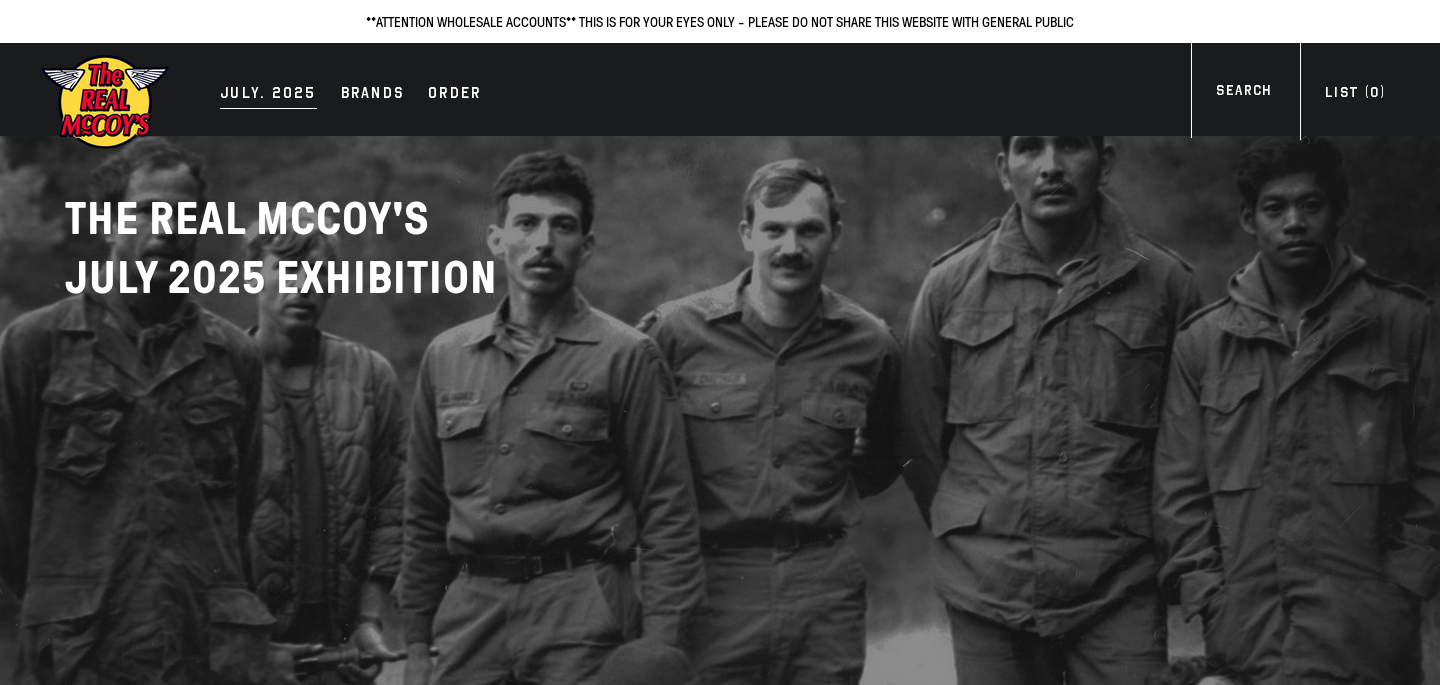 scroll, scrollTop: 0, scrollLeft: 0, axis: both 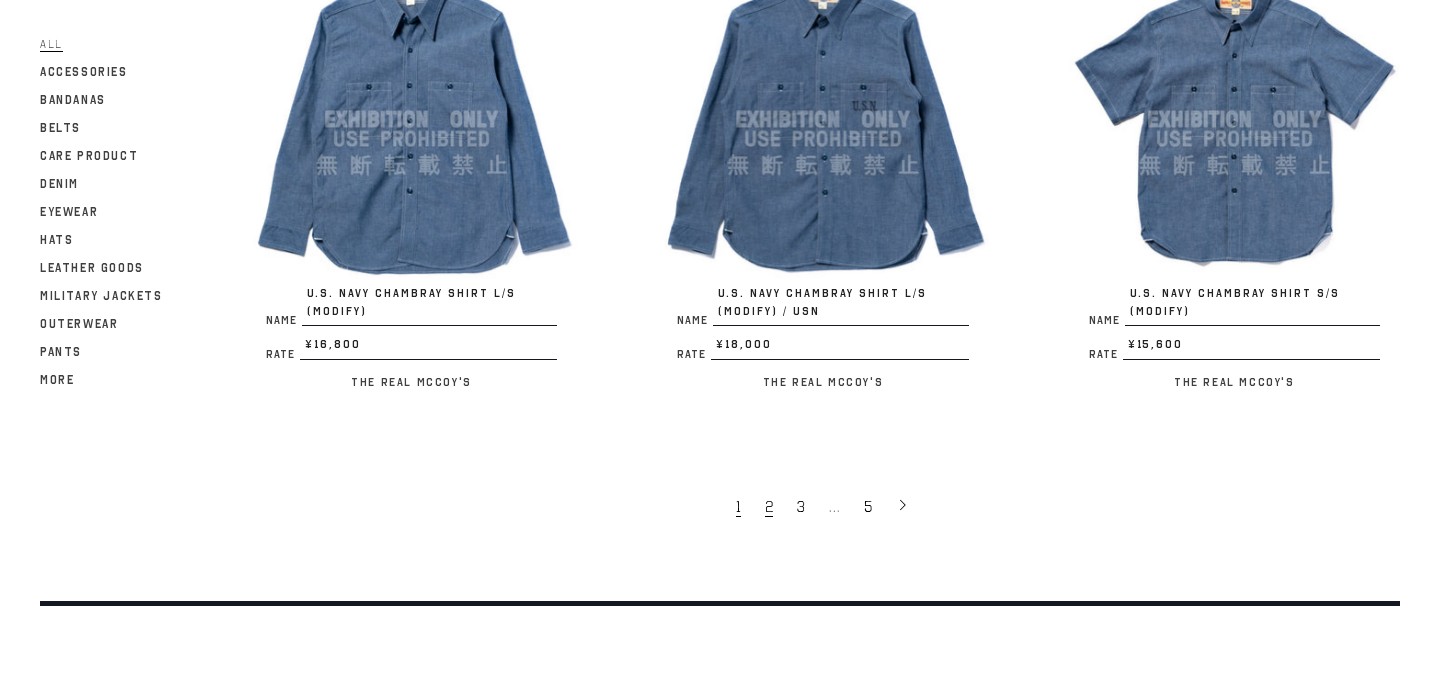 click on "2" at bounding box center (769, 507) 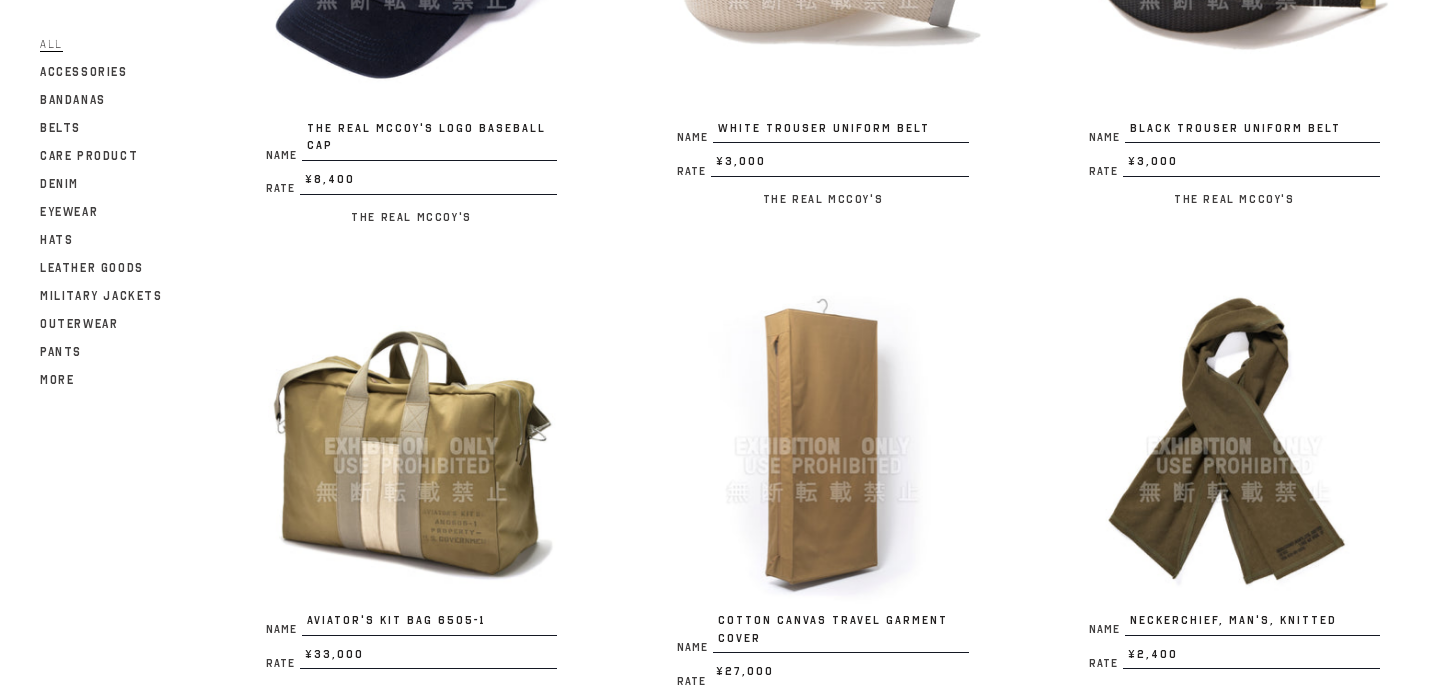 scroll, scrollTop: 3425, scrollLeft: 0, axis: vertical 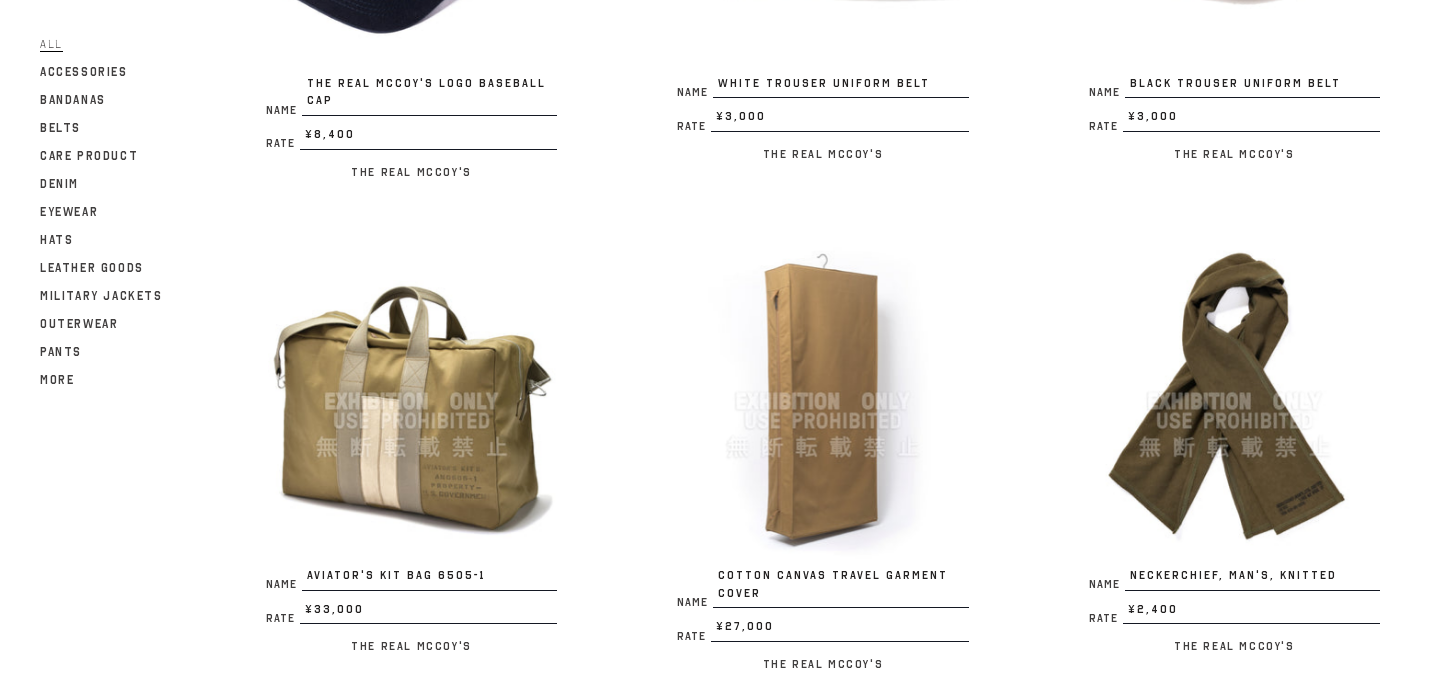 click at bounding box center [822, 401] 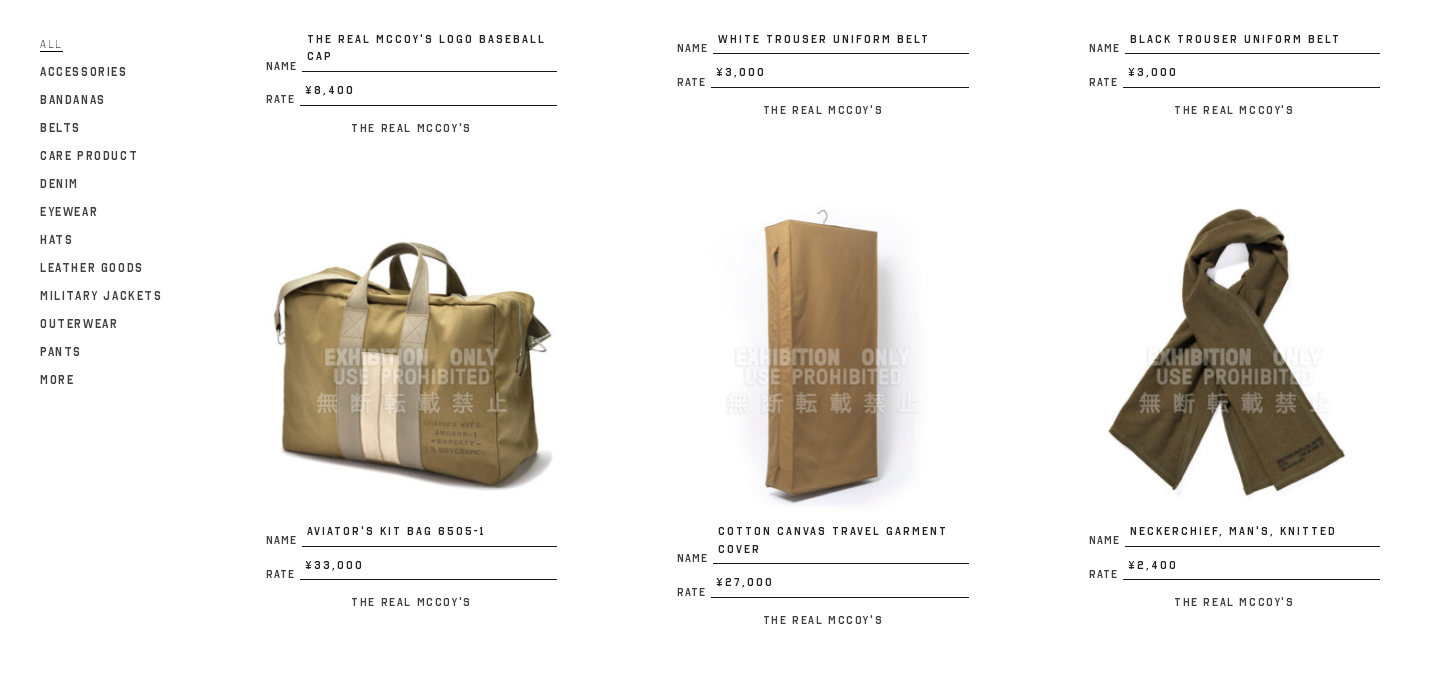 scroll, scrollTop: 3472, scrollLeft: 0, axis: vertical 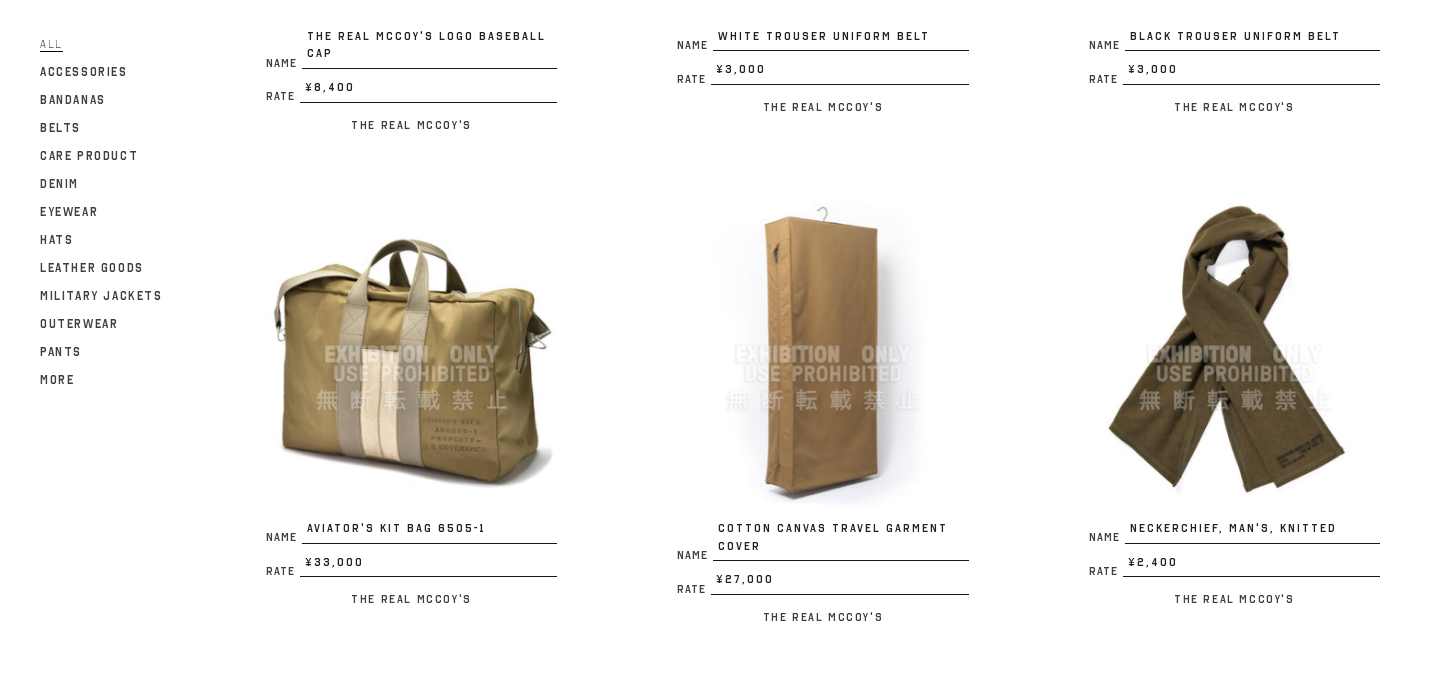 click at bounding box center [411, 354] 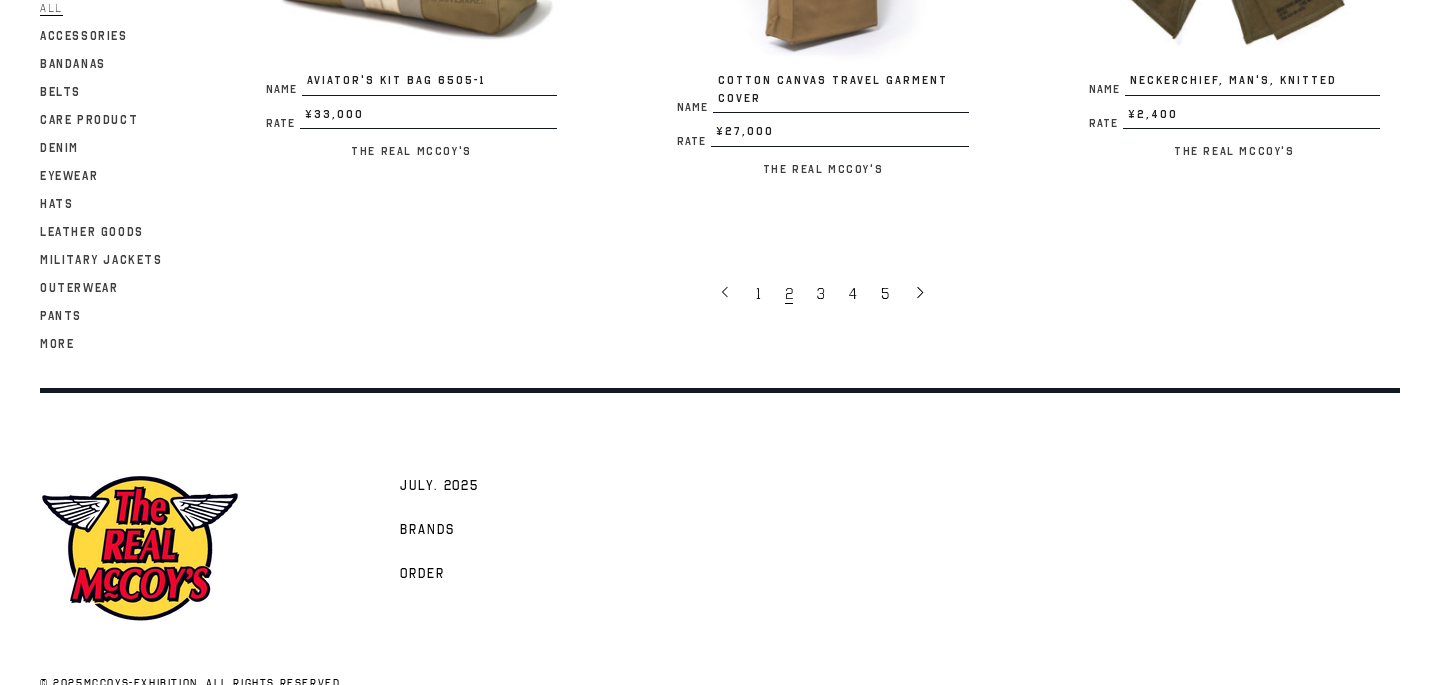scroll, scrollTop: 3918, scrollLeft: 0, axis: vertical 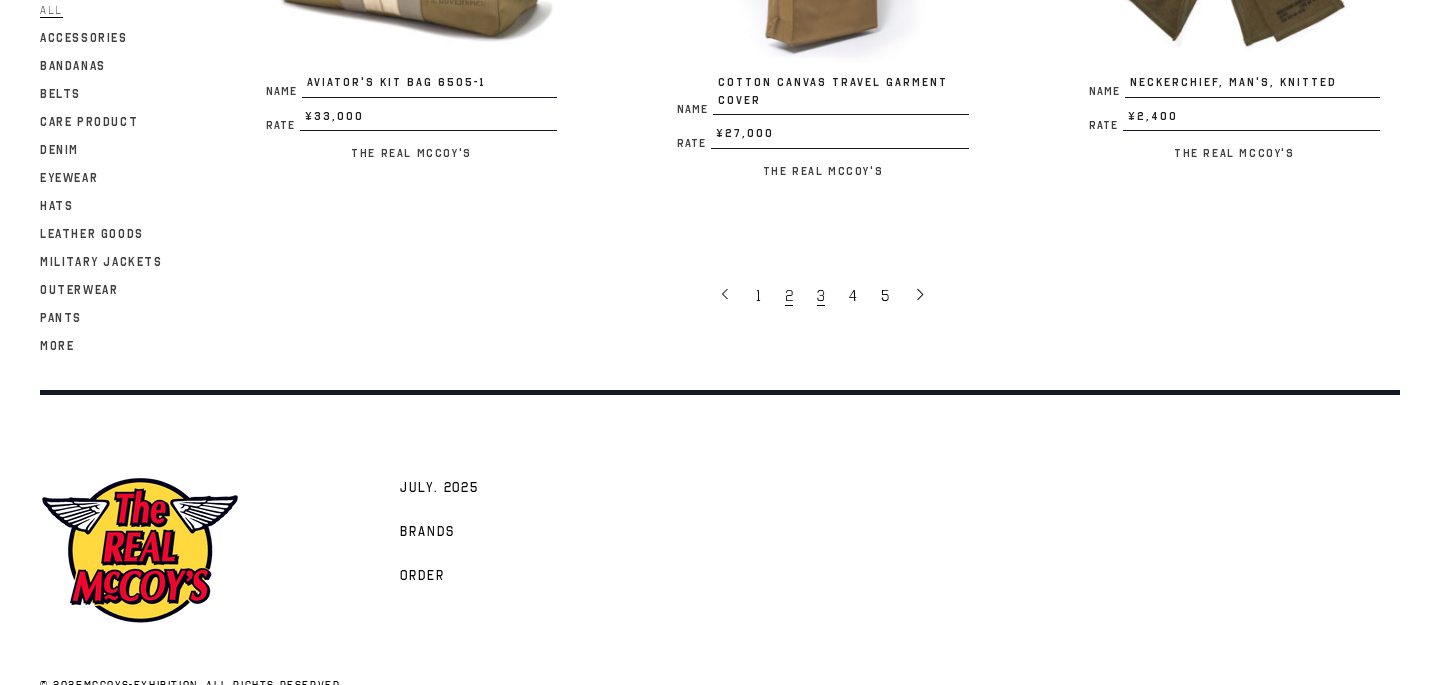 click on "3" at bounding box center (821, 296) 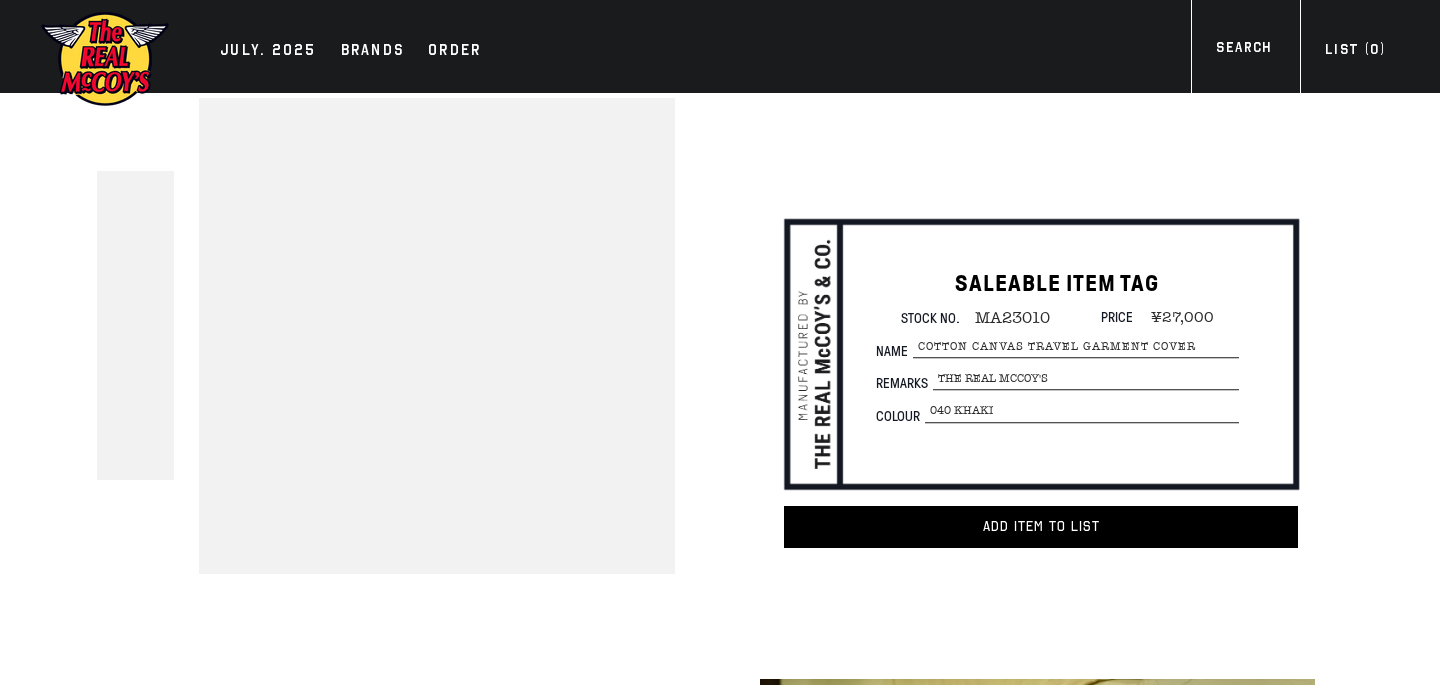 scroll, scrollTop: 0, scrollLeft: 0, axis: both 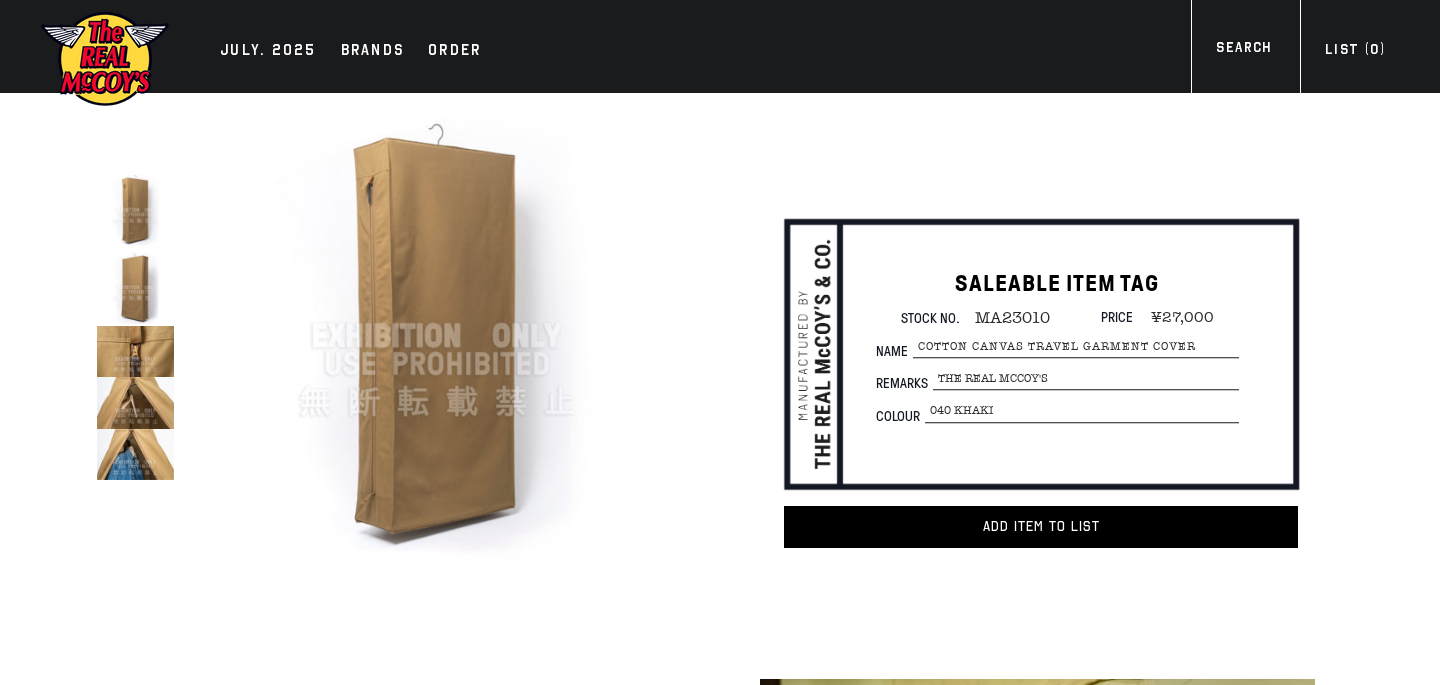click at bounding box center [135, 402] 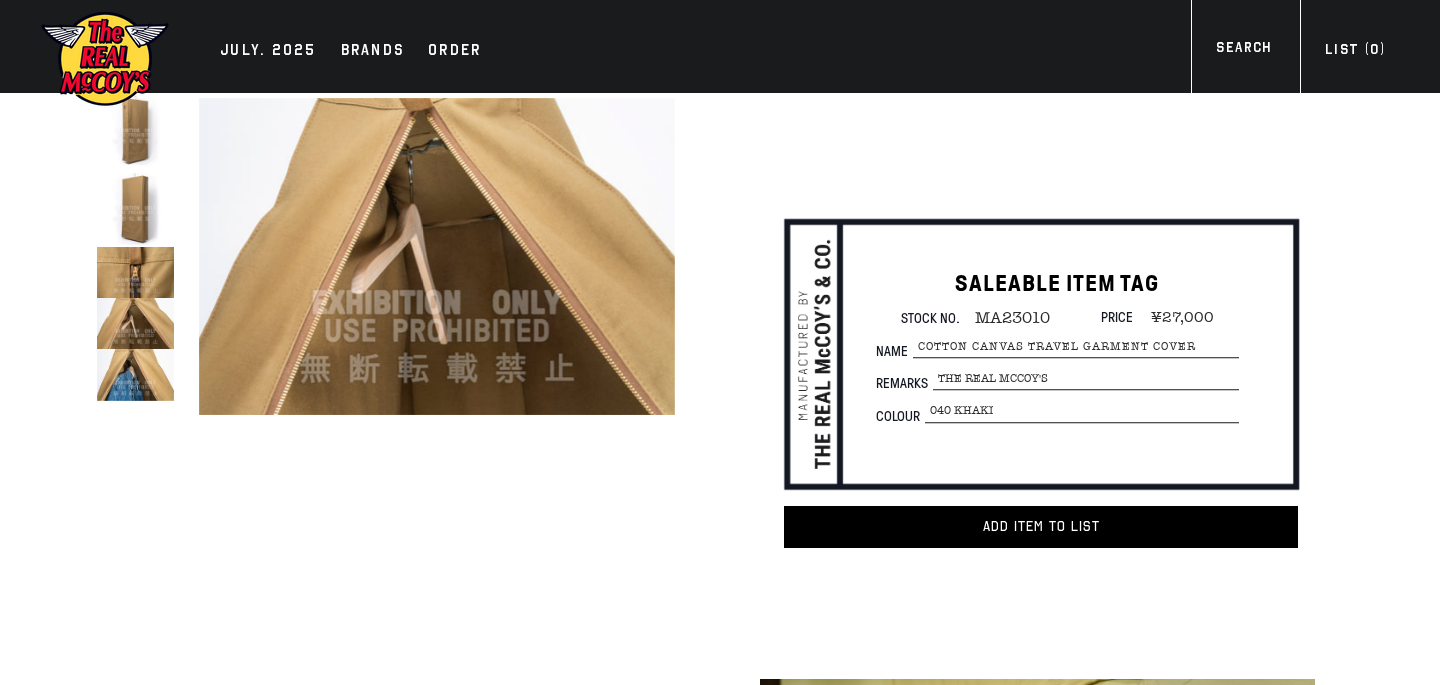 scroll, scrollTop: 0, scrollLeft: 0, axis: both 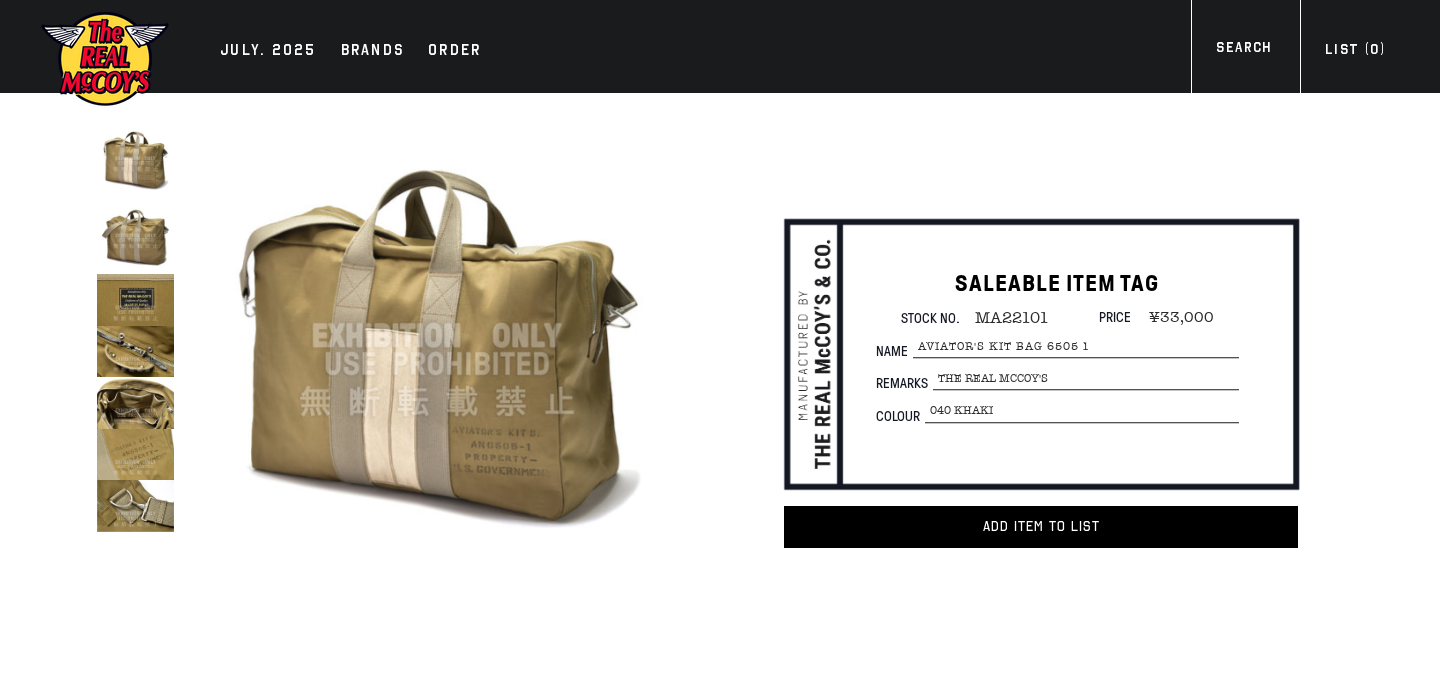 click at bounding box center (135, 351) 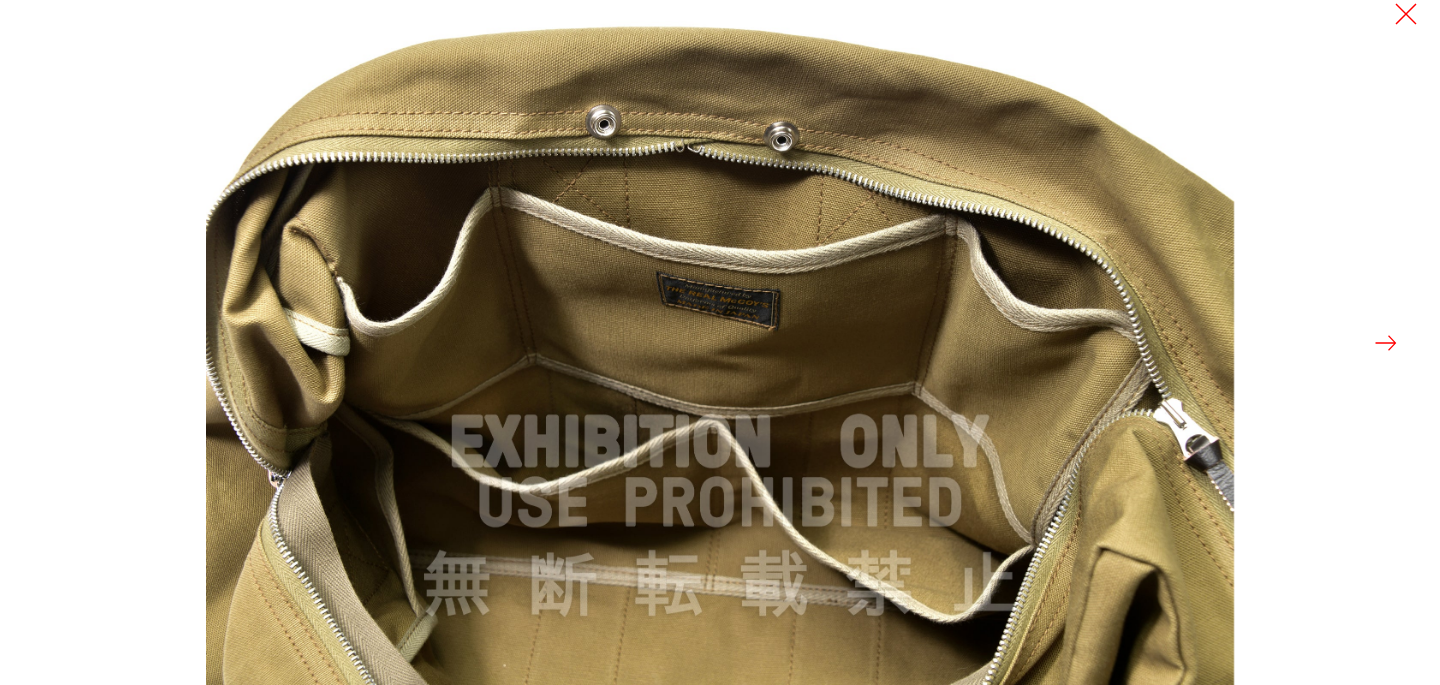 click at bounding box center (1386, 343) 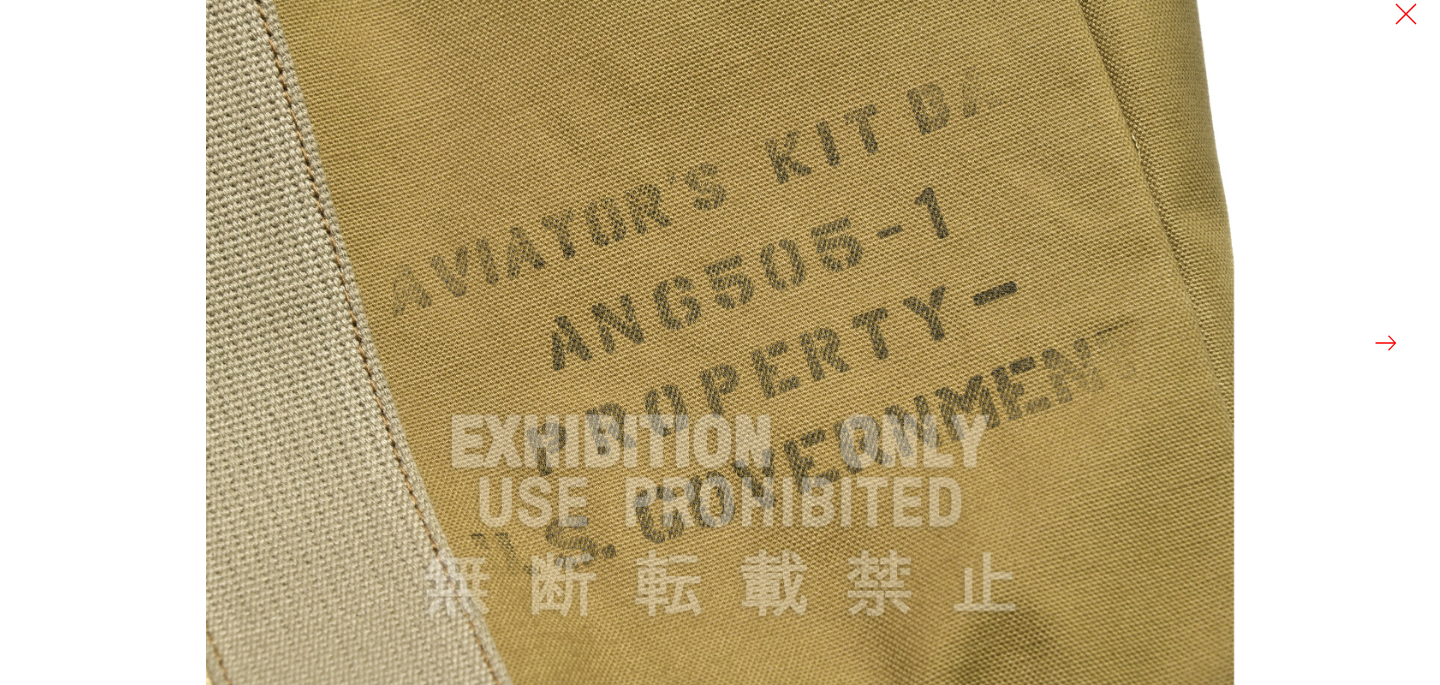 click at bounding box center (1386, 343) 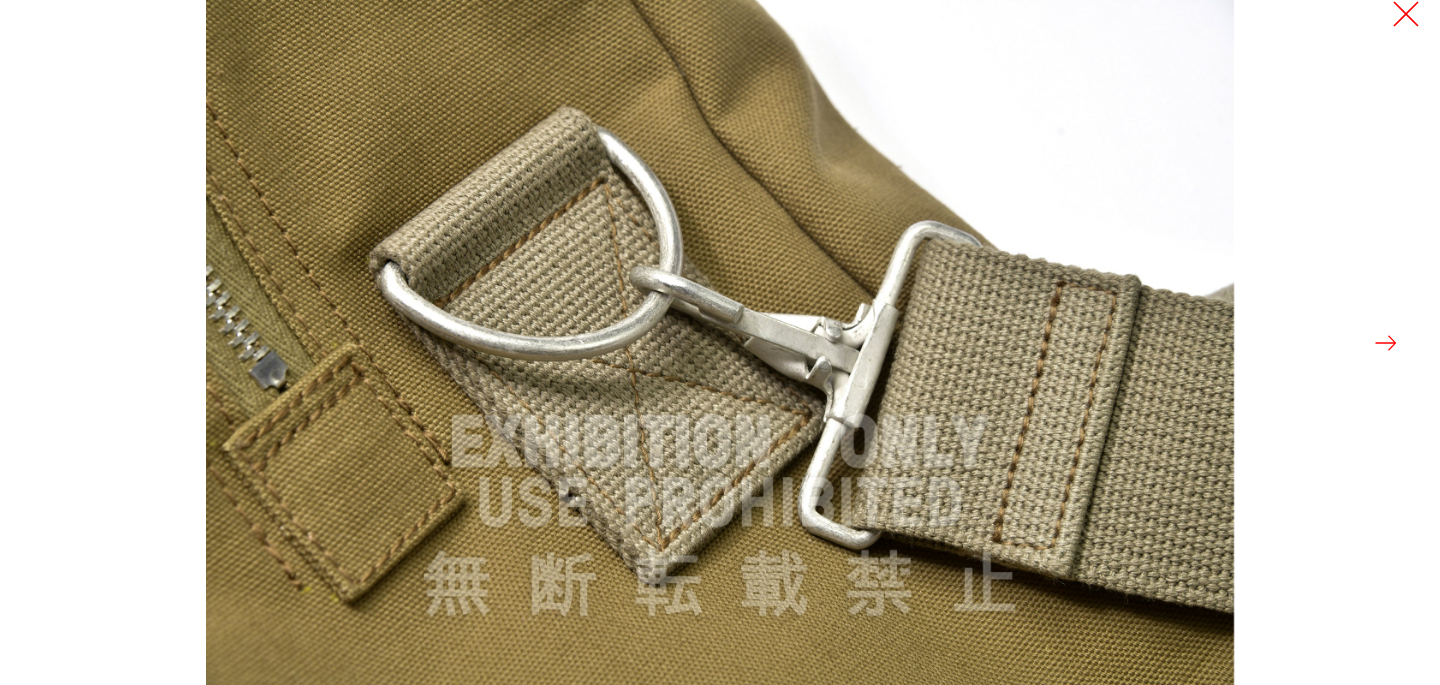 click at bounding box center [1406, 14] 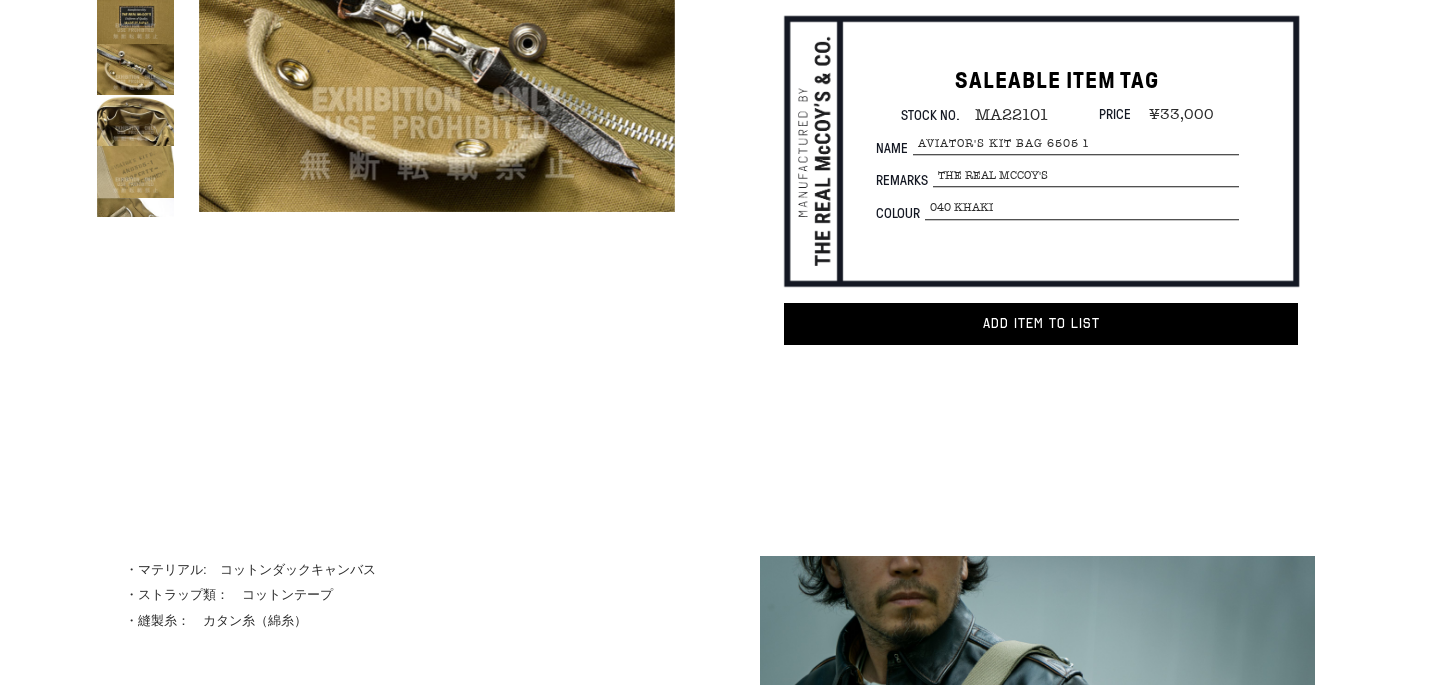 scroll, scrollTop: 177, scrollLeft: 0, axis: vertical 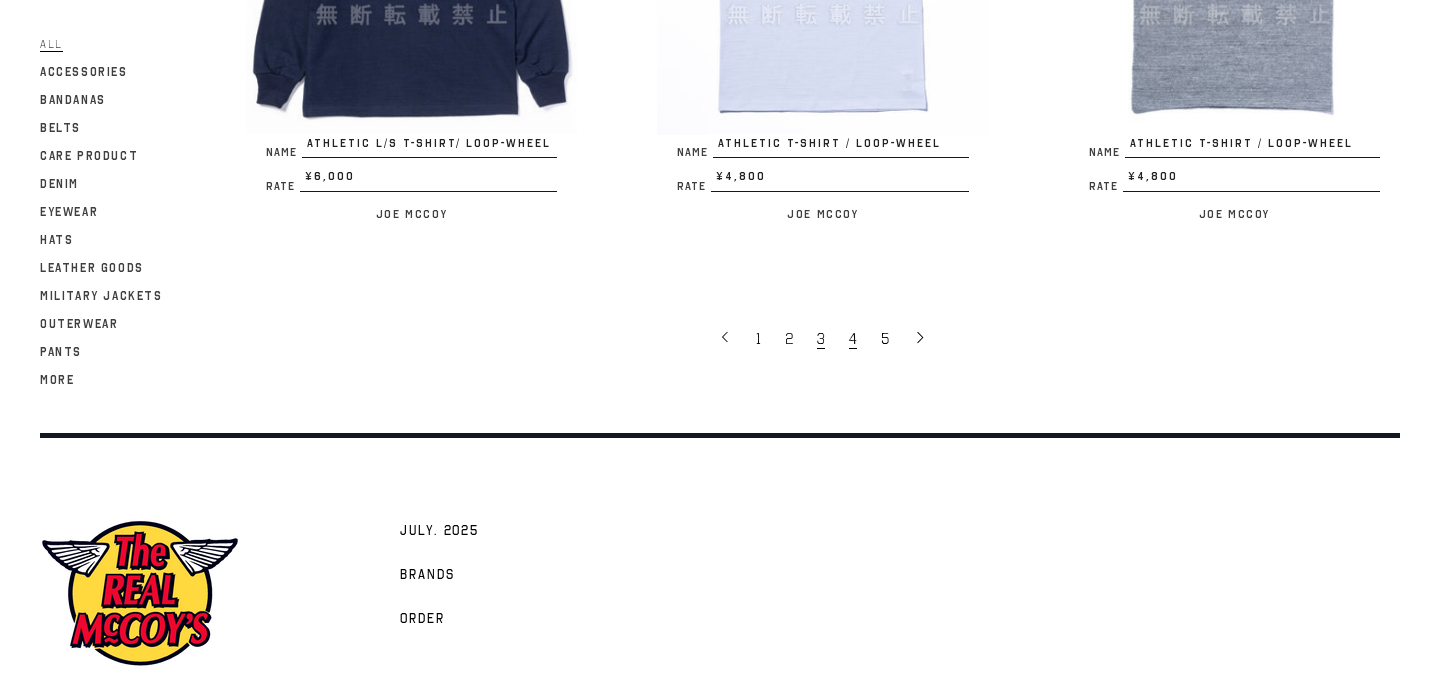 click on "4" at bounding box center (855, 338) 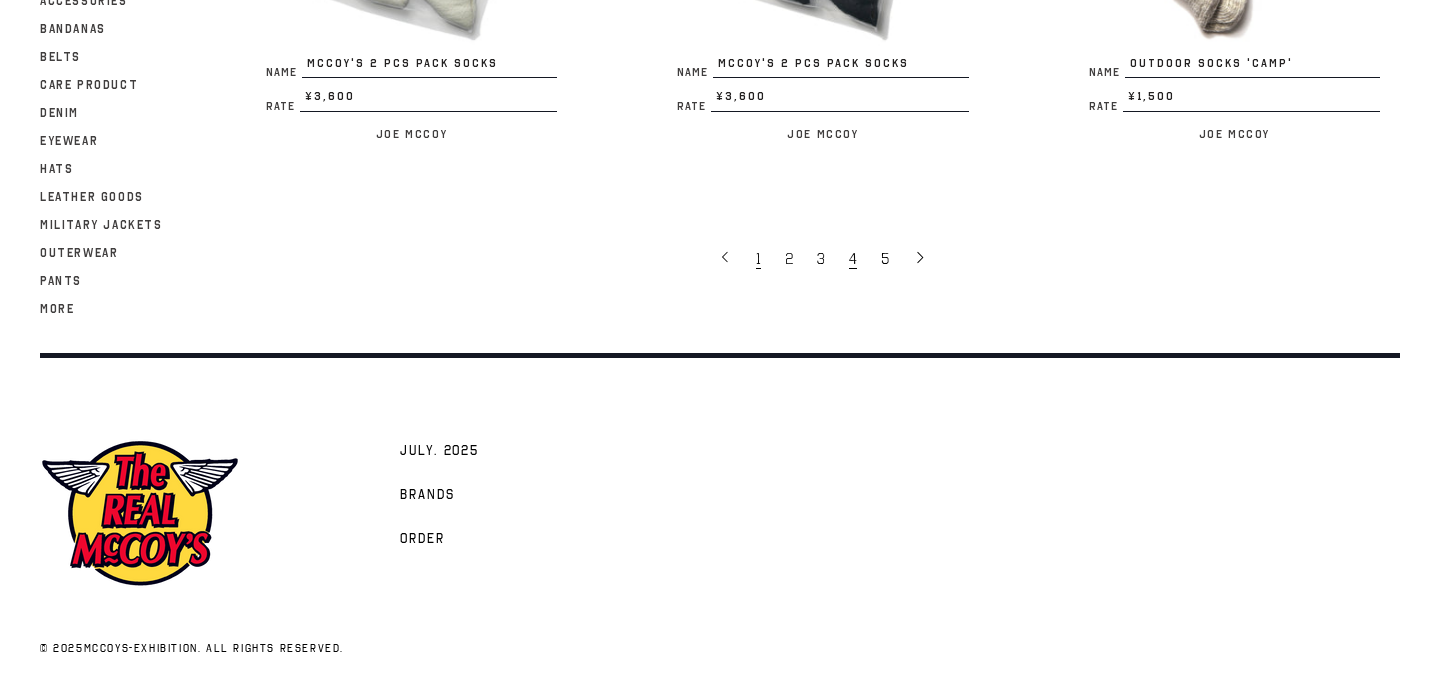 scroll, scrollTop: 3901, scrollLeft: 0, axis: vertical 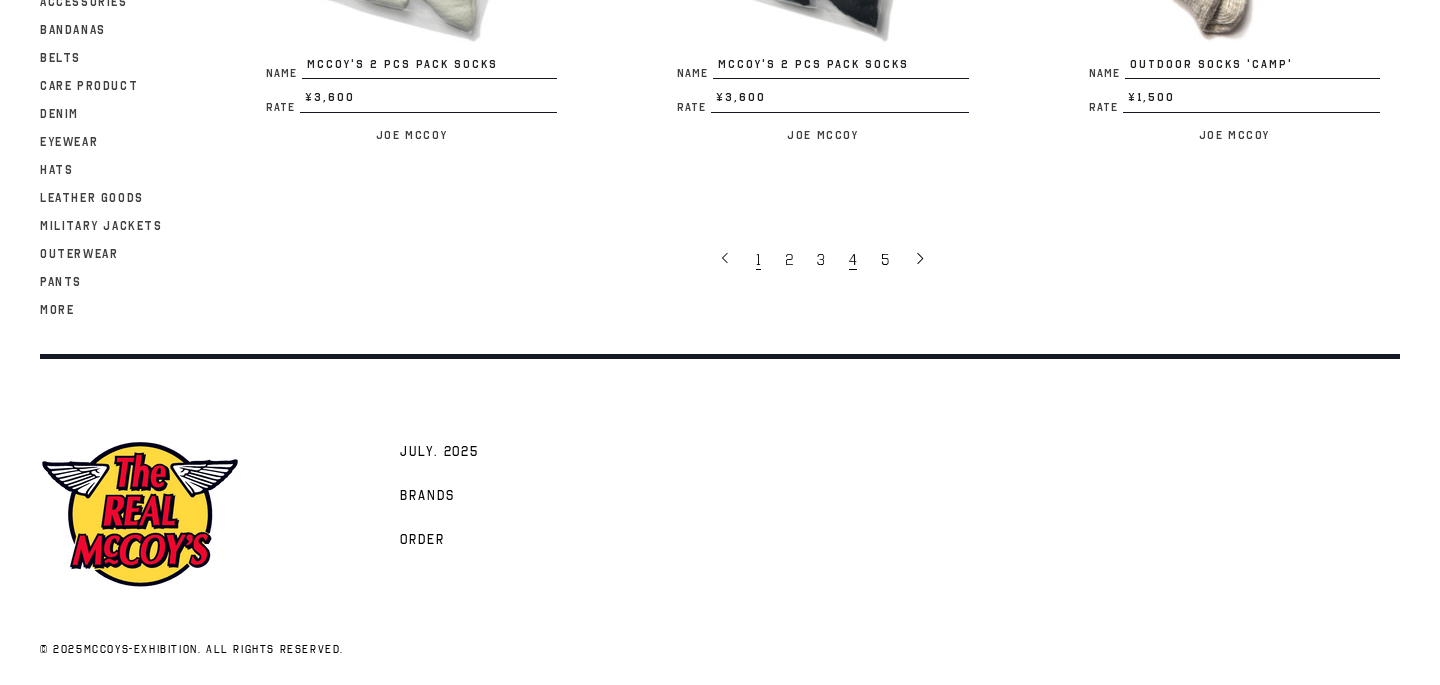 click on "1" at bounding box center [760, 259] 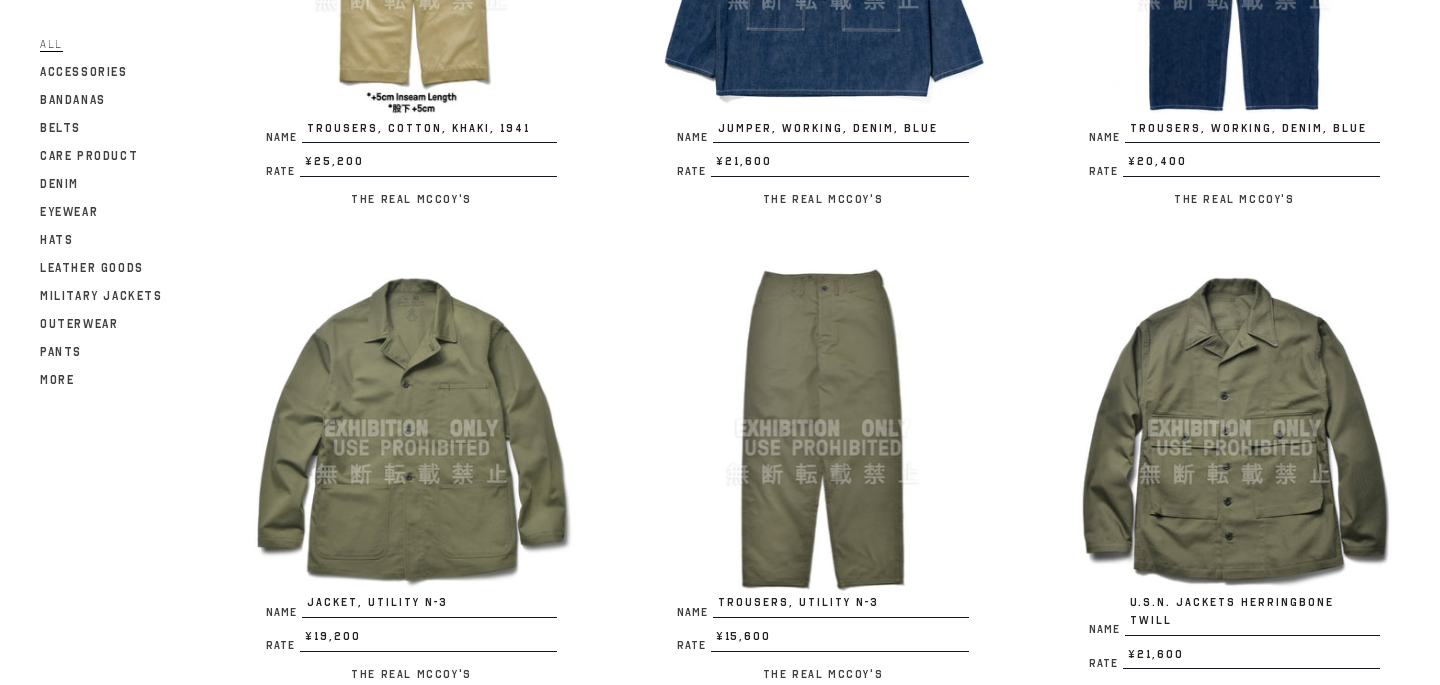 scroll, scrollTop: 2469, scrollLeft: 0, axis: vertical 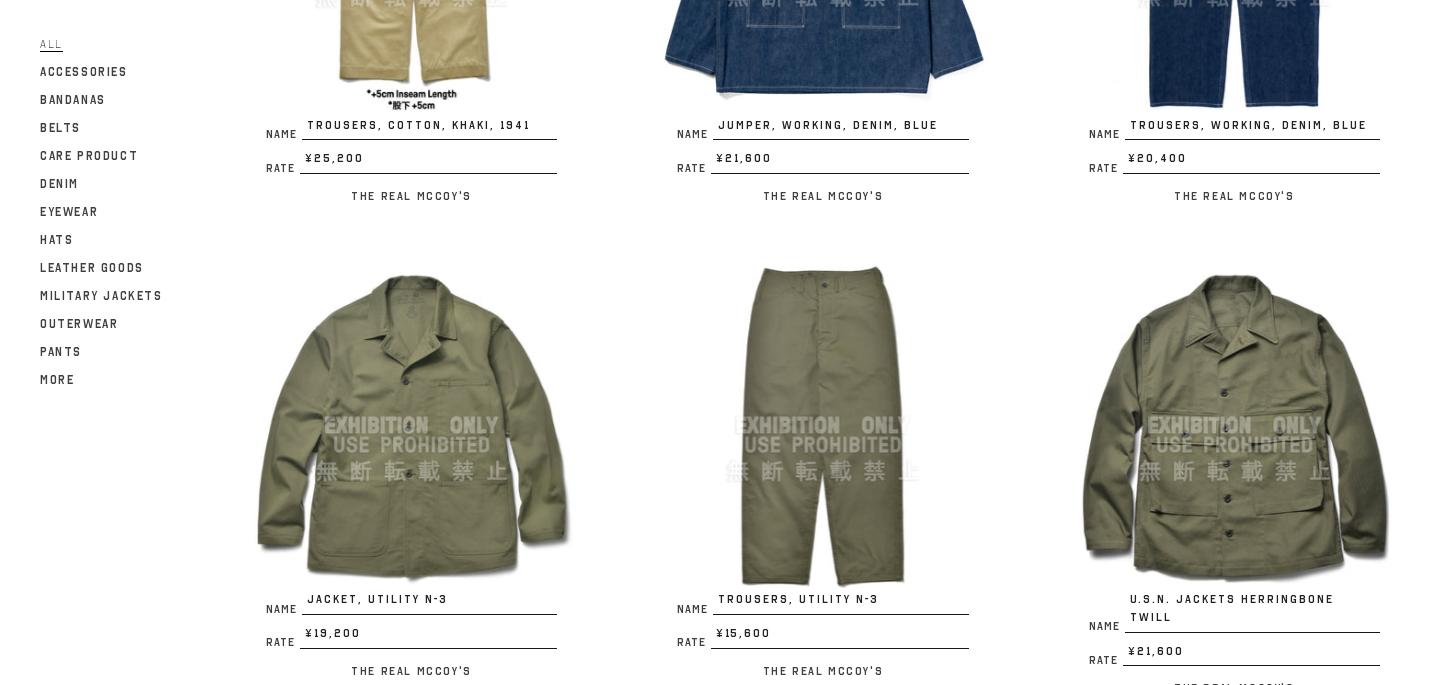 click at bounding box center (1234, 425) 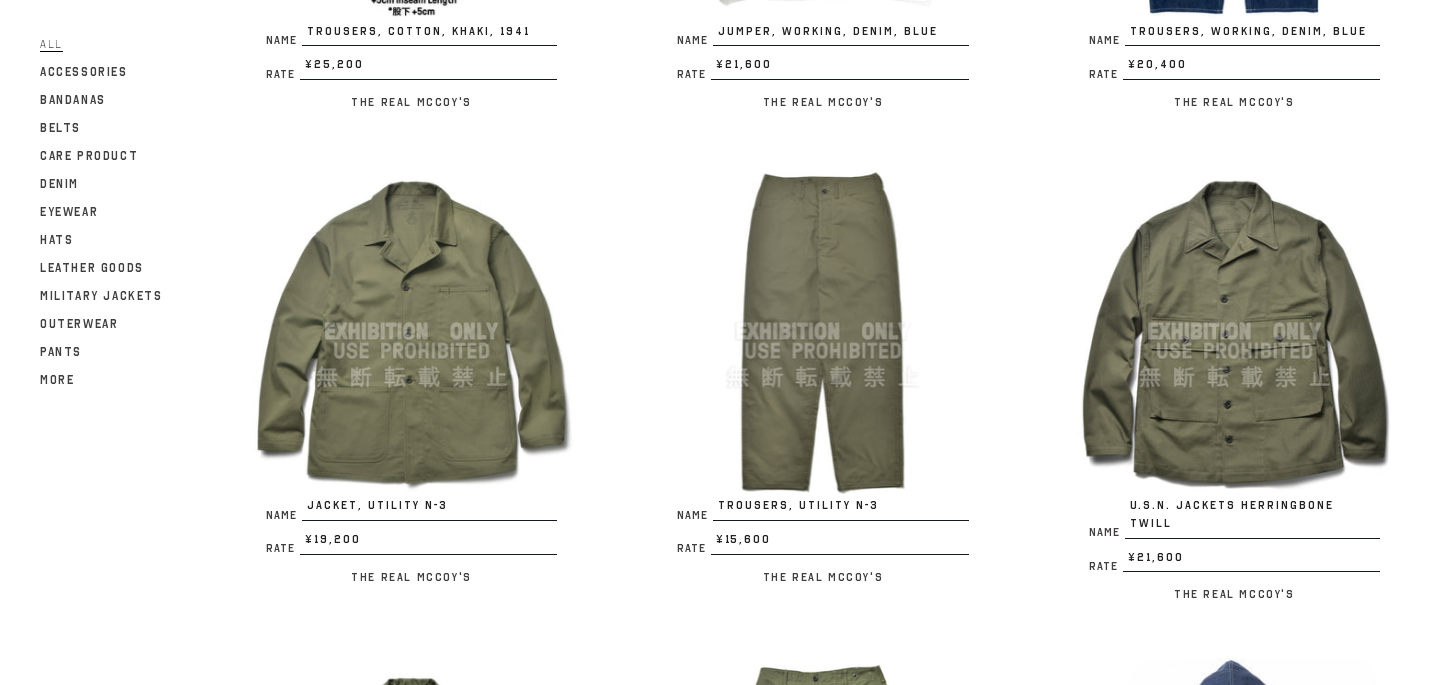 scroll, scrollTop: 2568, scrollLeft: 0, axis: vertical 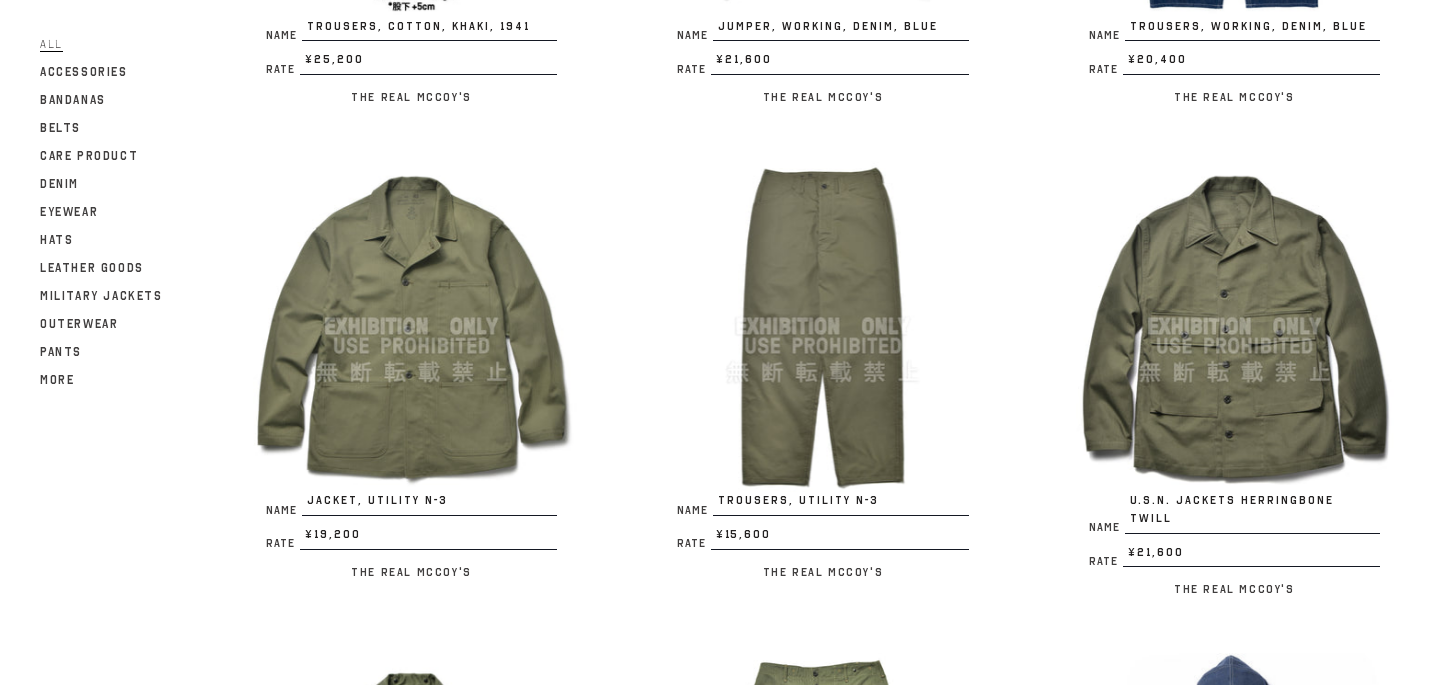 click at bounding box center [411, 326] 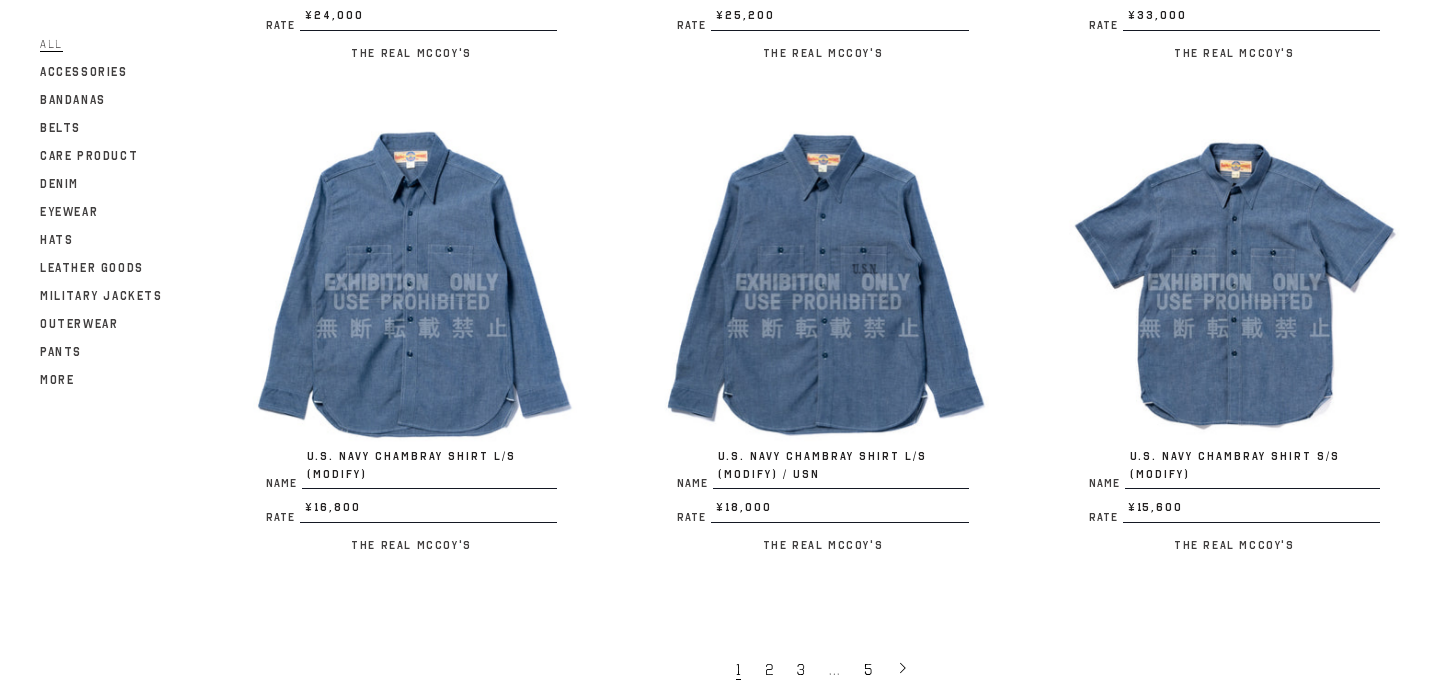 scroll, scrollTop: 3581, scrollLeft: 0, axis: vertical 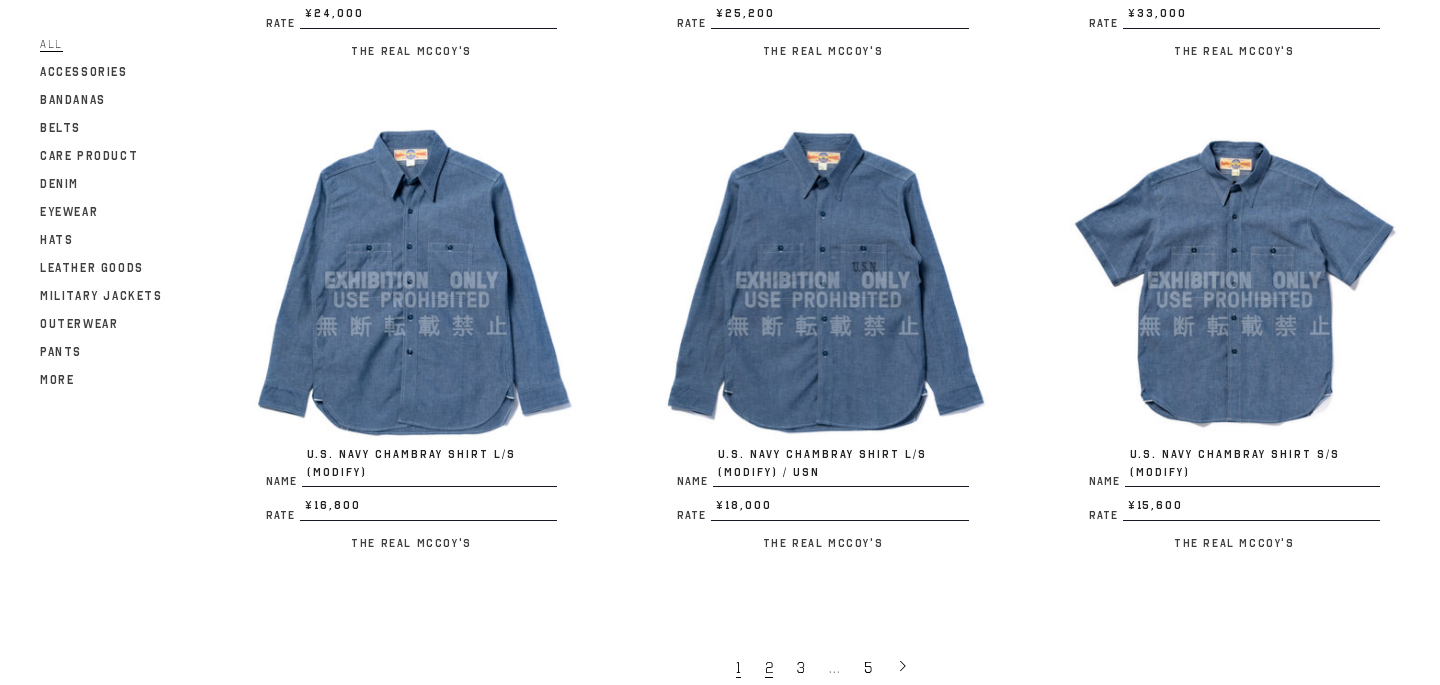 click on "2" at bounding box center (769, 668) 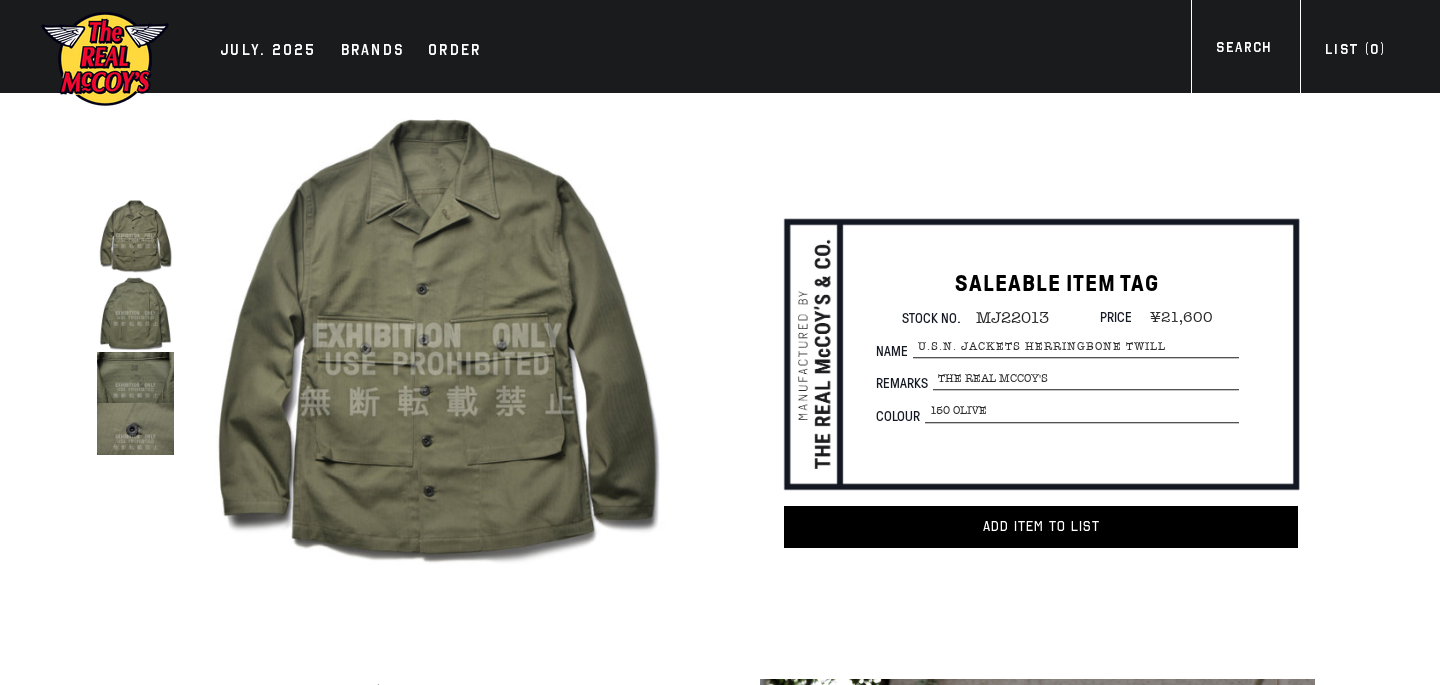 scroll, scrollTop: 0, scrollLeft: 0, axis: both 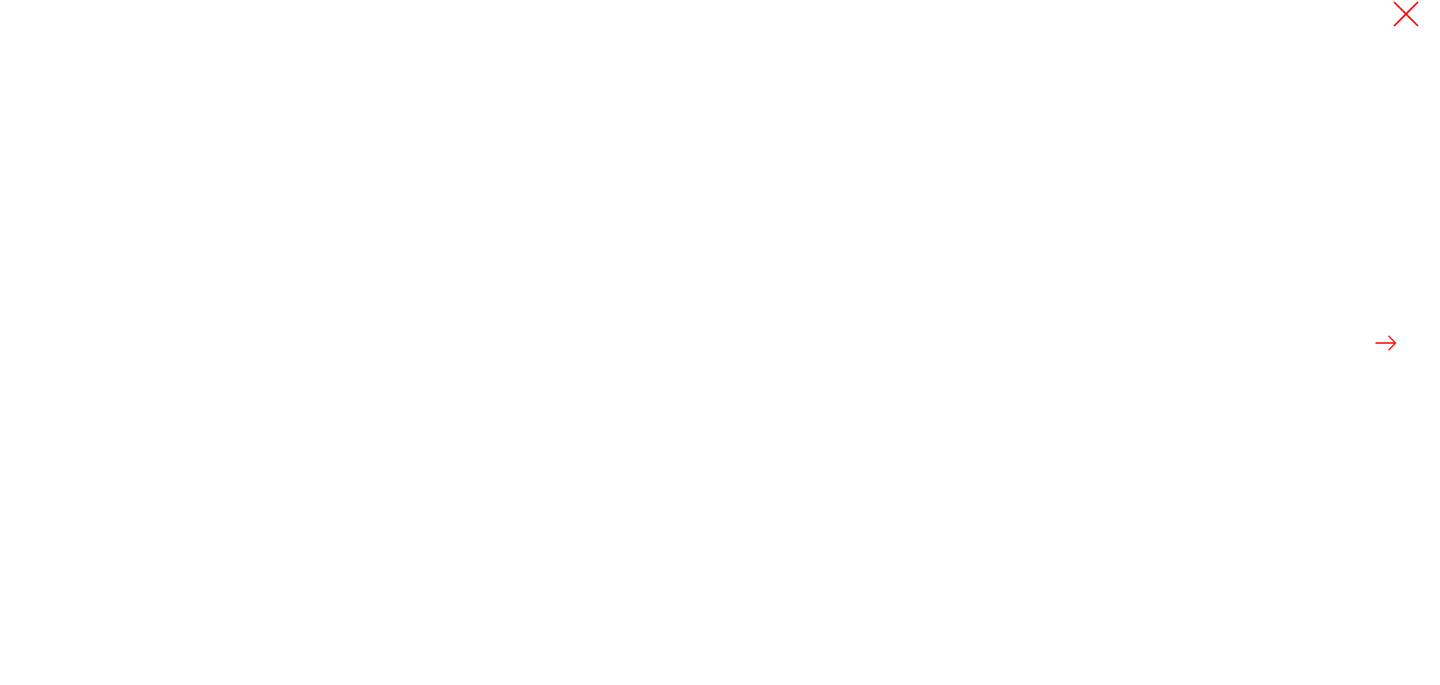 click at bounding box center [1406, 14] 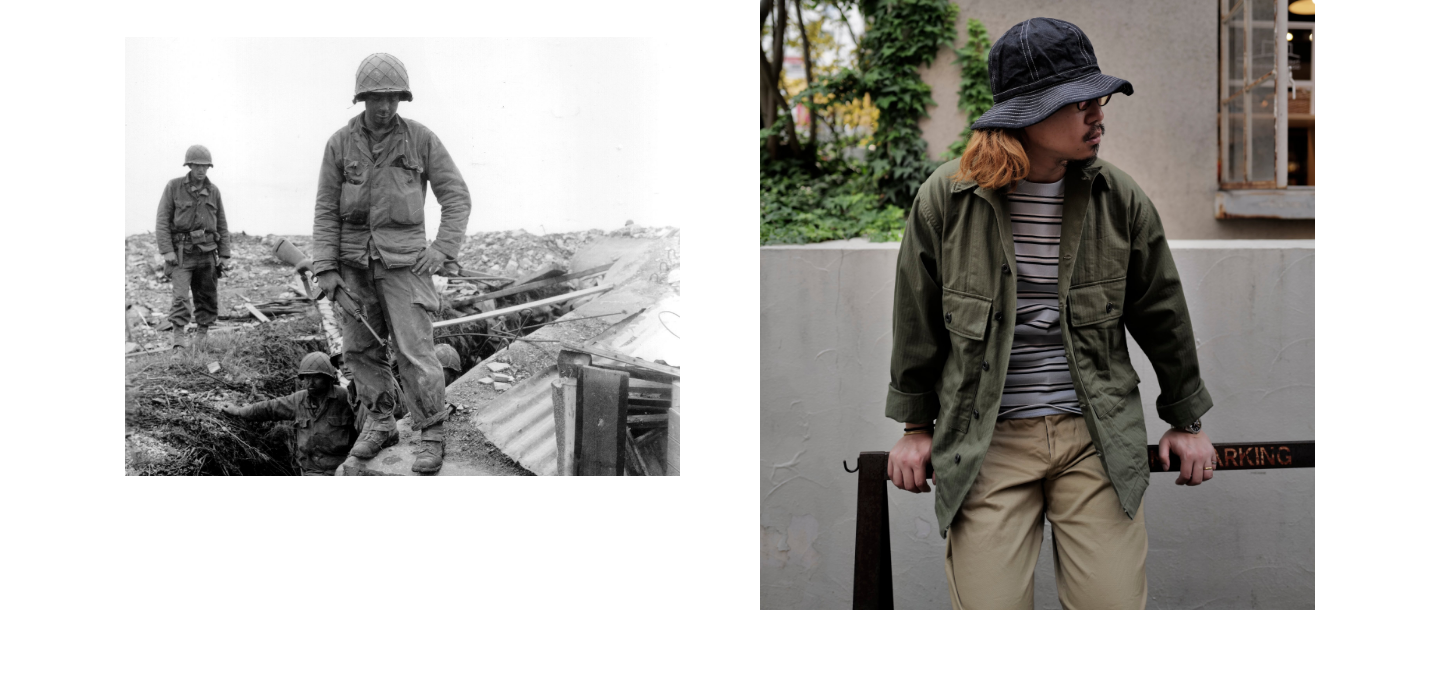 scroll, scrollTop: 896, scrollLeft: 0, axis: vertical 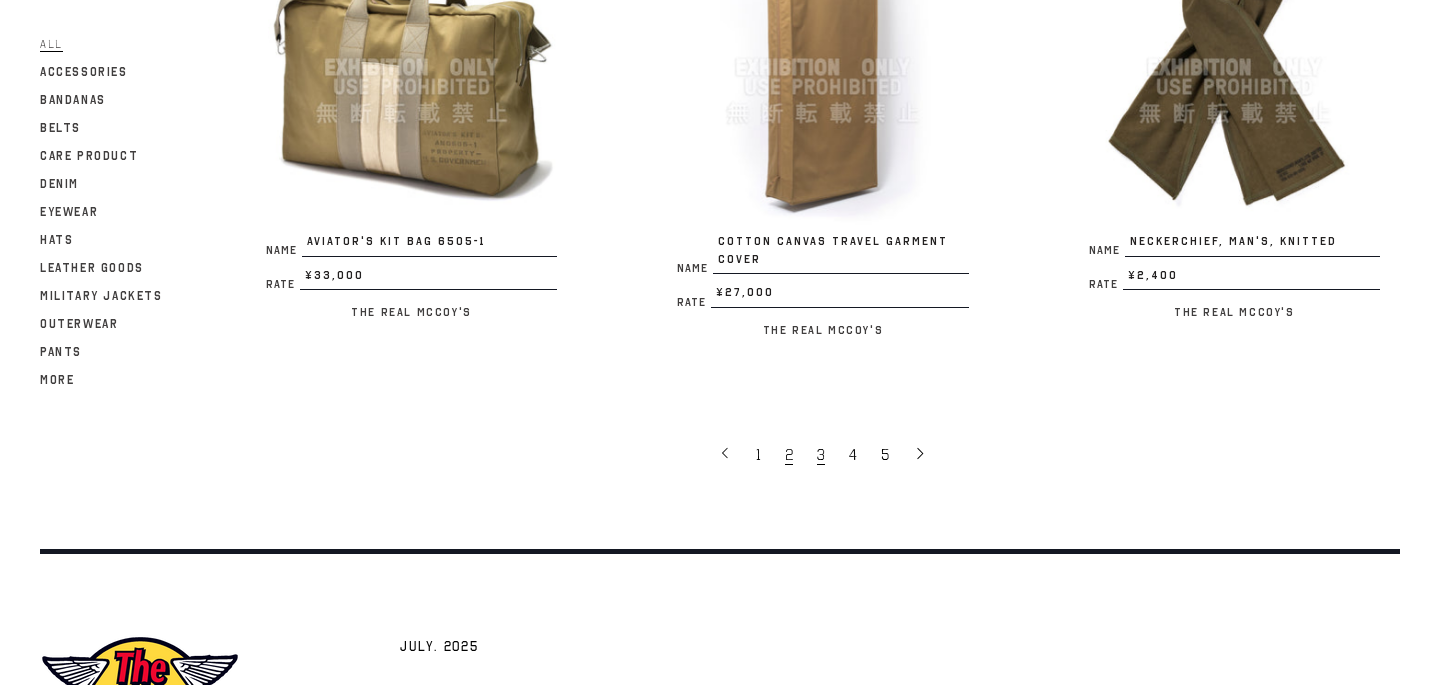 click on "3" at bounding box center (821, 455) 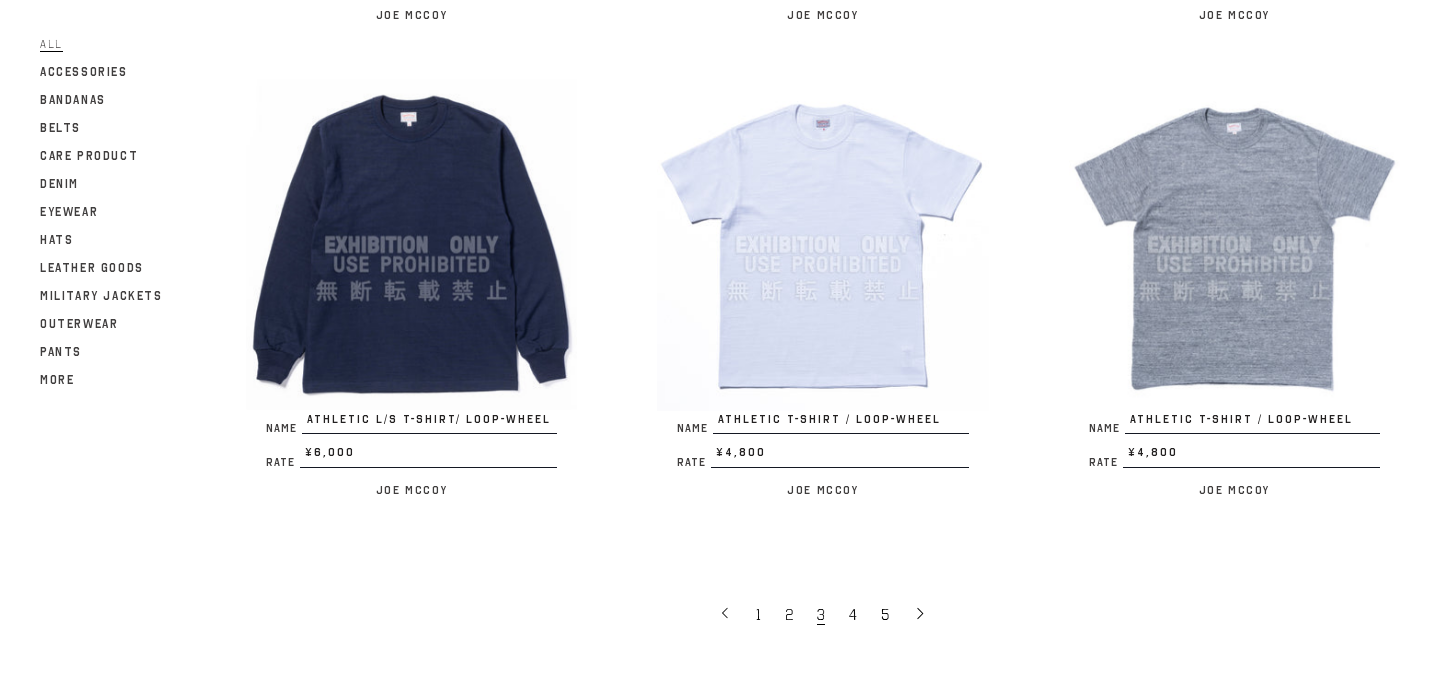 scroll, scrollTop: 3617, scrollLeft: 0, axis: vertical 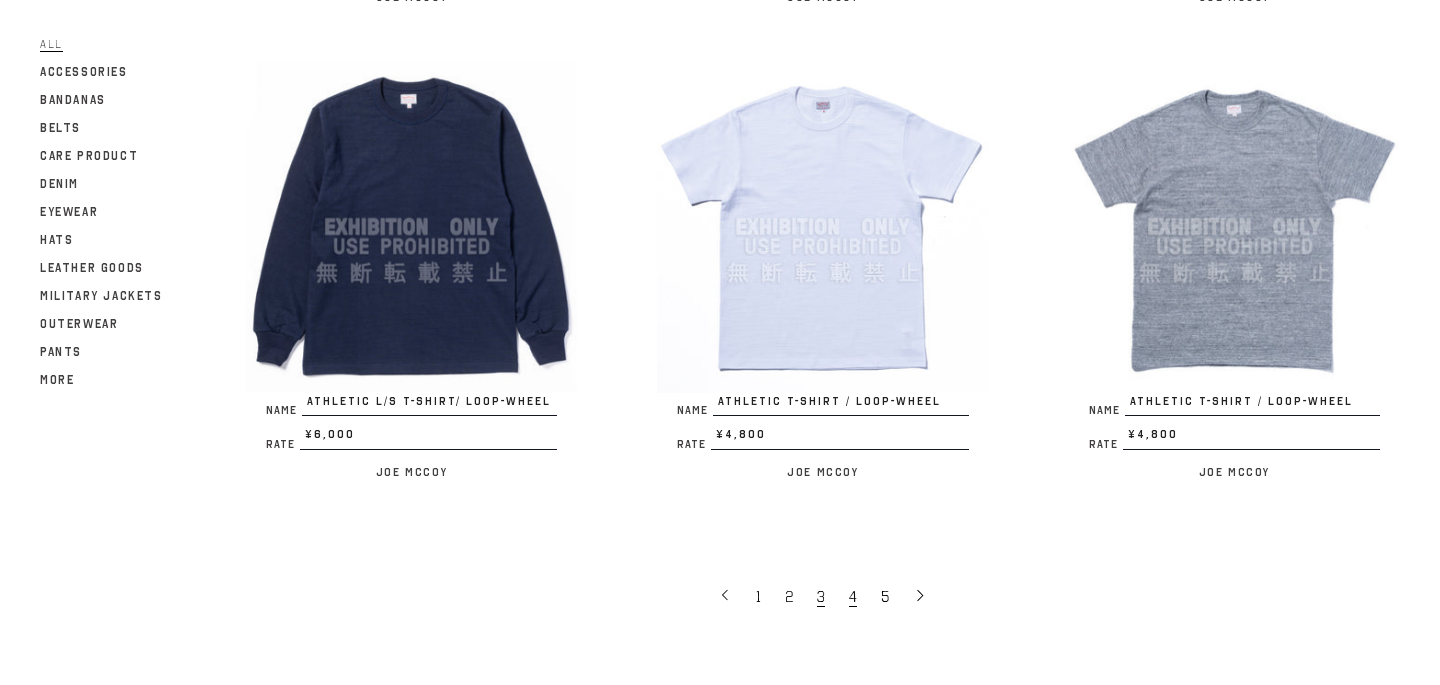 click on "4" at bounding box center (853, 597) 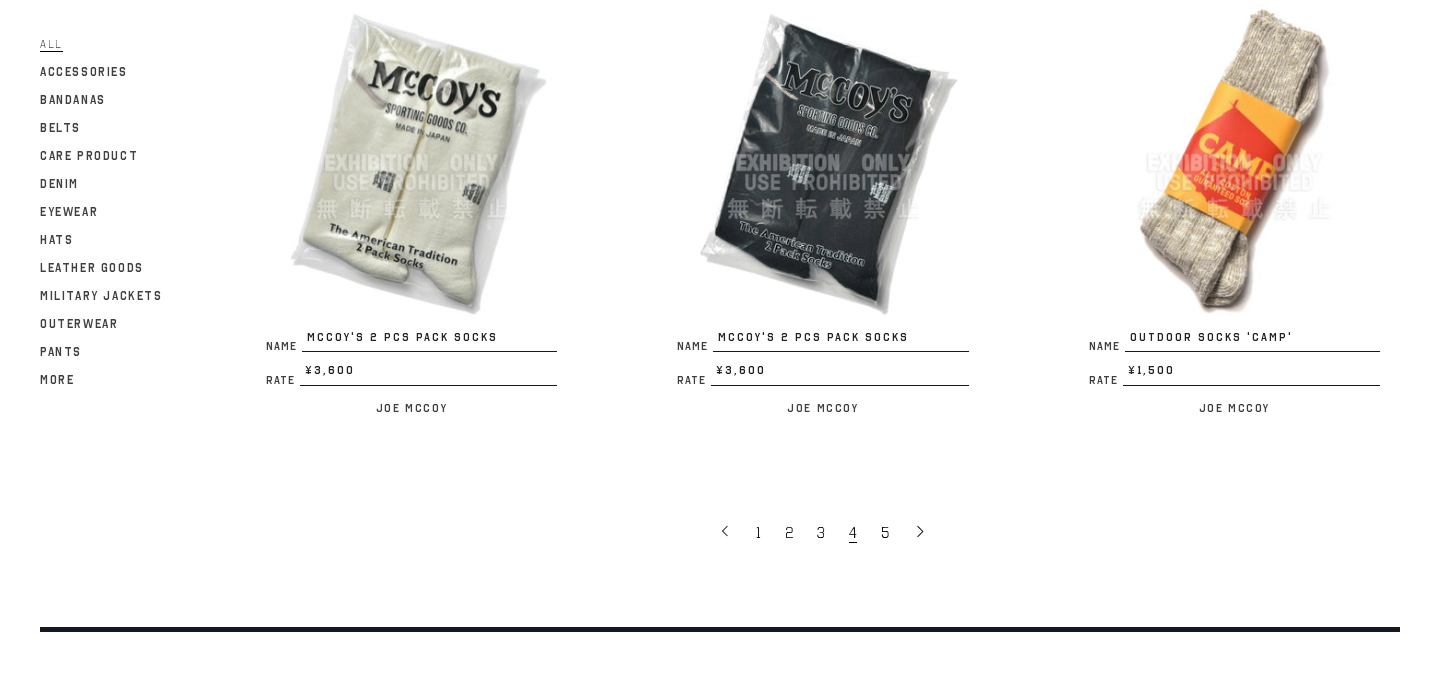 scroll, scrollTop: 3630, scrollLeft: 0, axis: vertical 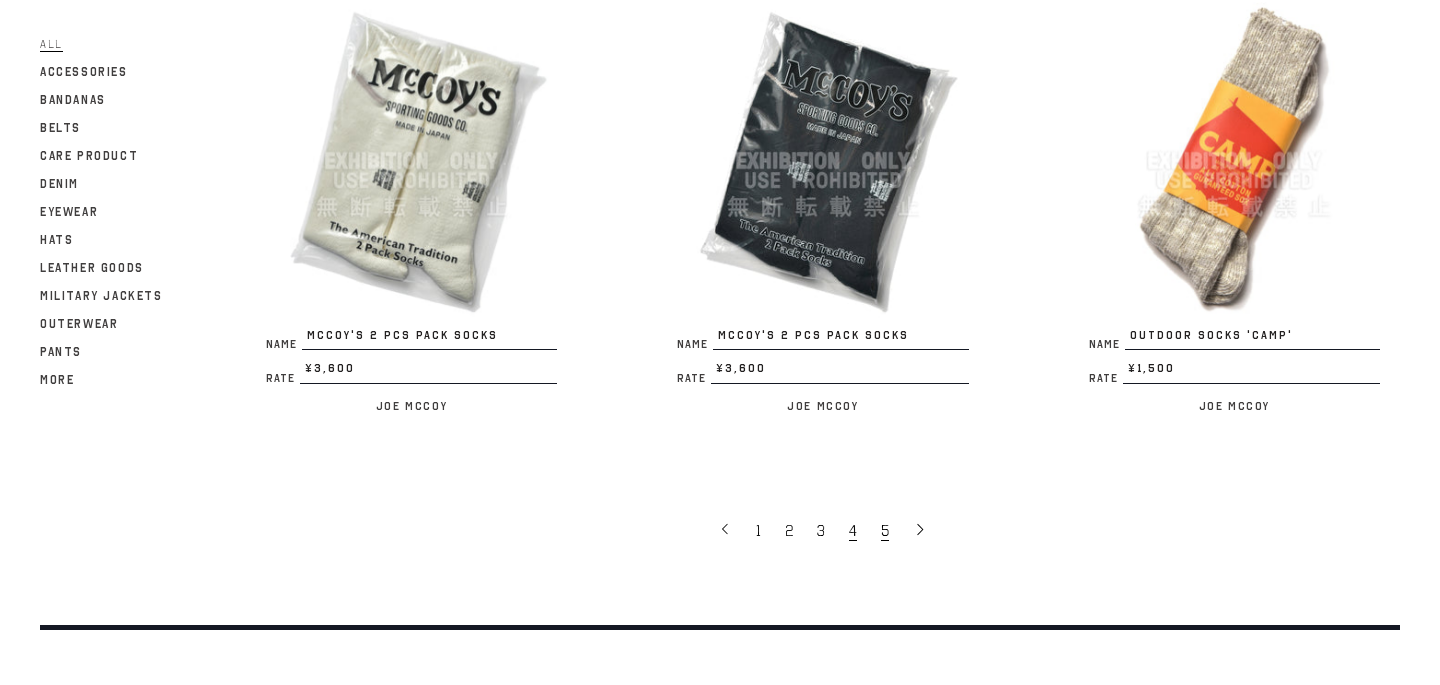 click on "5" at bounding box center (887, 530) 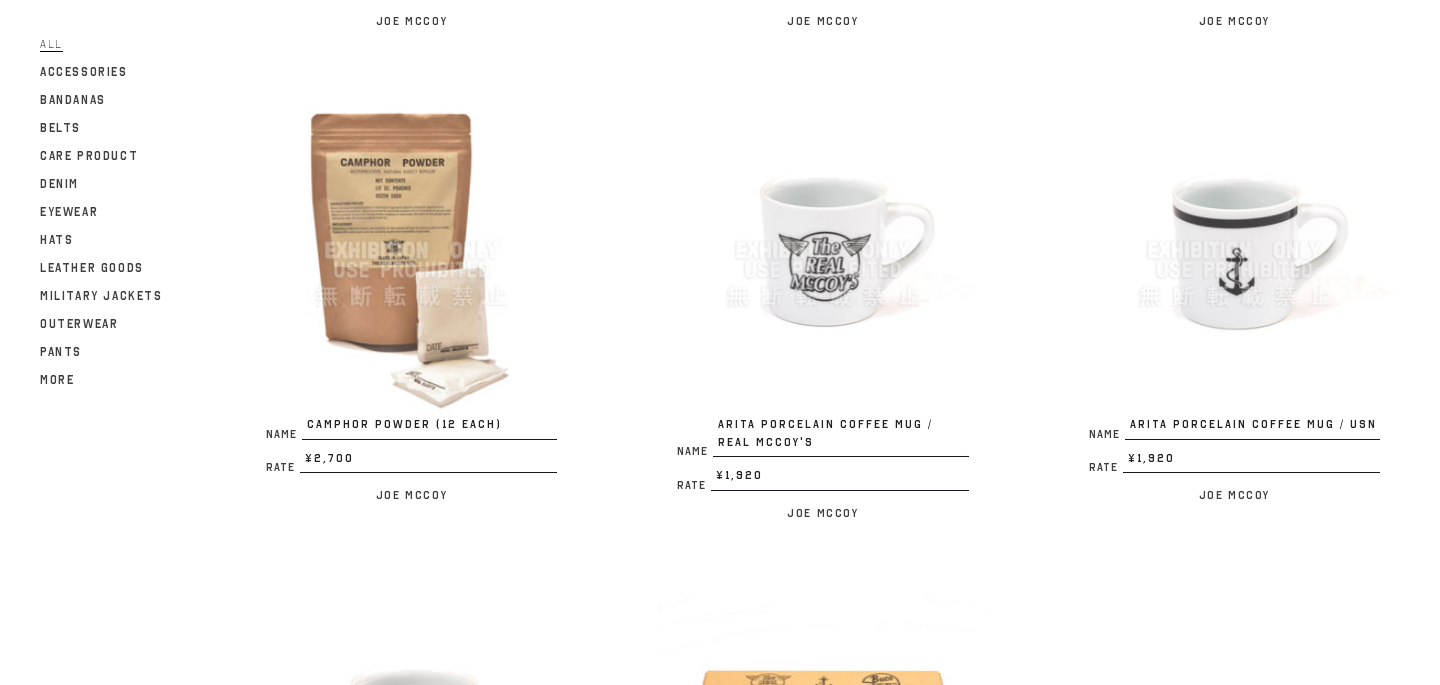 scroll, scrollTop: 3076, scrollLeft: 0, axis: vertical 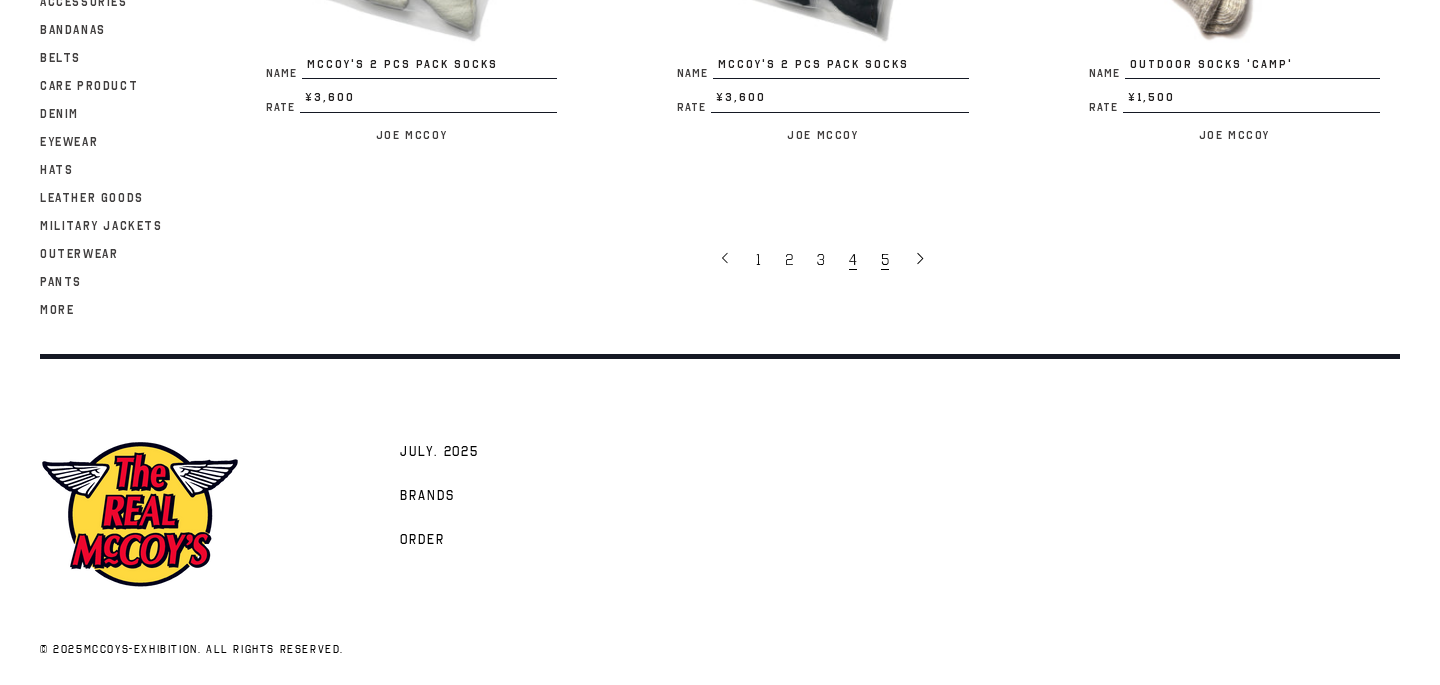 click on "5" at bounding box center [885, 260] 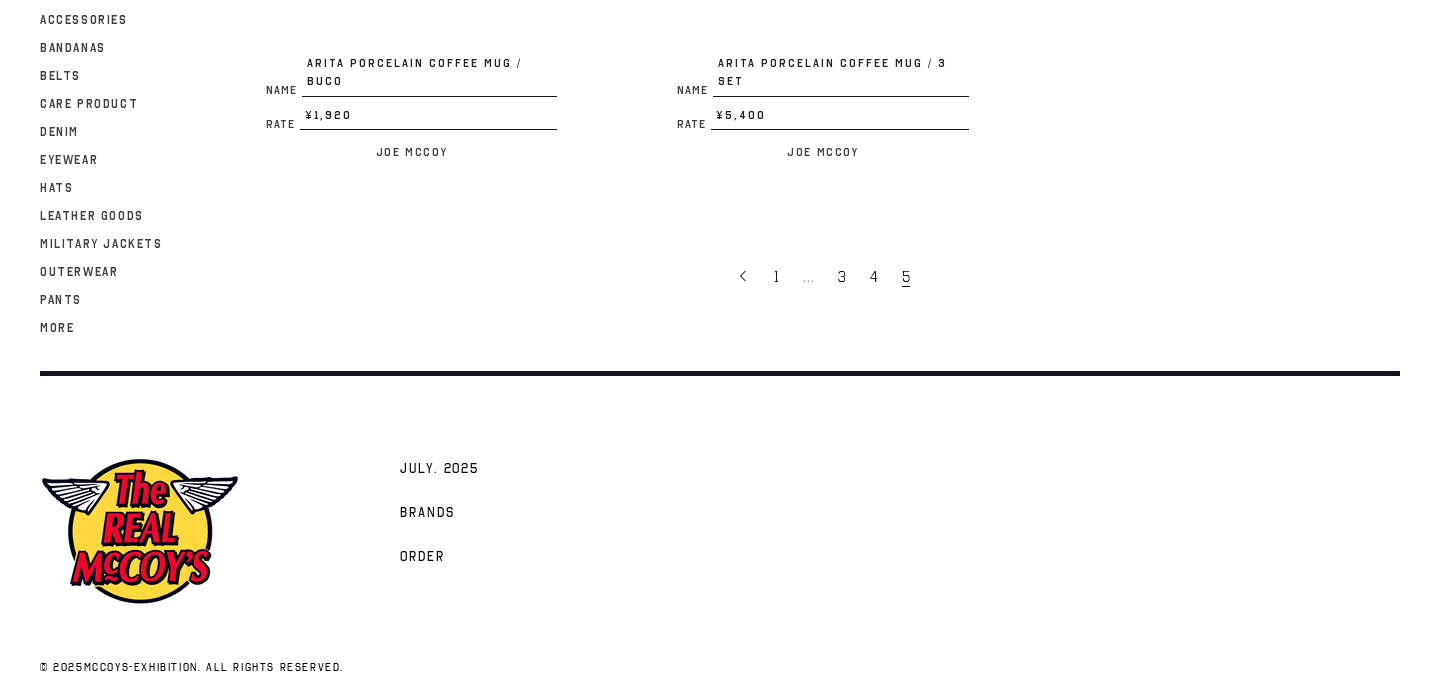 scroll, scrollTop: 3918, scrollLeft: 0, axis: vertical 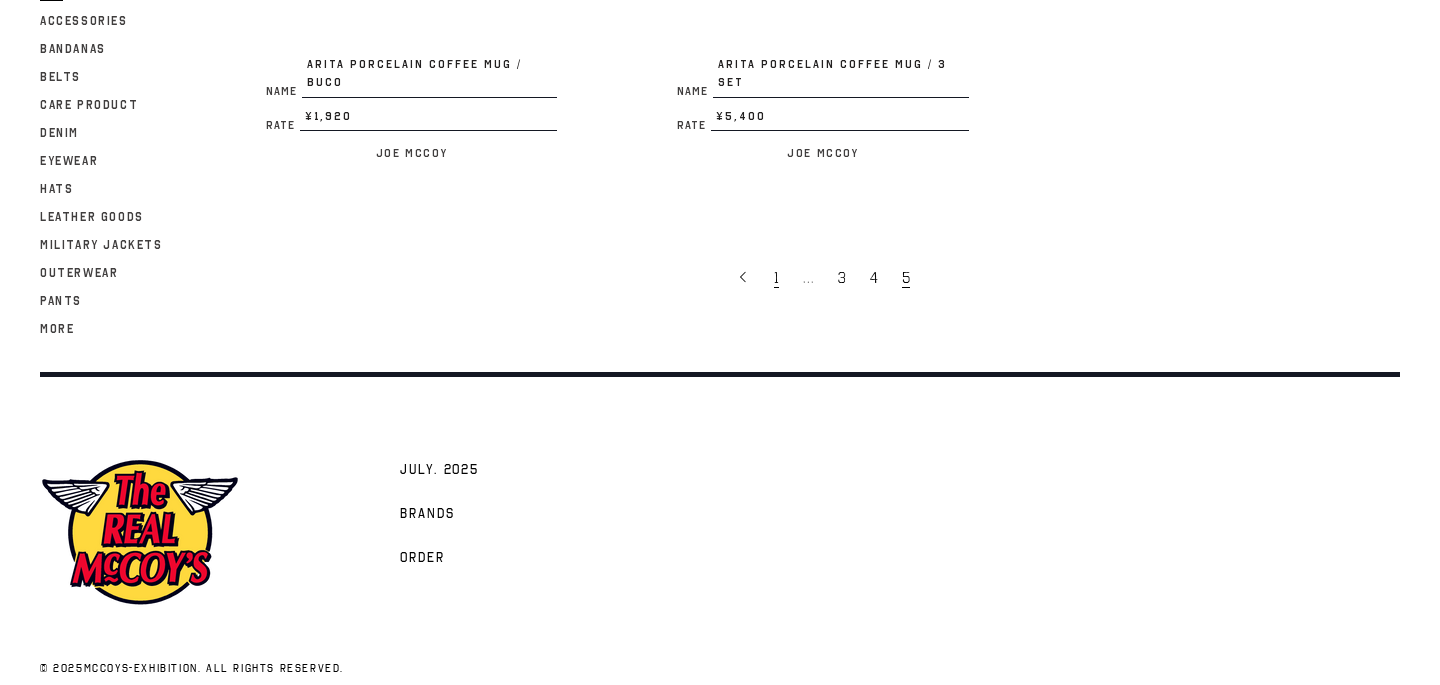 click on "1" at bounding box center (776, 278) 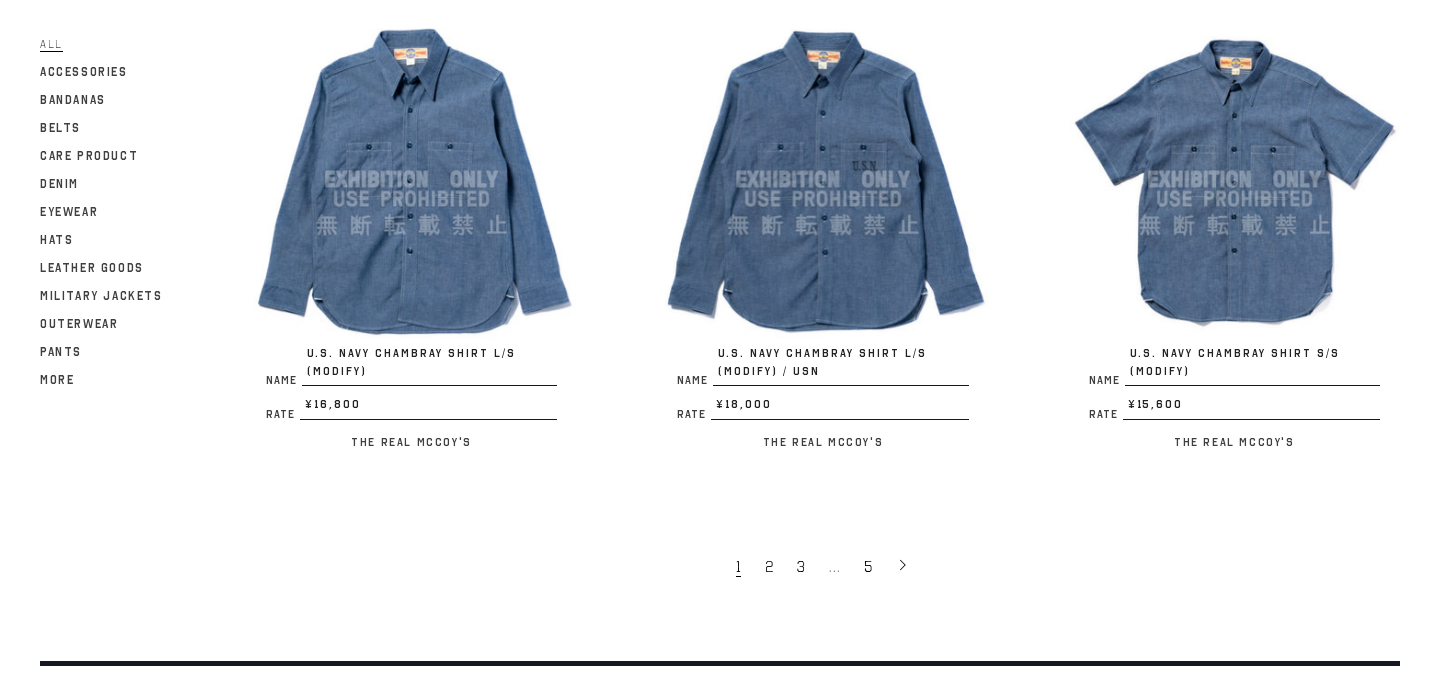 scroll, scrollTop: 3837, scrollLeft: 0, axis: vertical 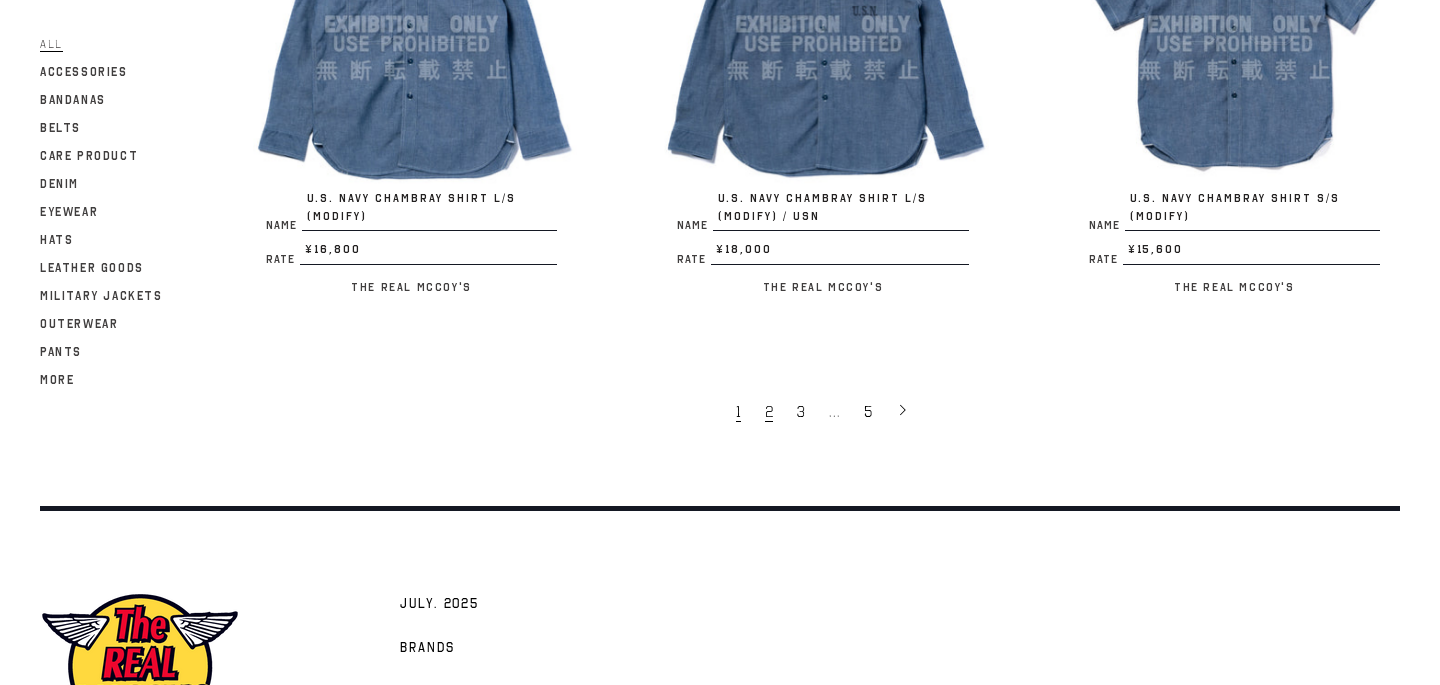 click on "2" at bounding box center (769, 412) 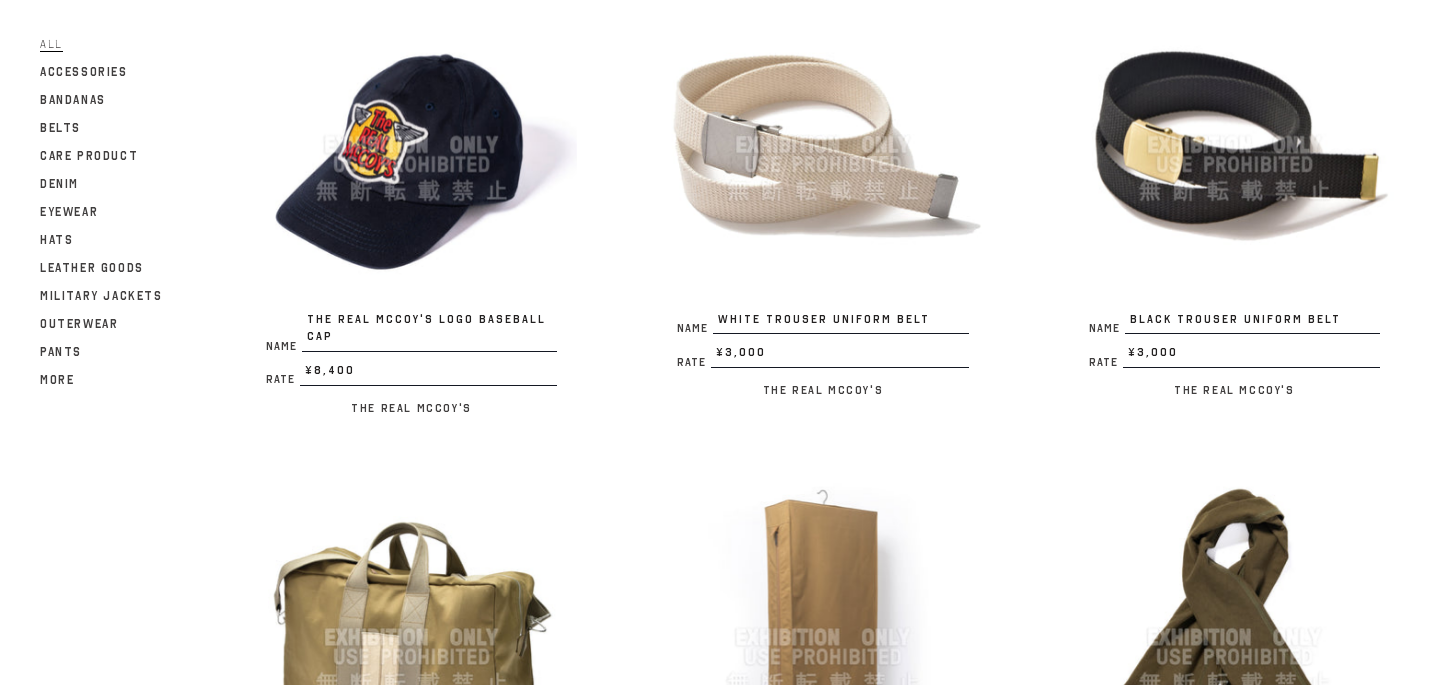 scroll, scrollTop: 3559, scrollLeft: 0, axis: vertical 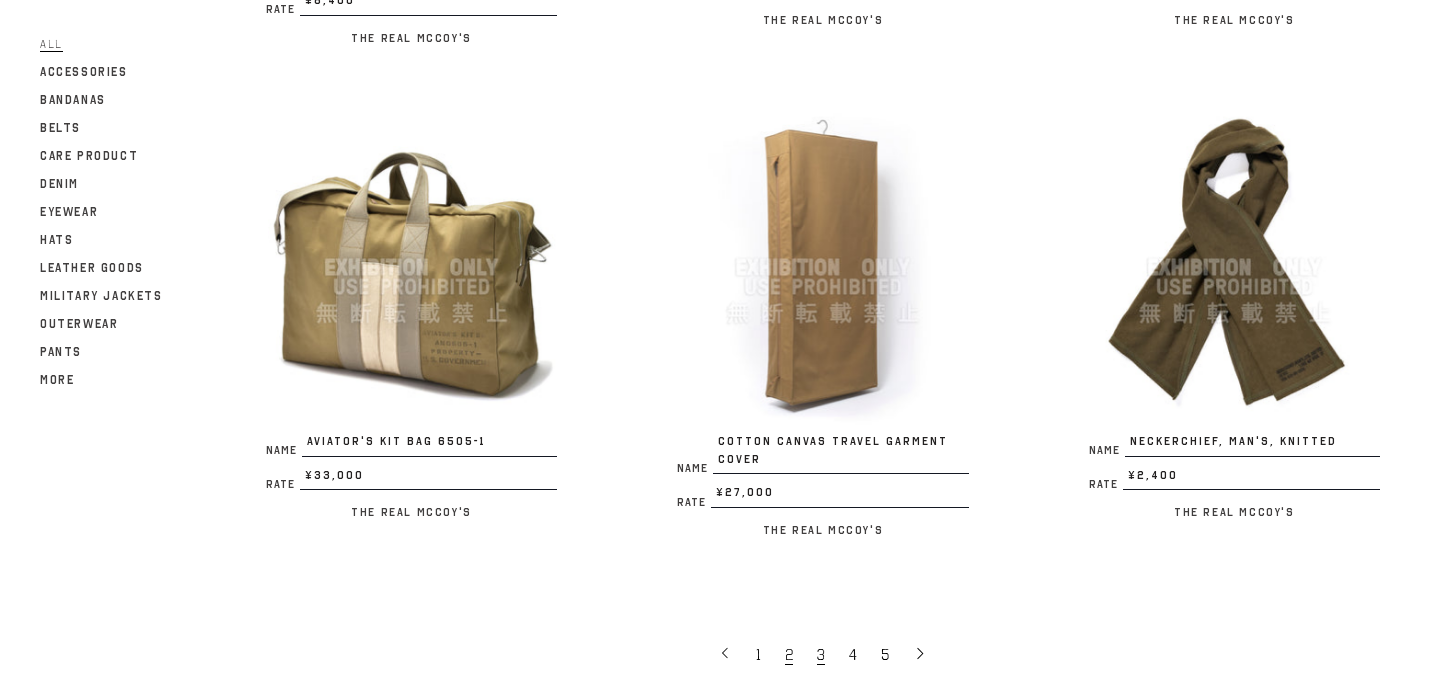 click on "3" at bounding box center [823, 654] 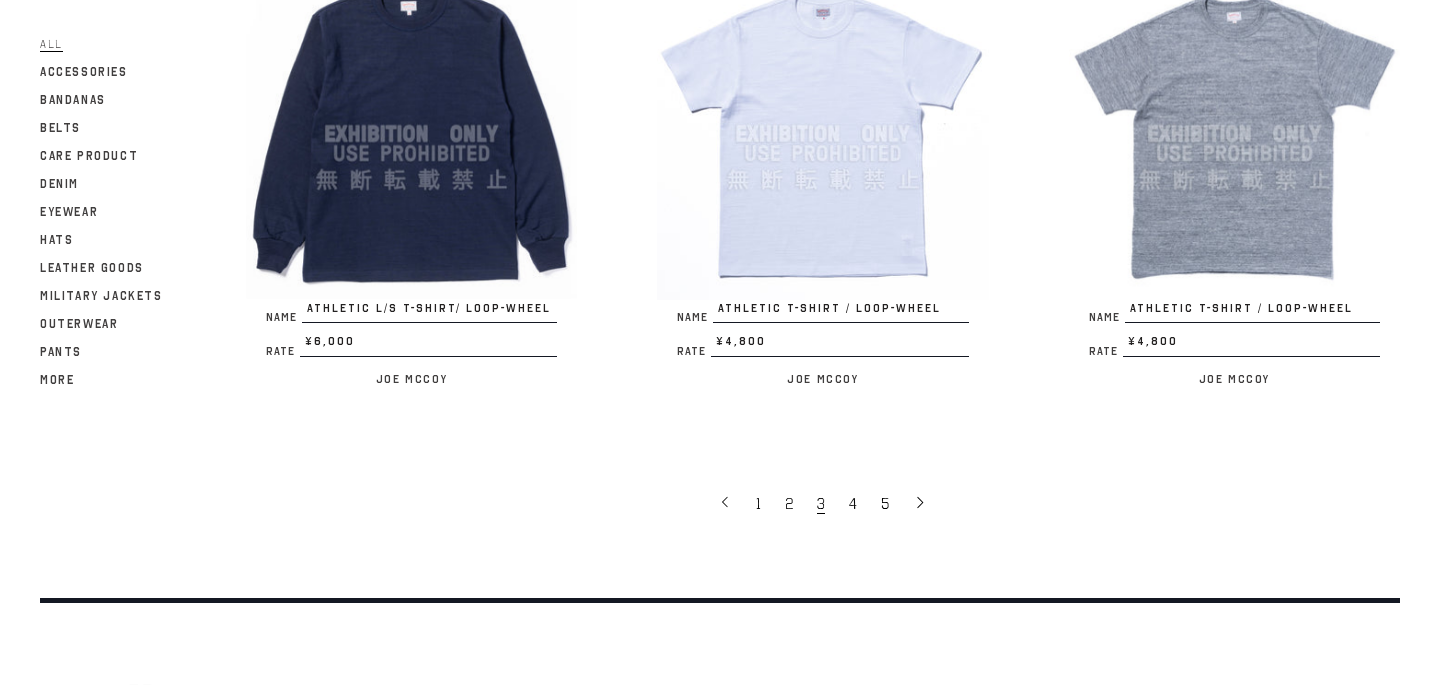 scroll, scrollTop: 3751, scrollLeft: 0, axis: vertical 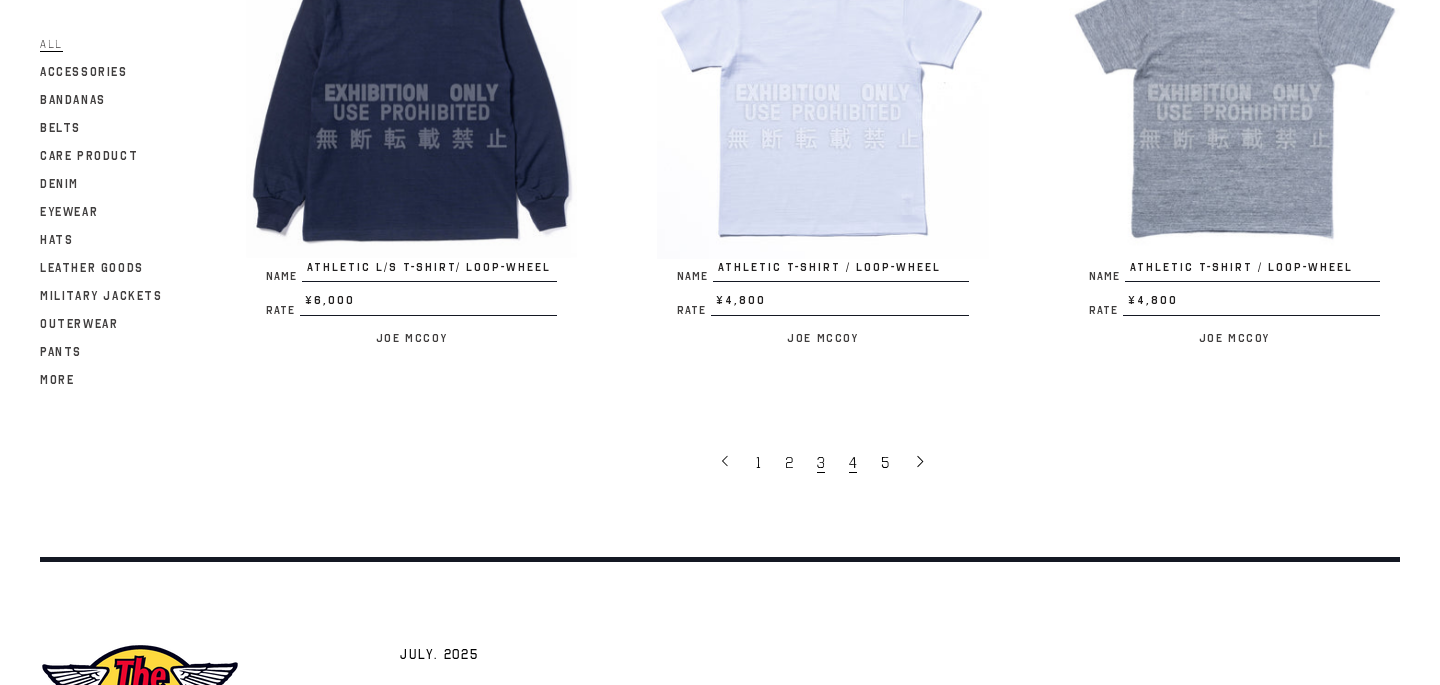 click on "4" at bounding box center (855, 462) 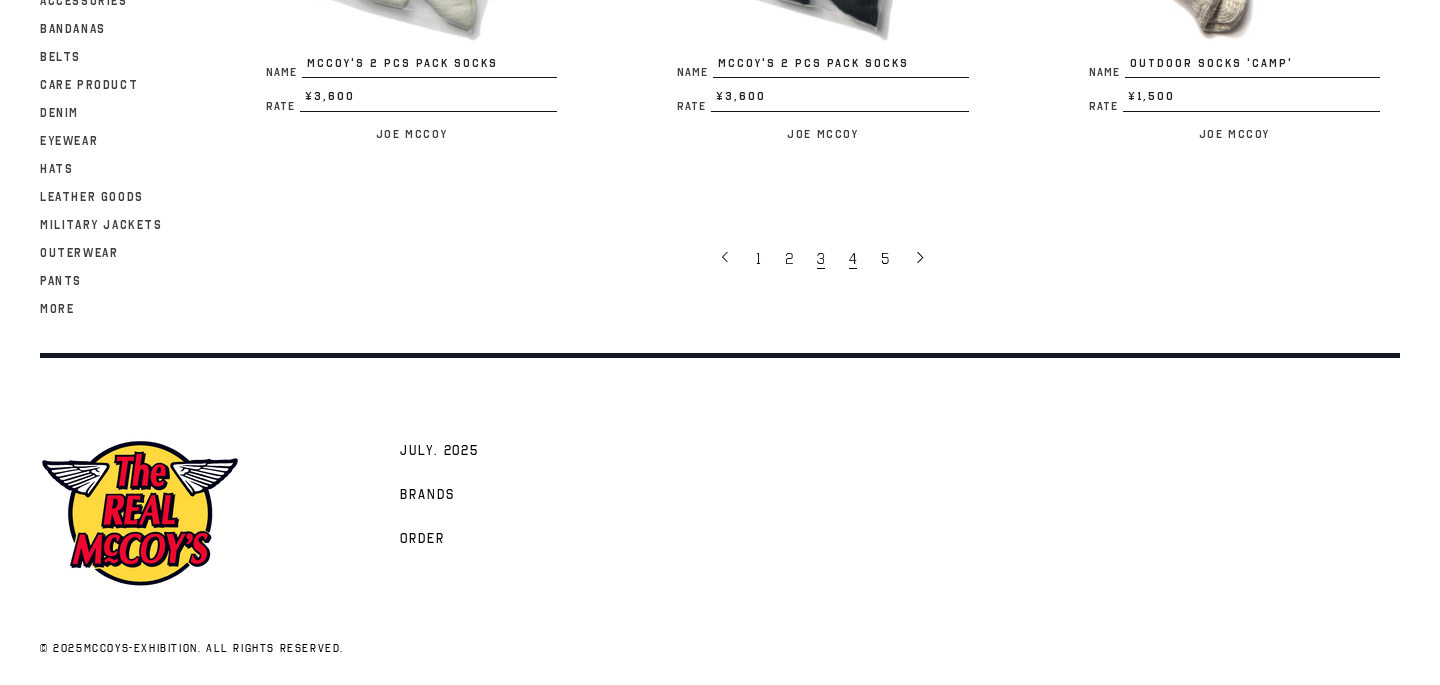 scroll, scrollTop: 3901, scrollLeft: 0, axis: vertical 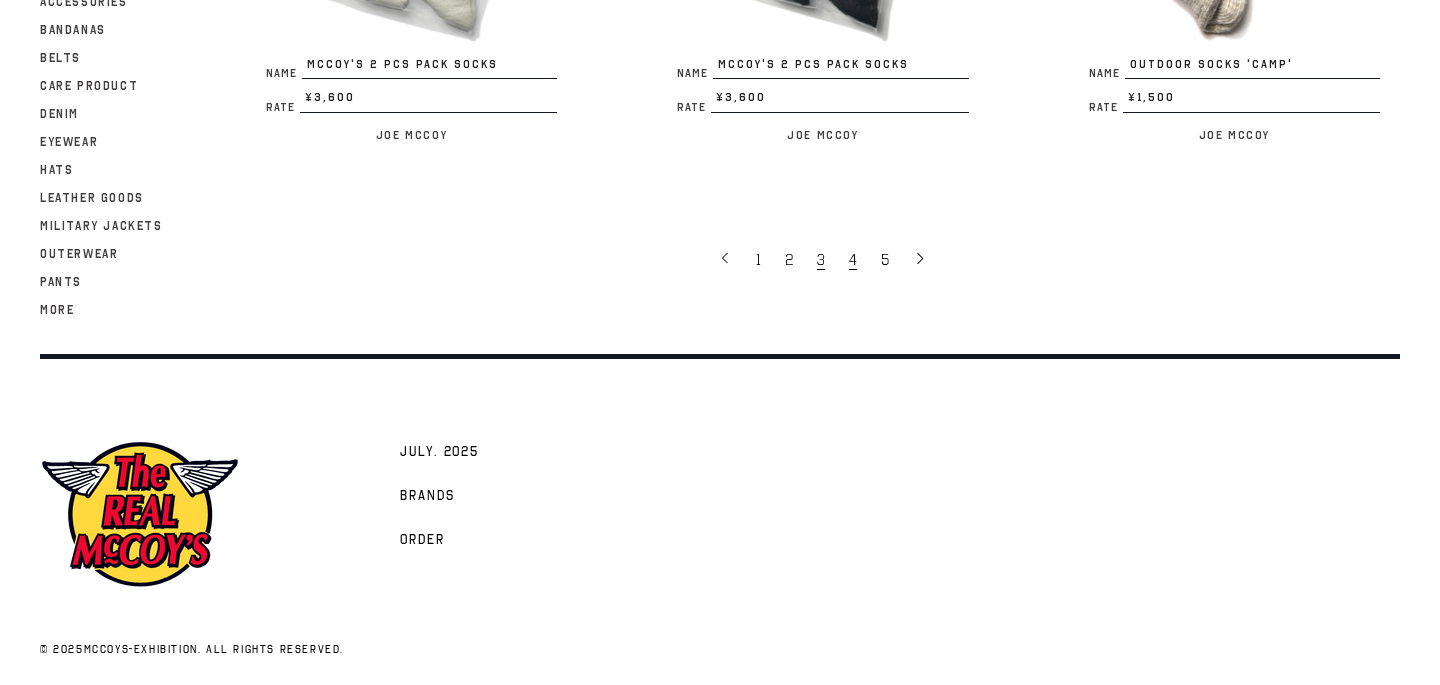 click on "3" at bounding box center (821, 260) 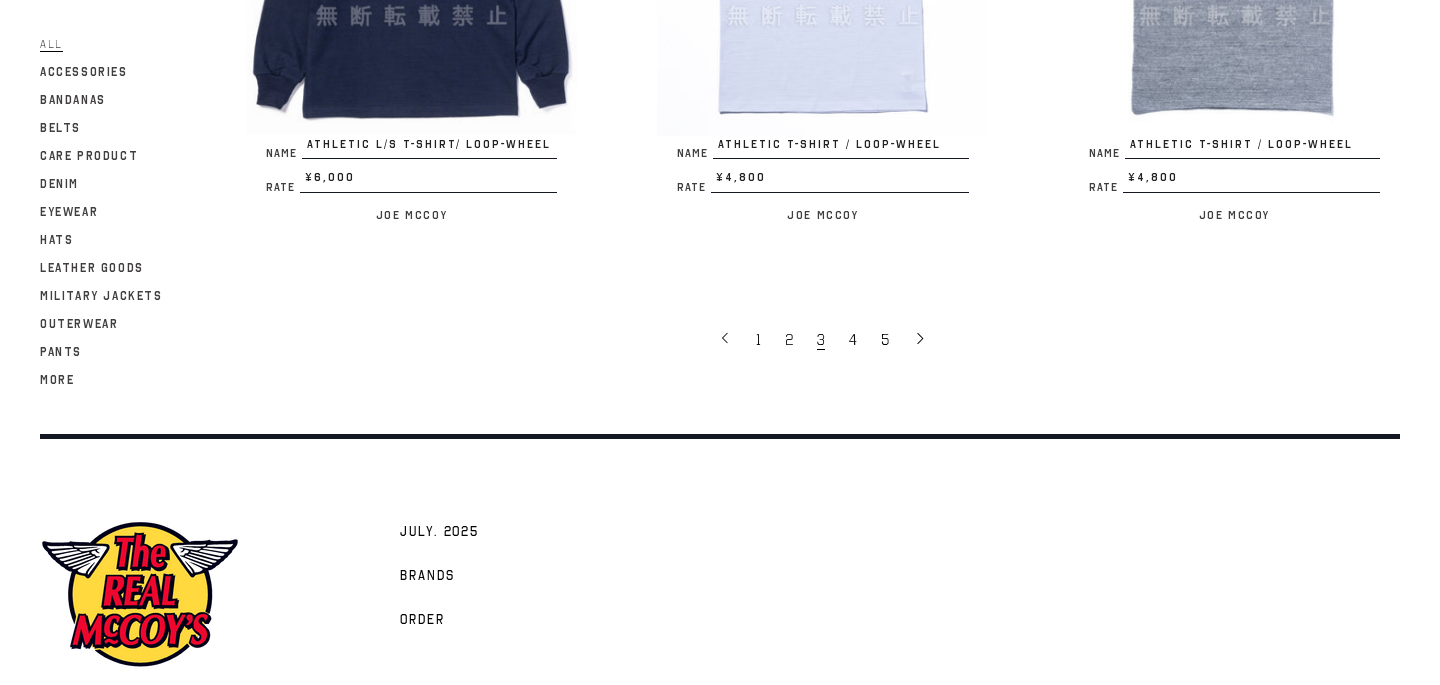 scroll, scrollTop: 3928, scrollLeft: 0, axis: vertical 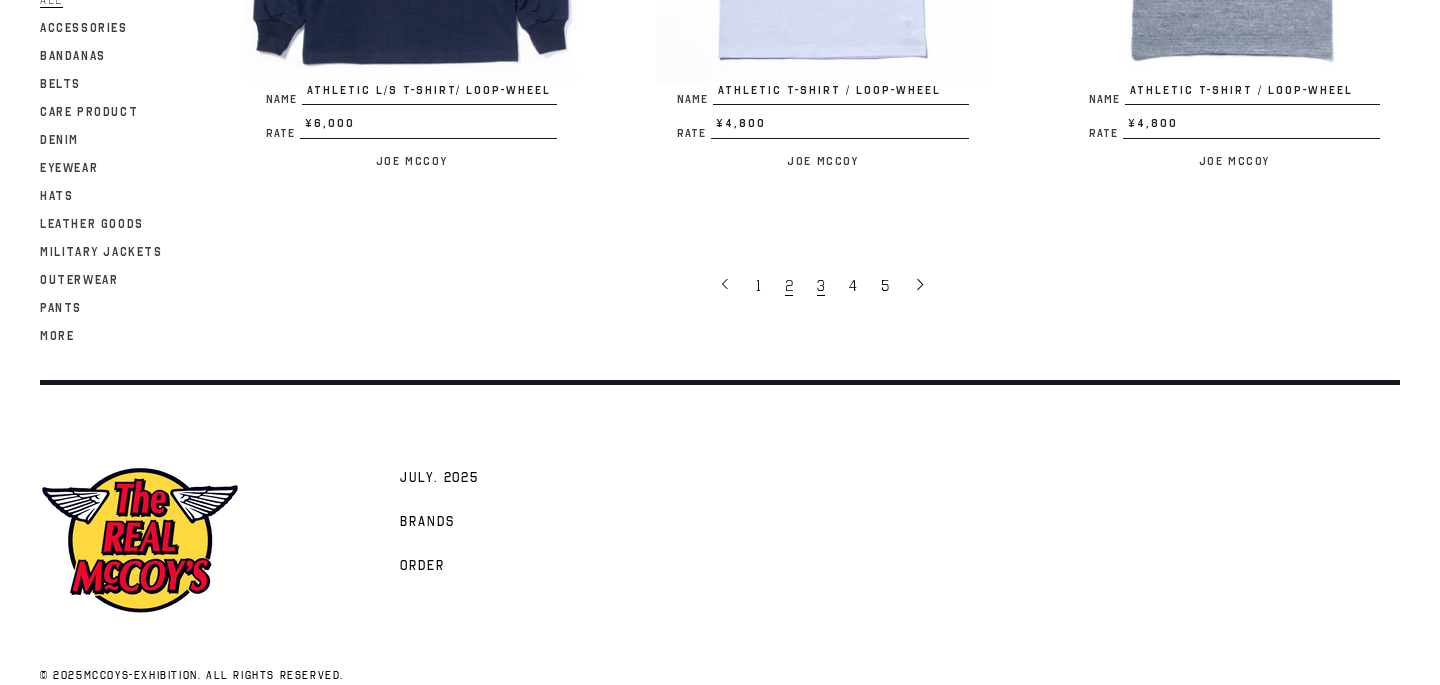 click on "2" at bounding box center (791, 285) 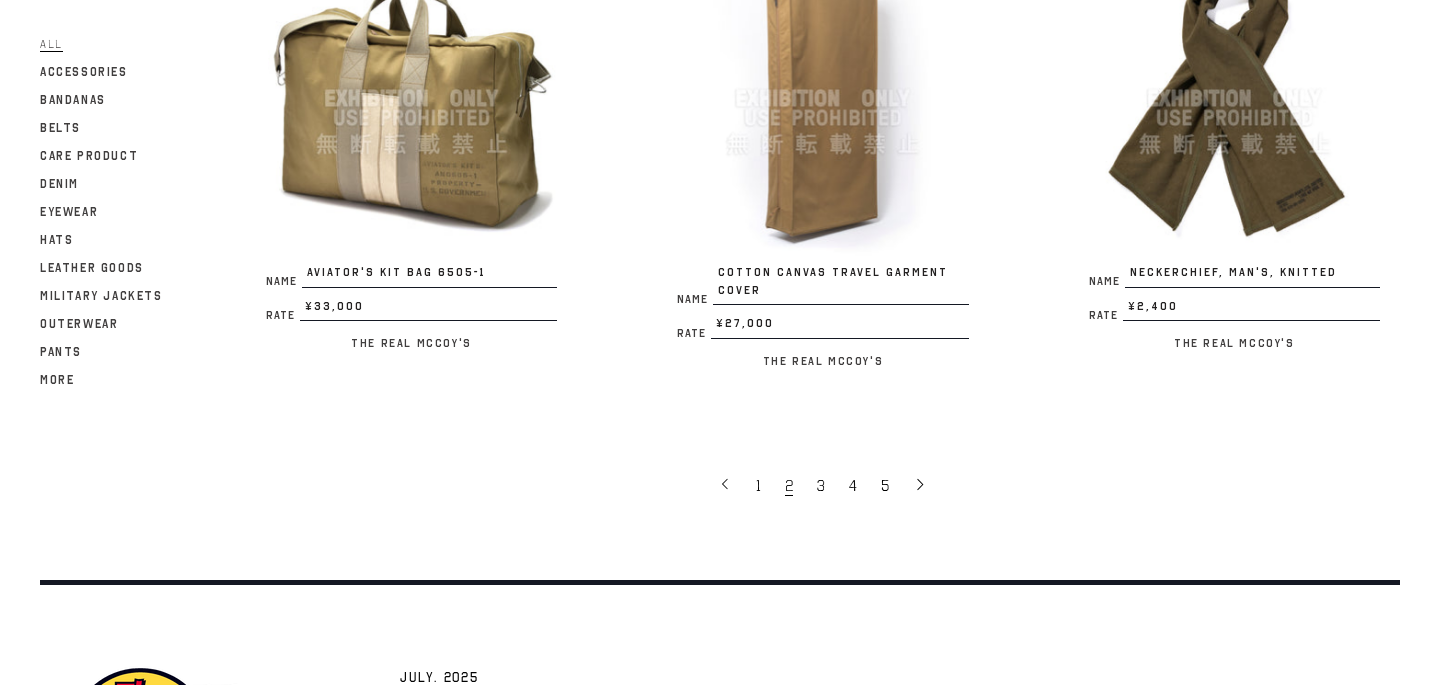 scroll, scrollTop: 3798, scrollLeft: 0, axis: vertical 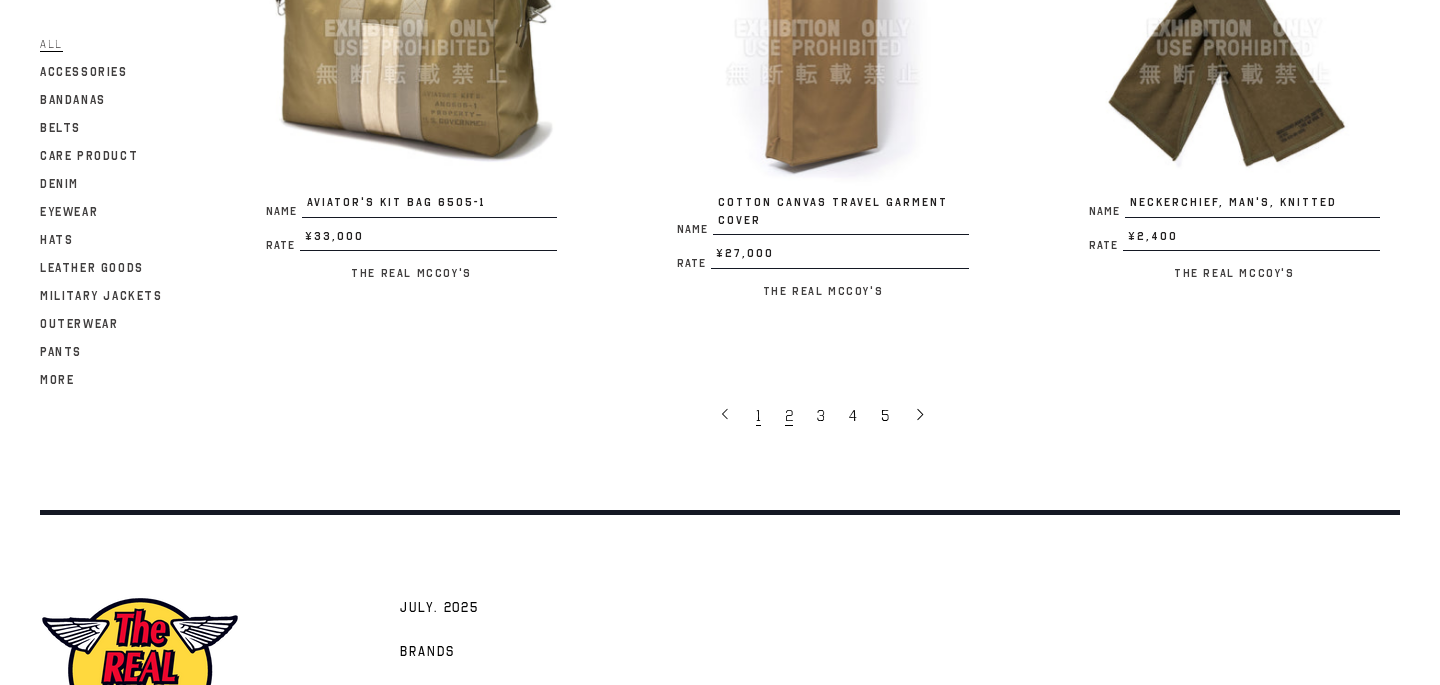 click on "1" at bounding box center [758, 416] 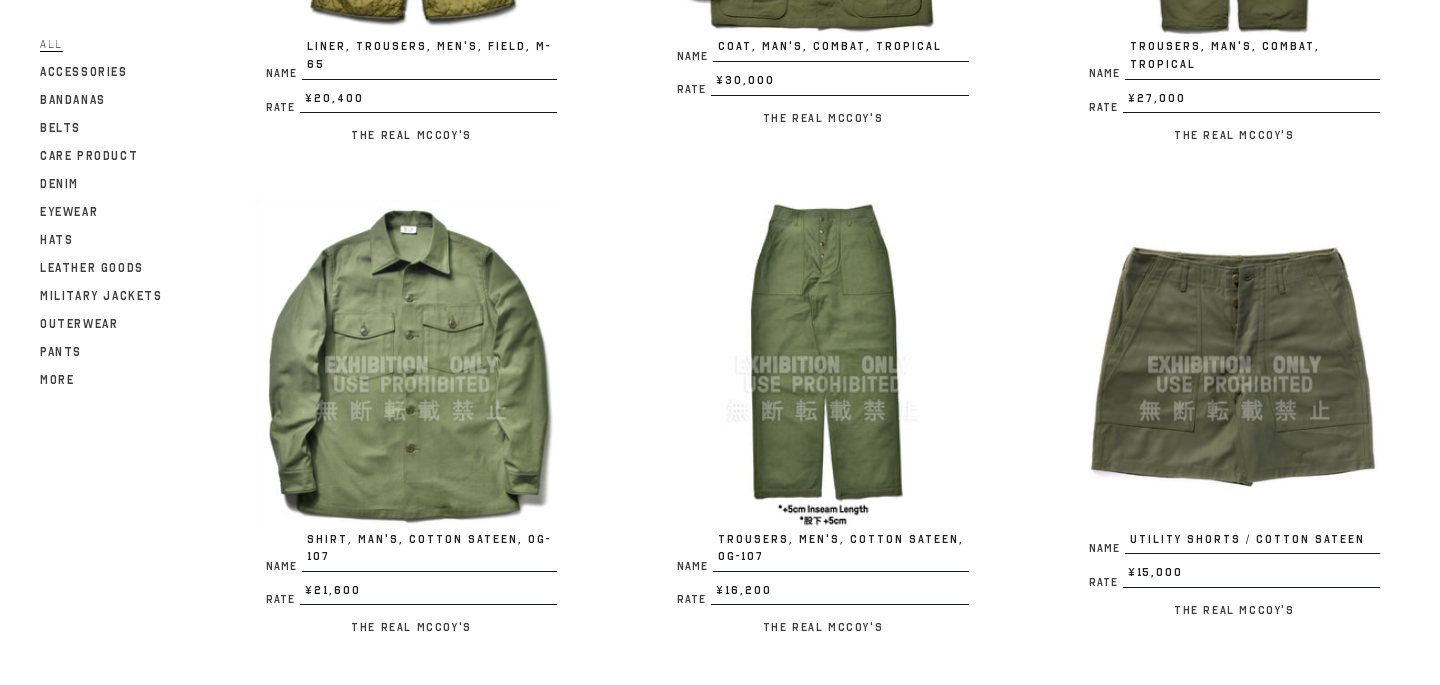 scroll, scrollTop: 1231, scrollLeft: 0, axis: vertical 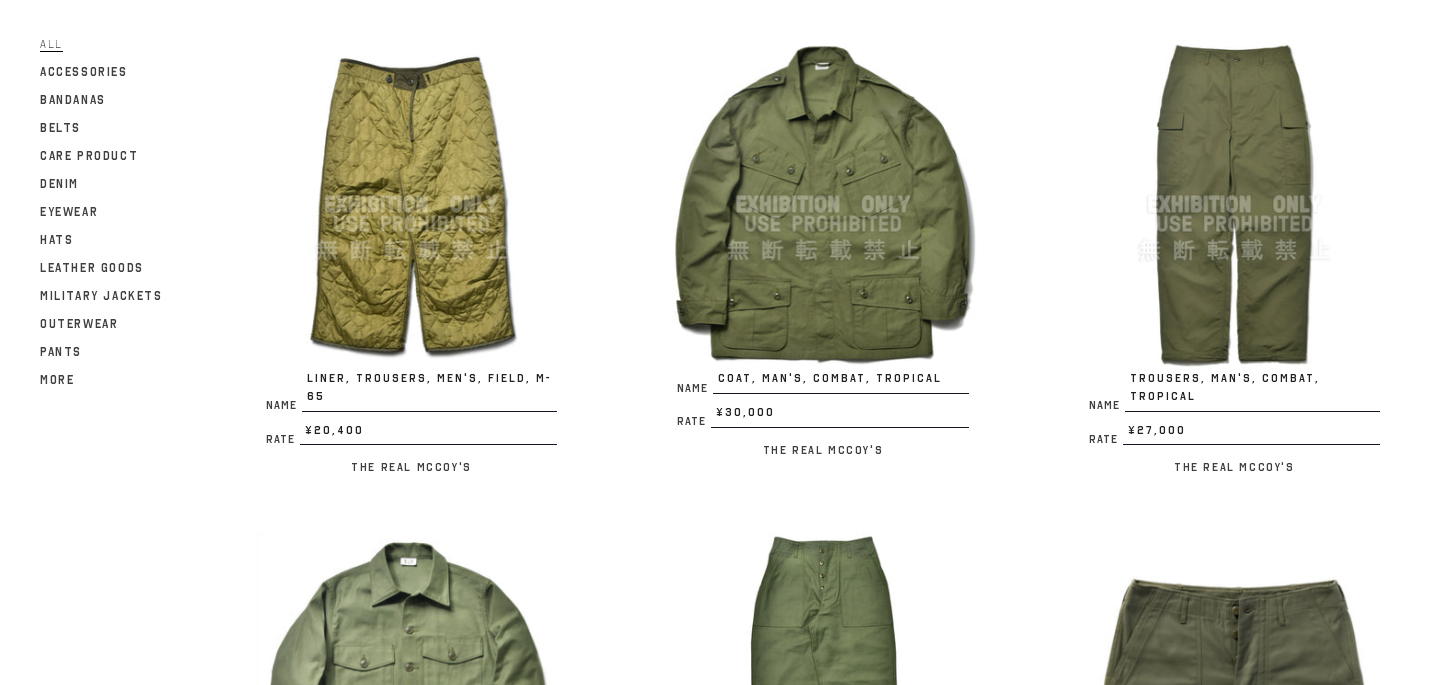 click at bounding box center [822, 204] 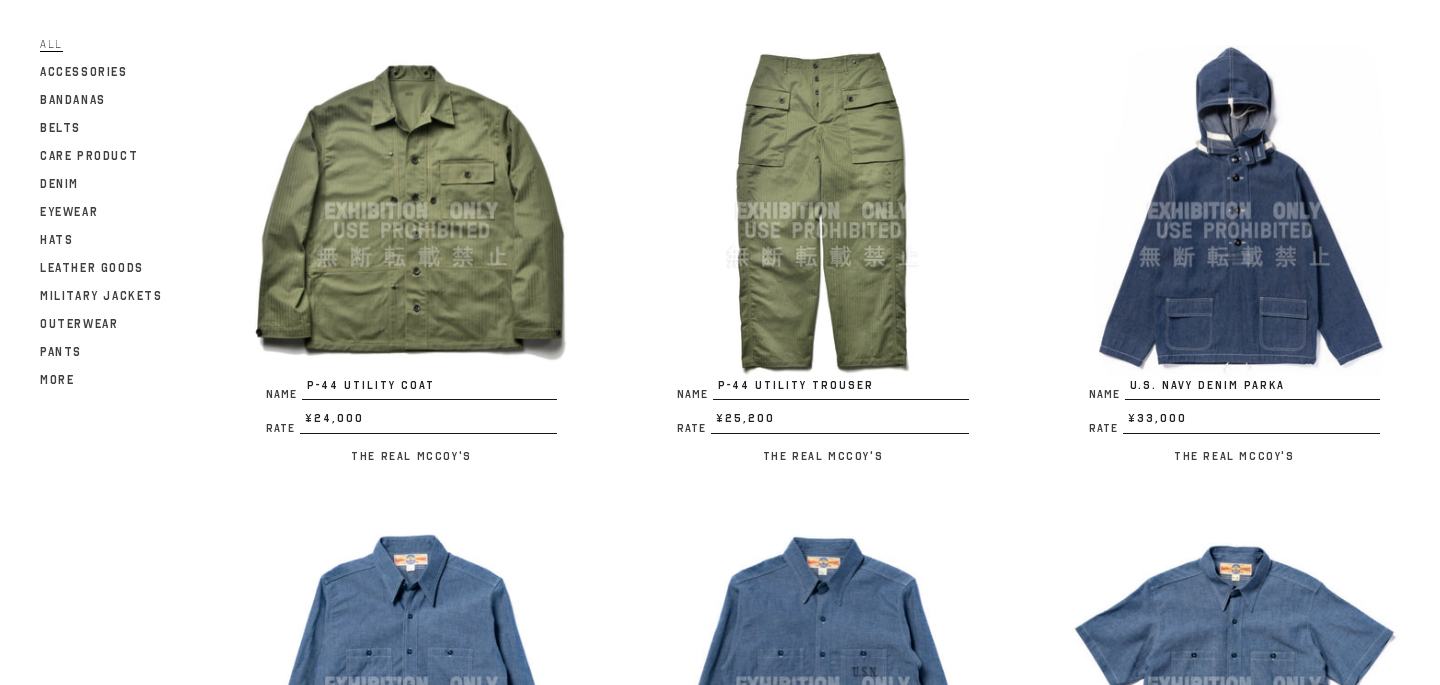 scroll, scrollTop: 3694, scrollLeft: 0, axis: vertical 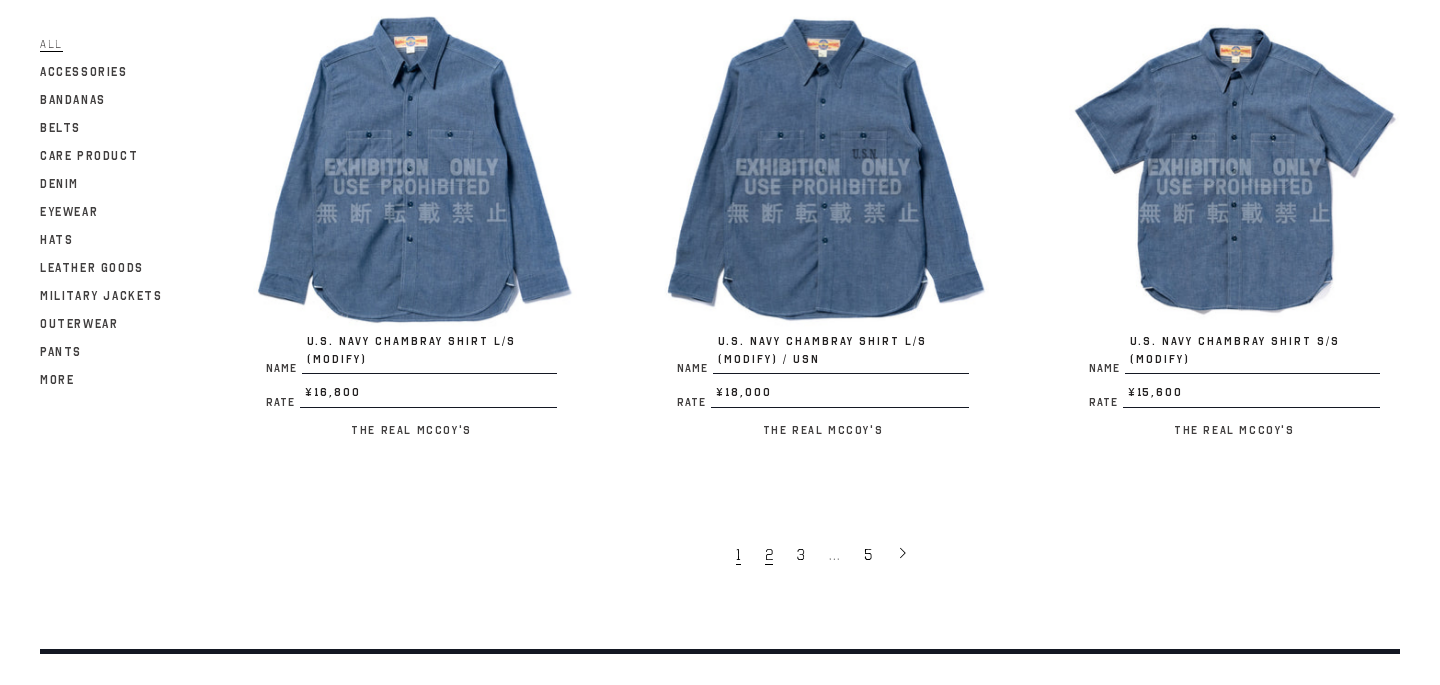 click on "2" at bounding box center (769, 555) 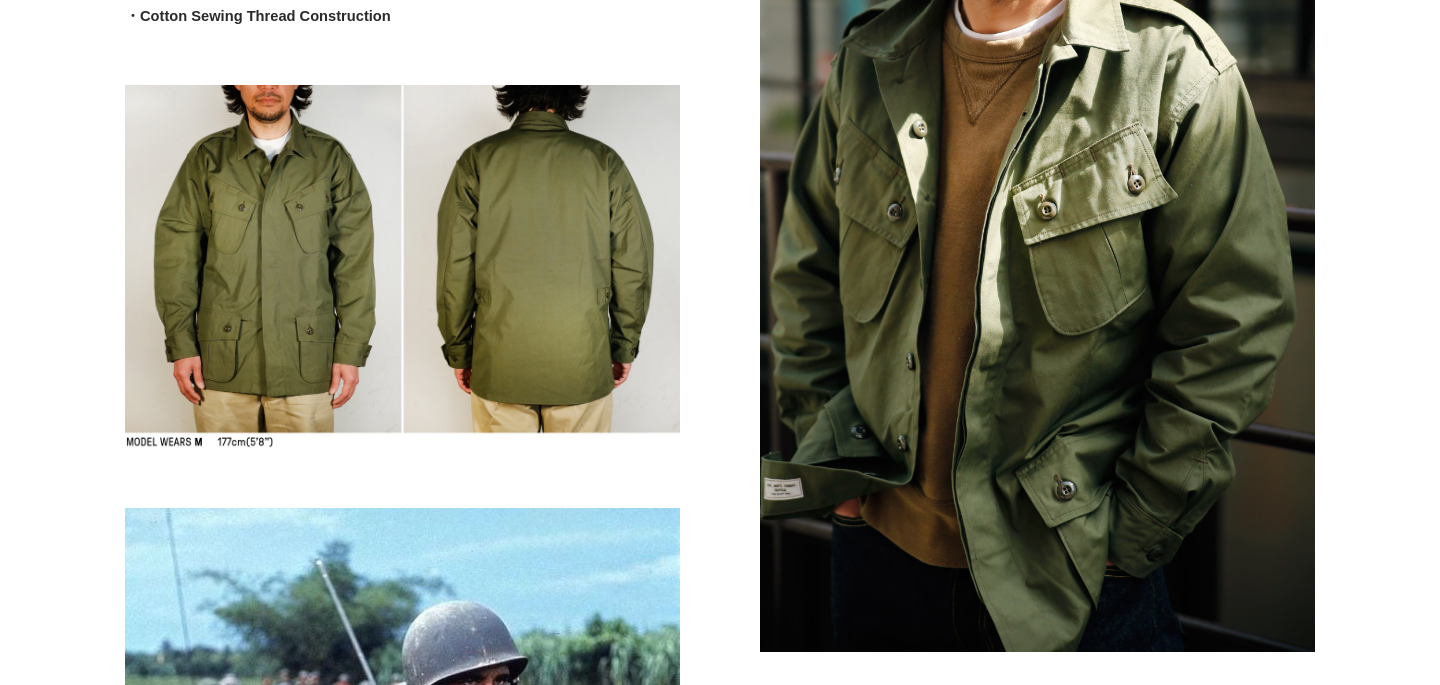 scroll, scrollTop: 568, scrollLeft: 0, axis: vertical 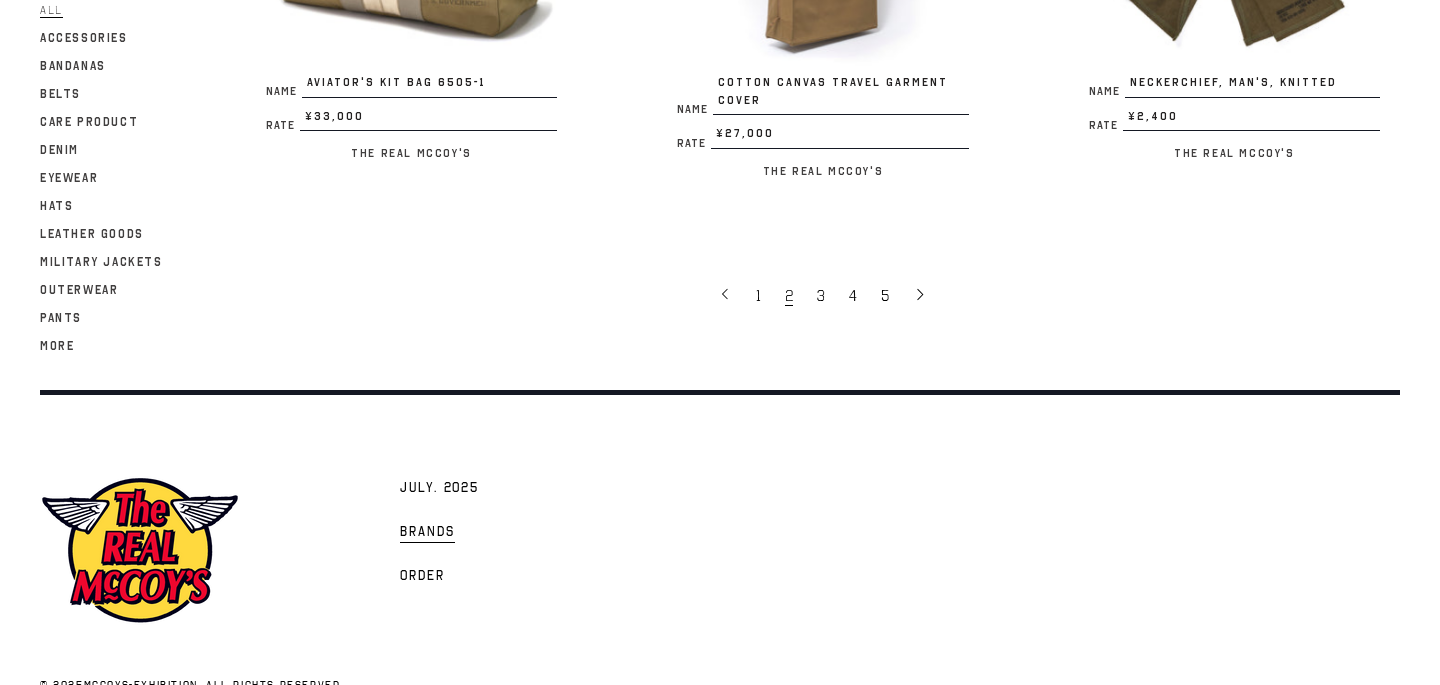 click on "Brands" at bounding box center [427, 531] 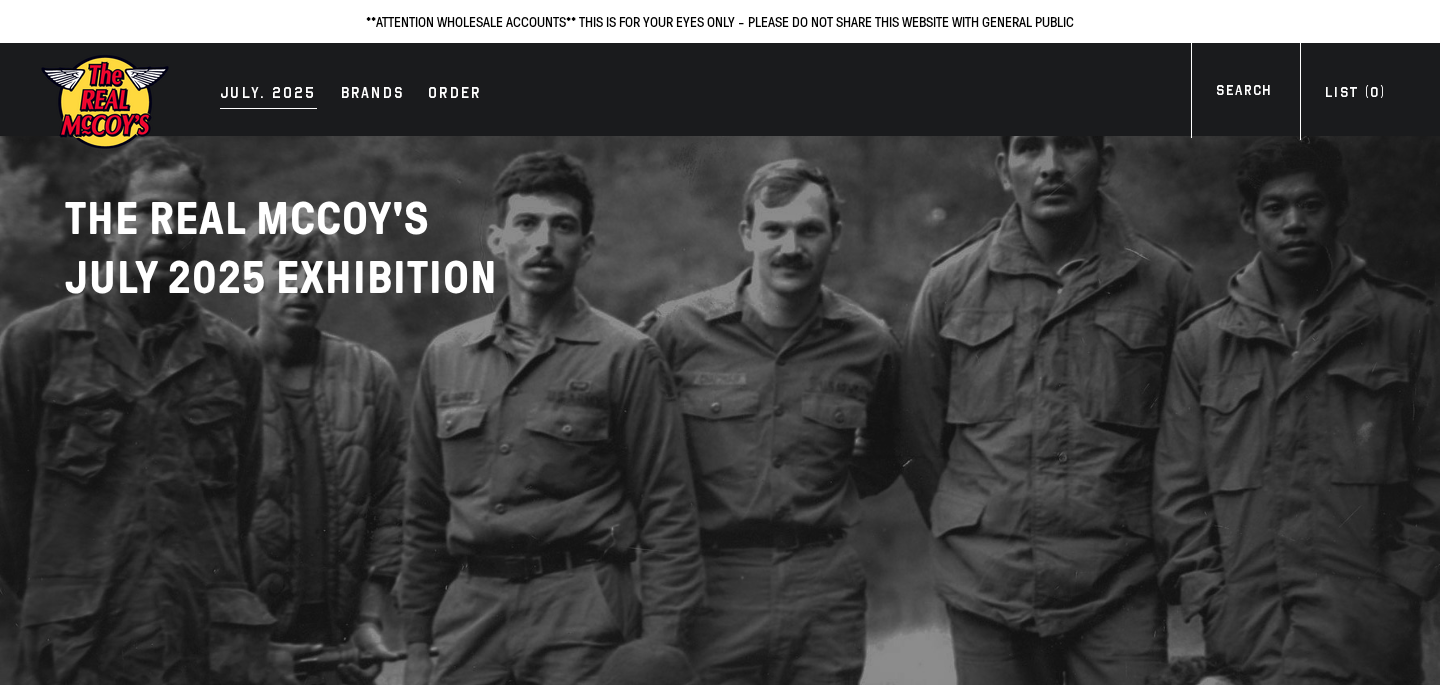 scroll, scrollTop: 0, scrollLeft: 0, axis: both 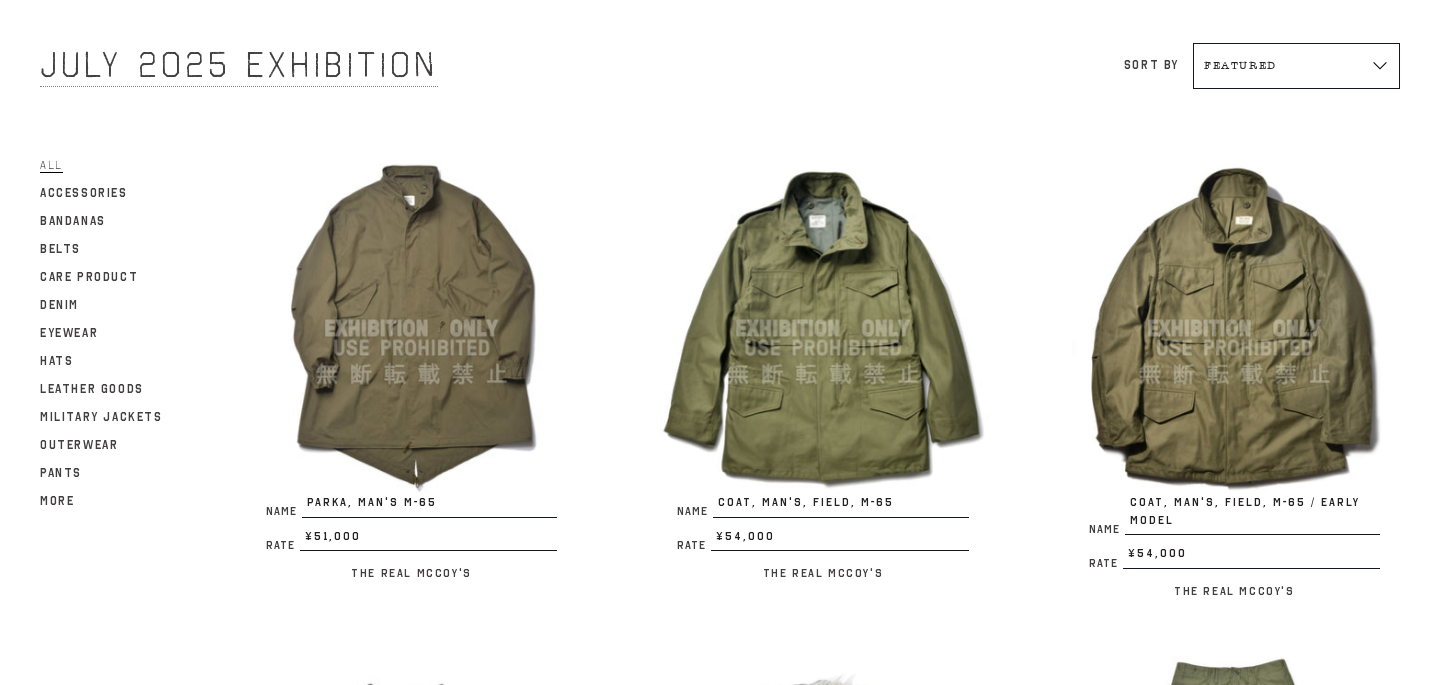 click at bounding box center [1234, 328] 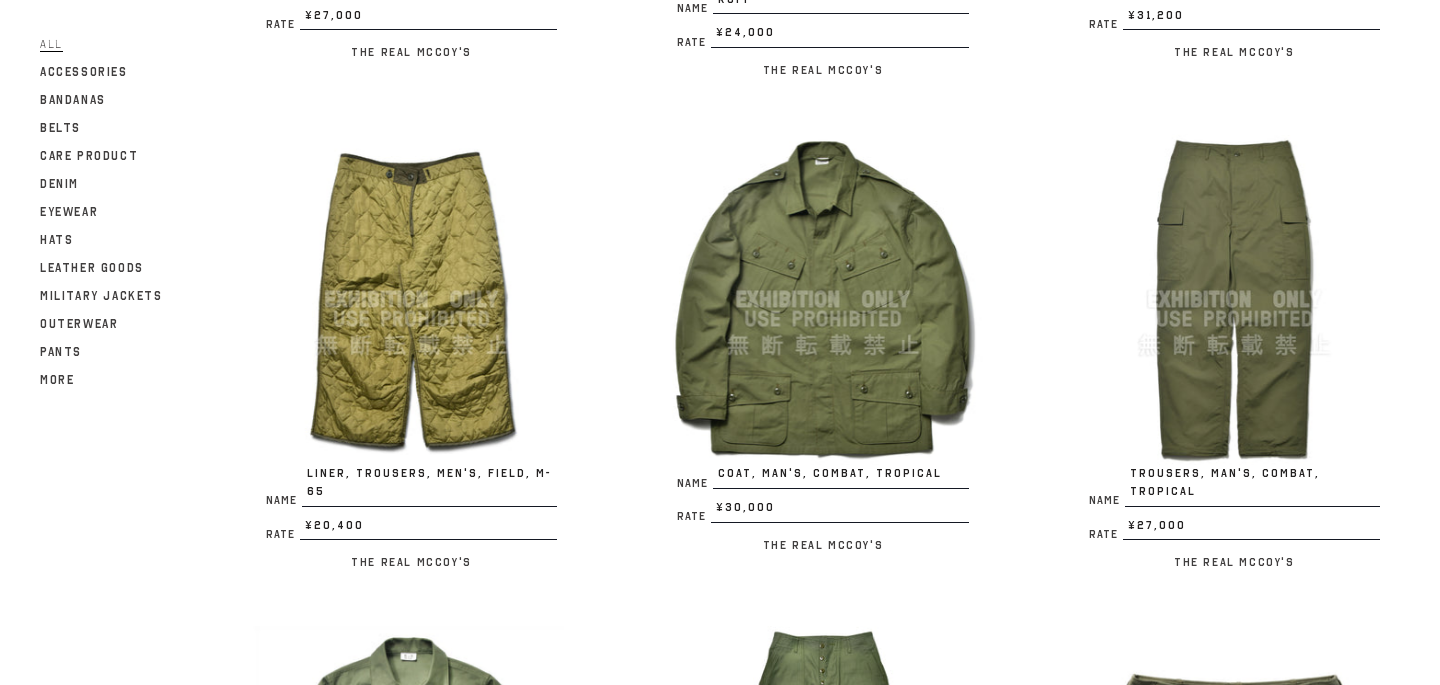 scroll, scrollTop: 1197, scrollLeft: 0, axis: vertical 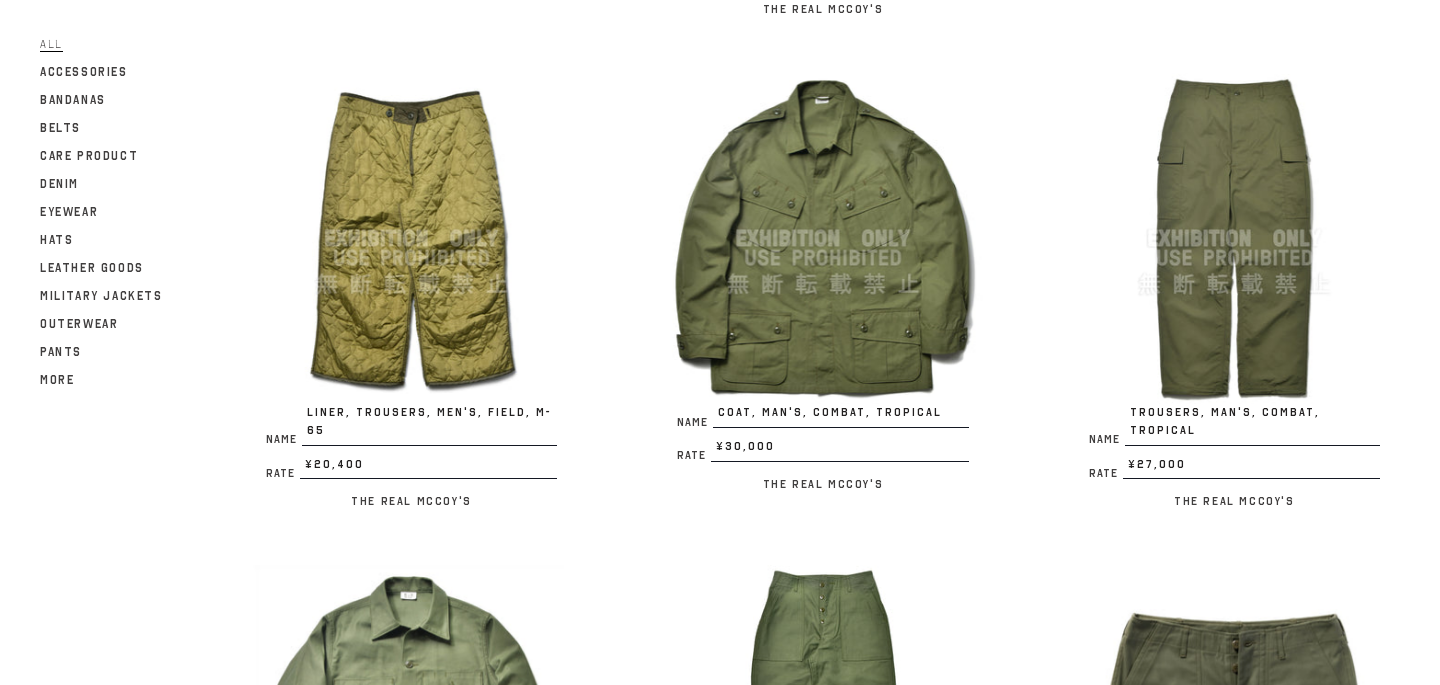 click at bounding box center [822, 238] 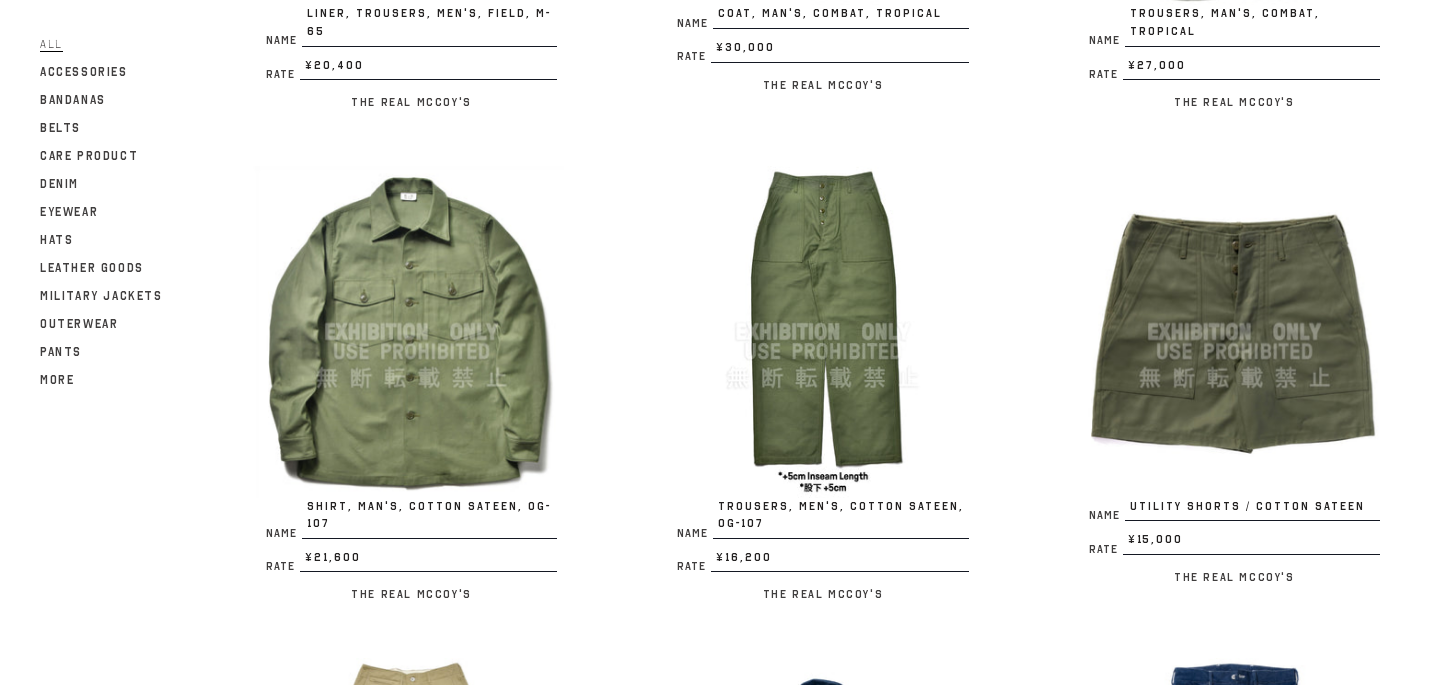 click at bounding box center (822, 331) 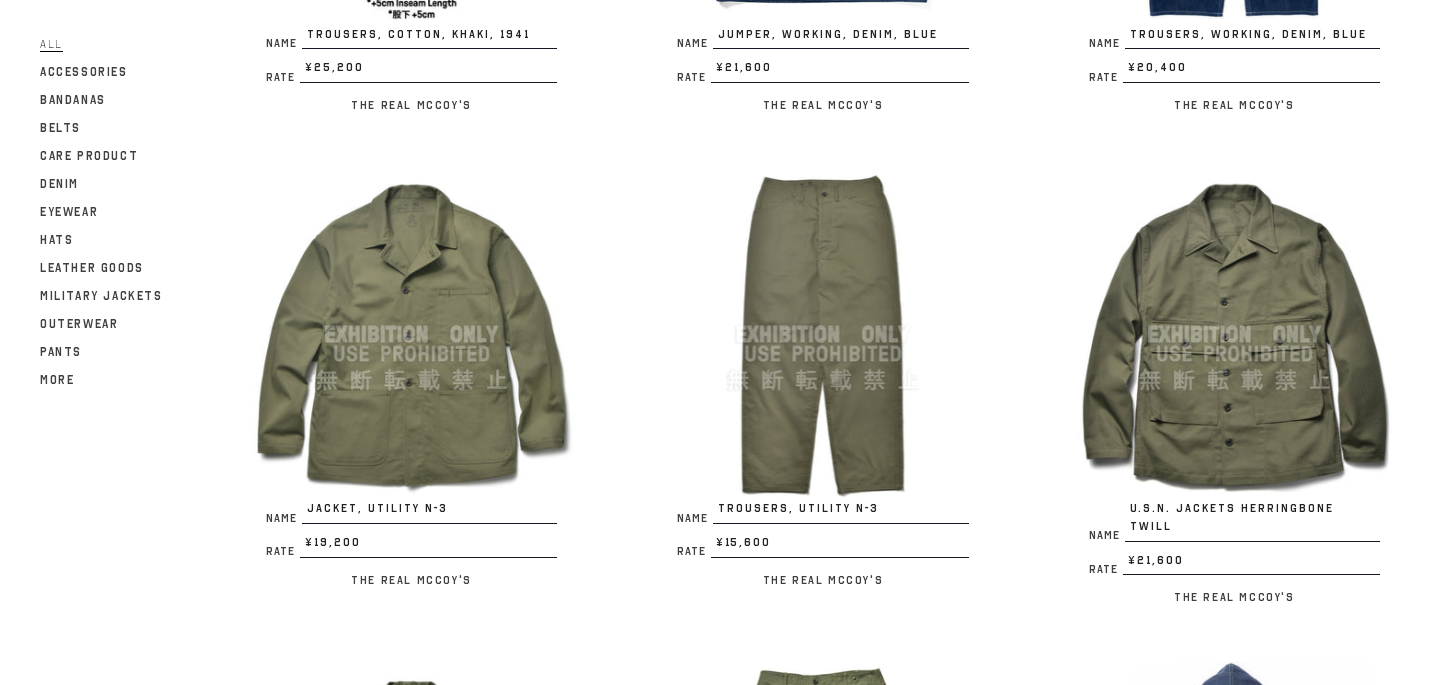 scroll, scrollTop: 2323, scrollLeft: 0, axis: vertical 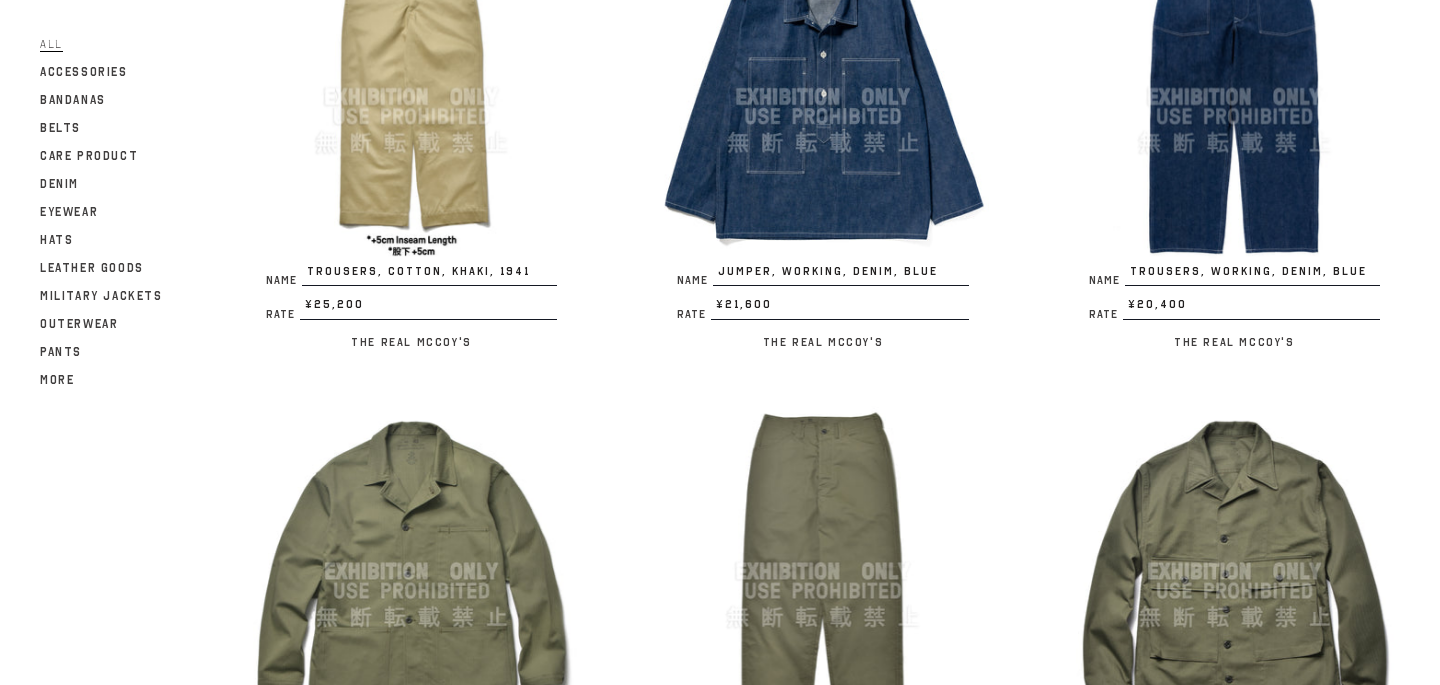 click at bounding box center [822, 96] 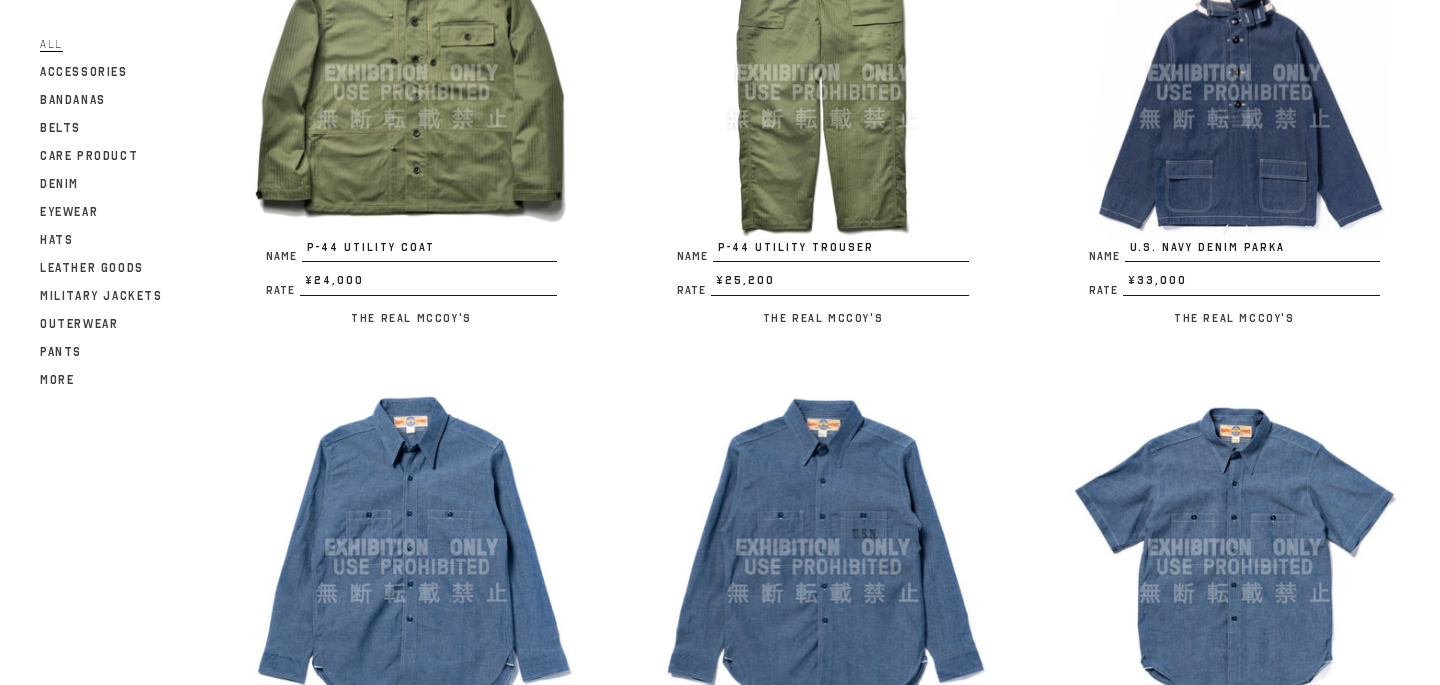 scroll, scrollTop: 3898, scrollLeft: 0, axis: vertical 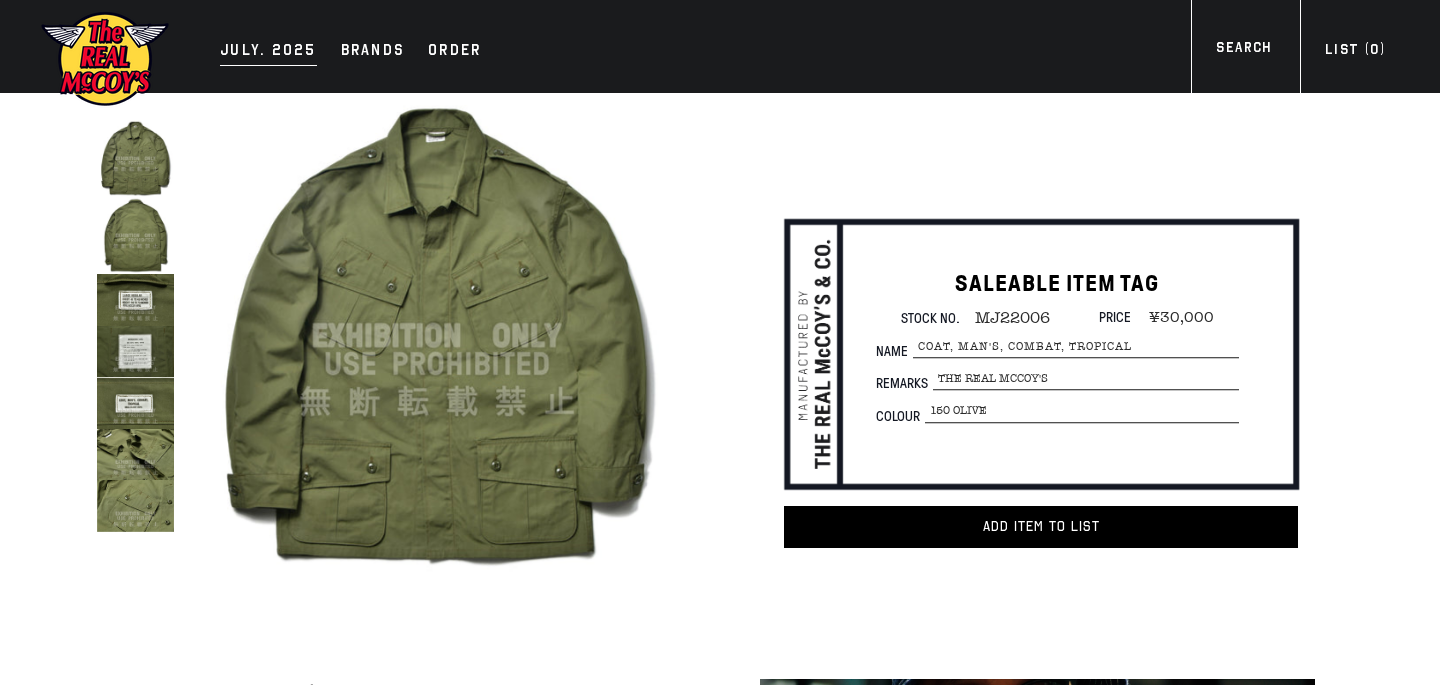 click on "JULY. 2025" at bounding box center [268, 52] 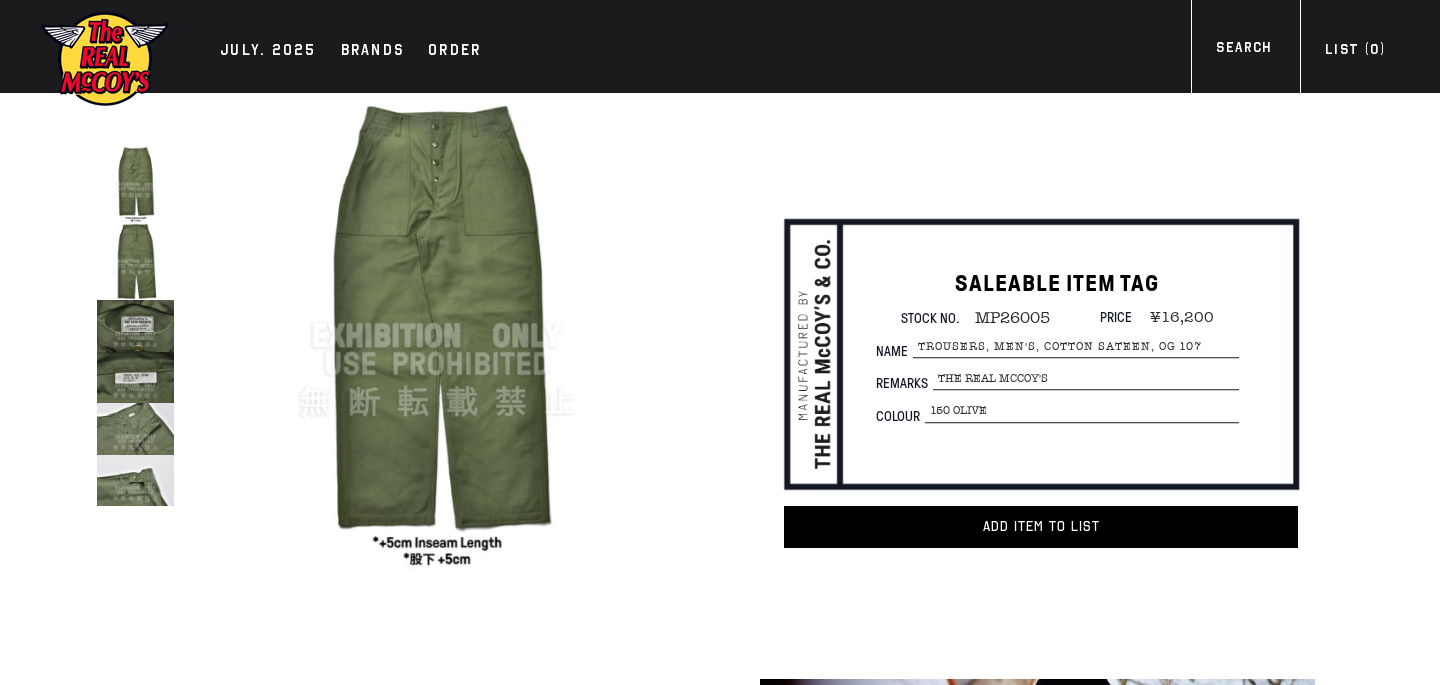 scroll, scrollTop: 0, scrollLeft: 0, axis: both 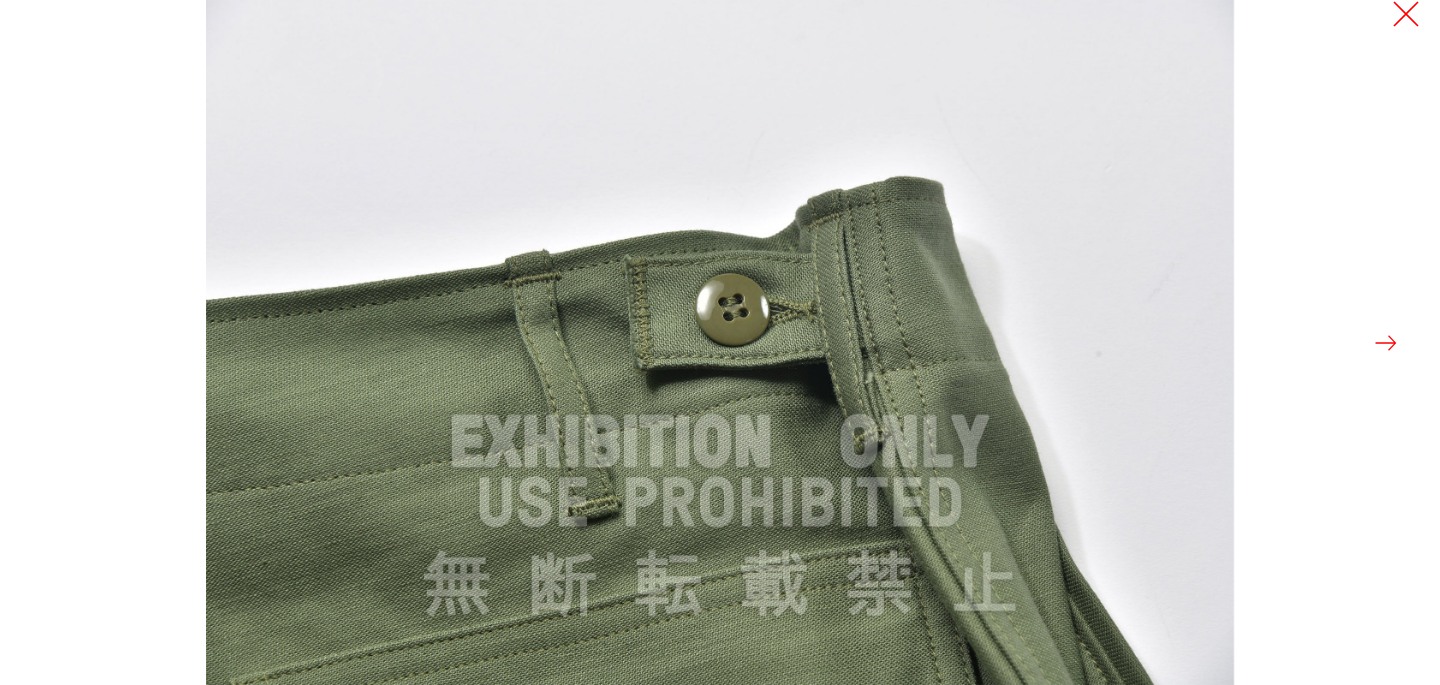 click at bounding box center [1406, 14] 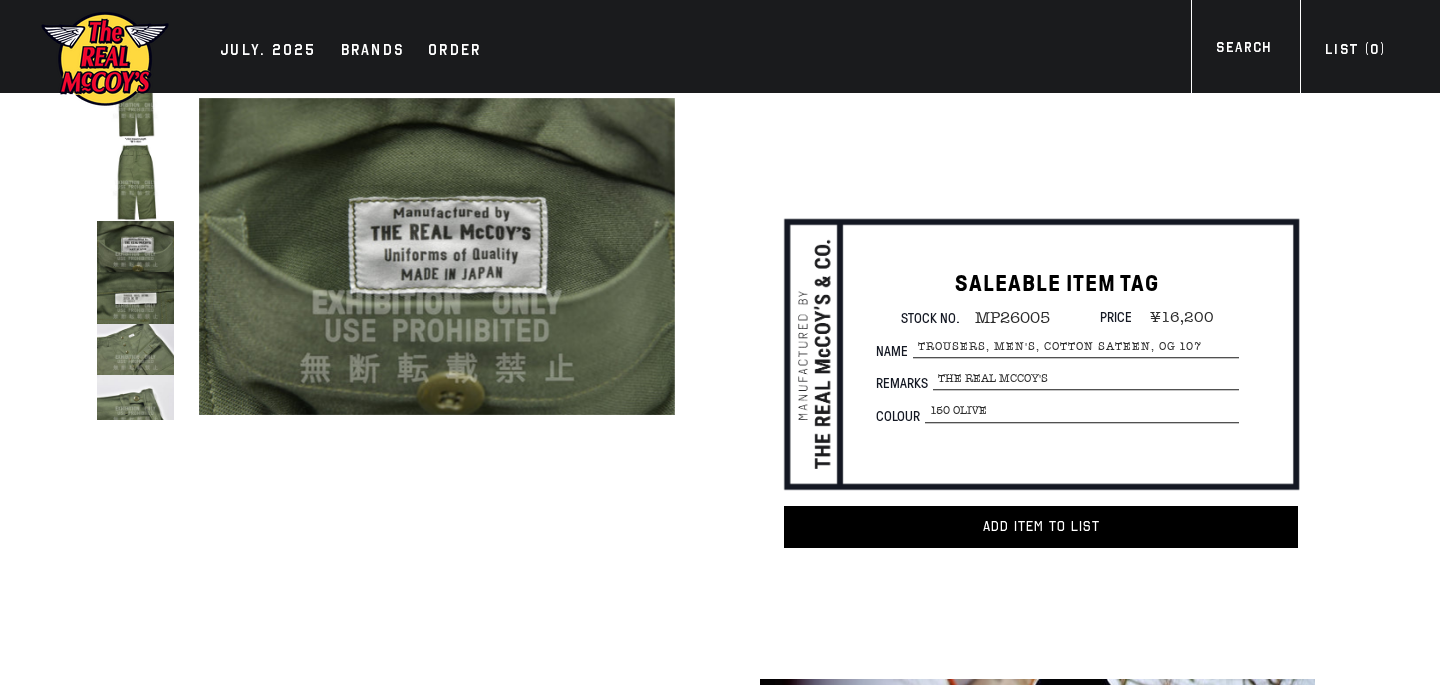 scroll, scrollTop: 0, scrollLeft: 0, axis: both 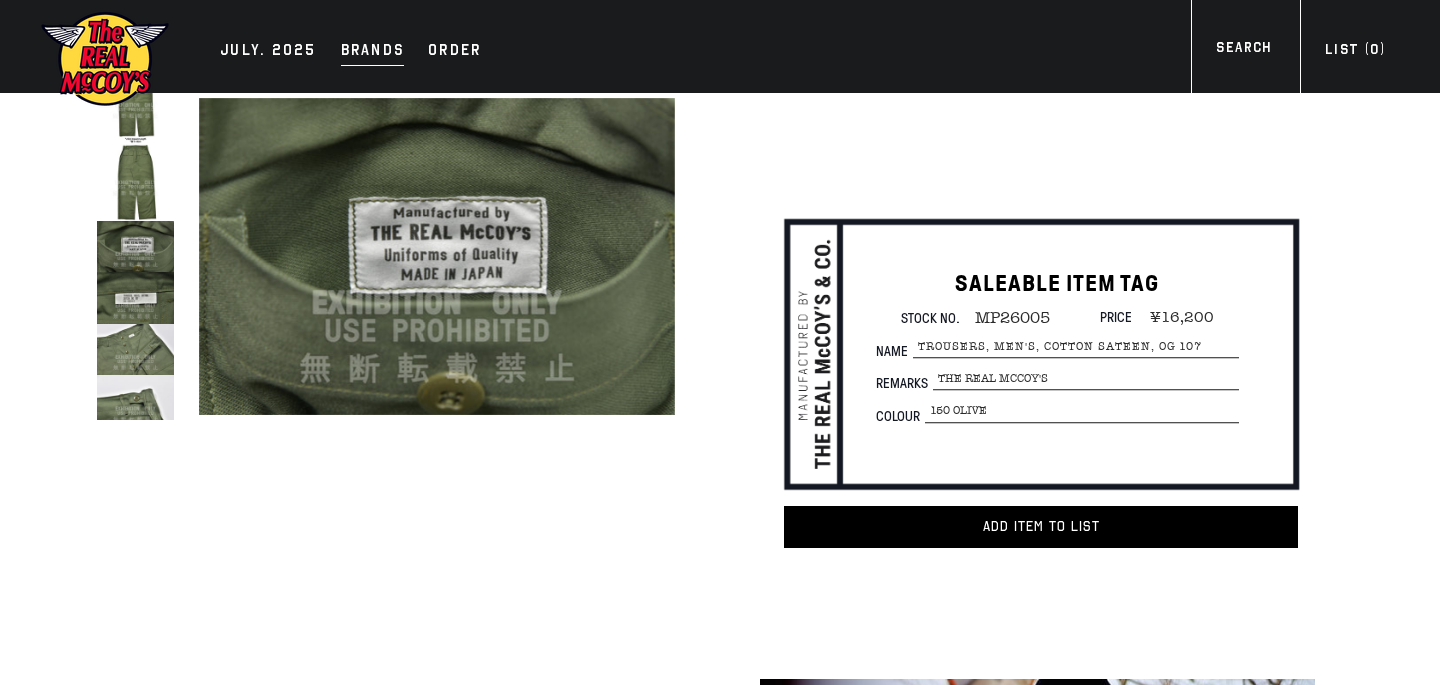 click on "Brands" at bounding box center [373, 52] 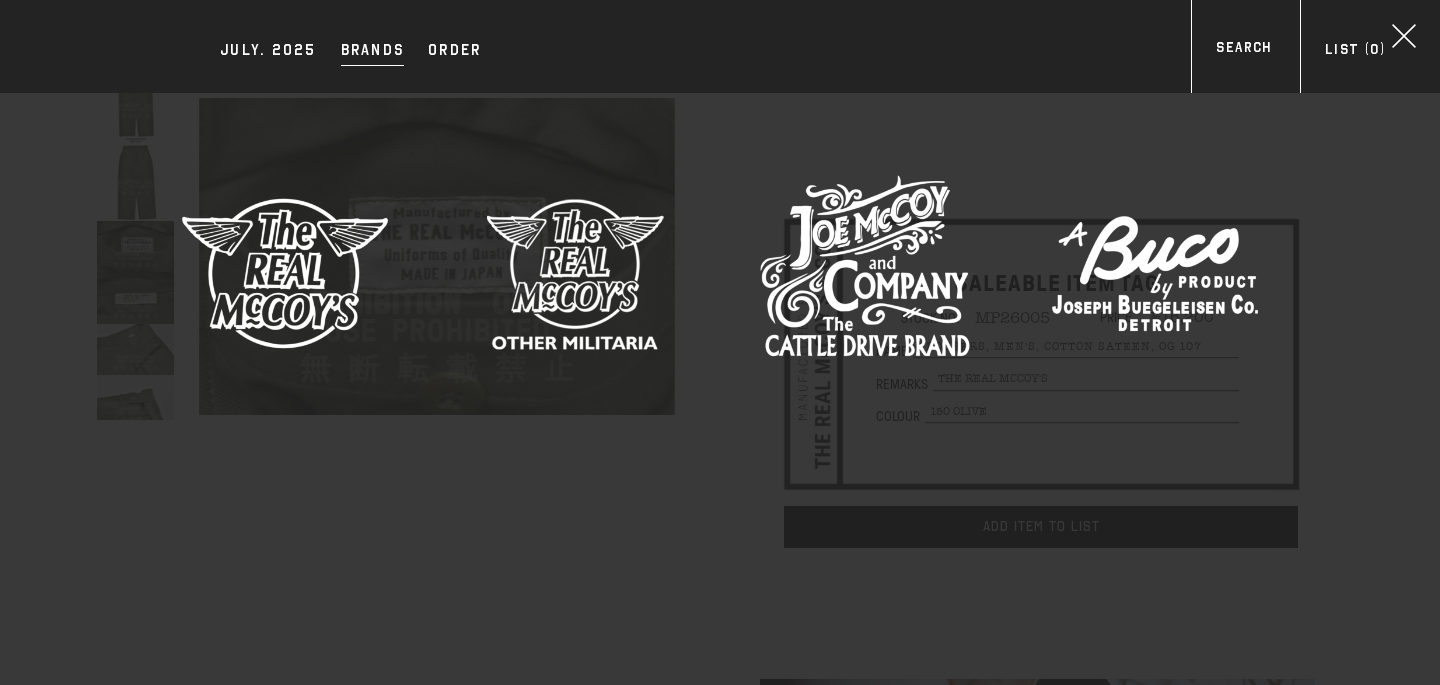 click at bounding box center [1155, 273] 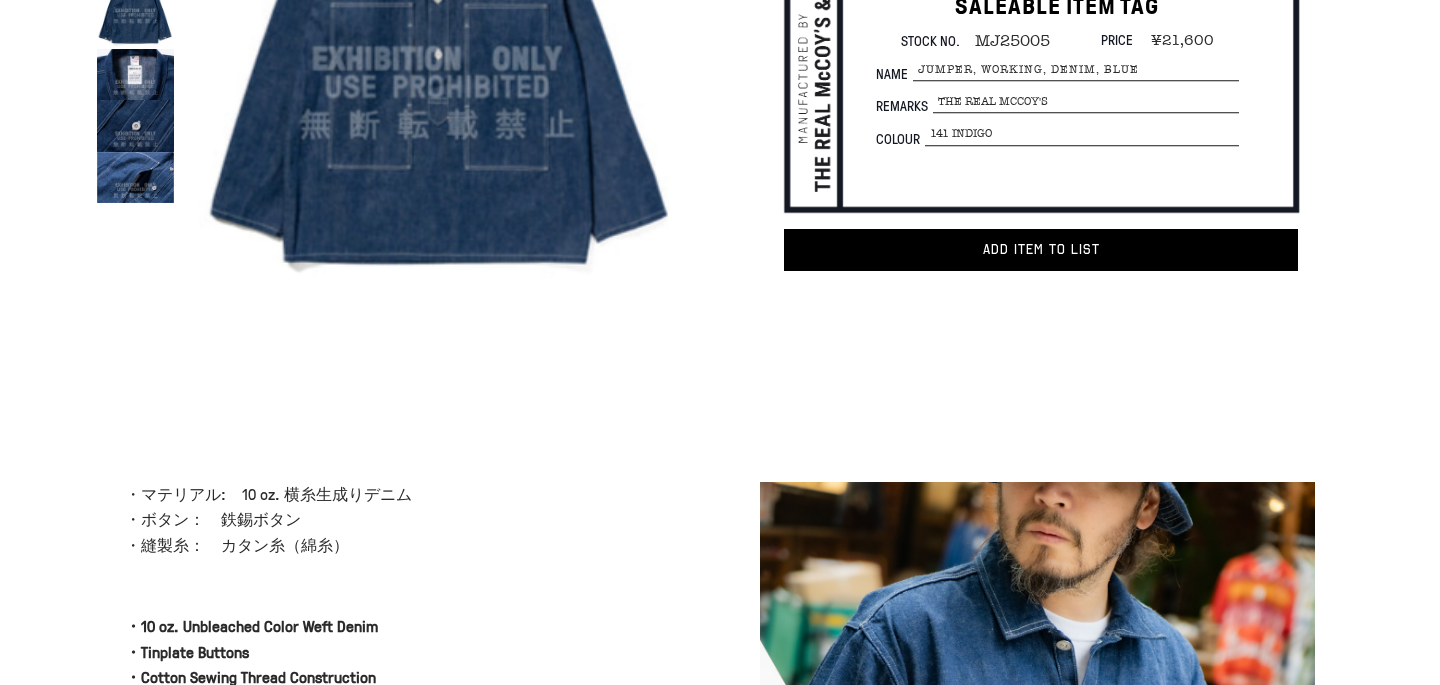 scroll, scrollTop: 16, scrollLeft: 0, axis: vertical 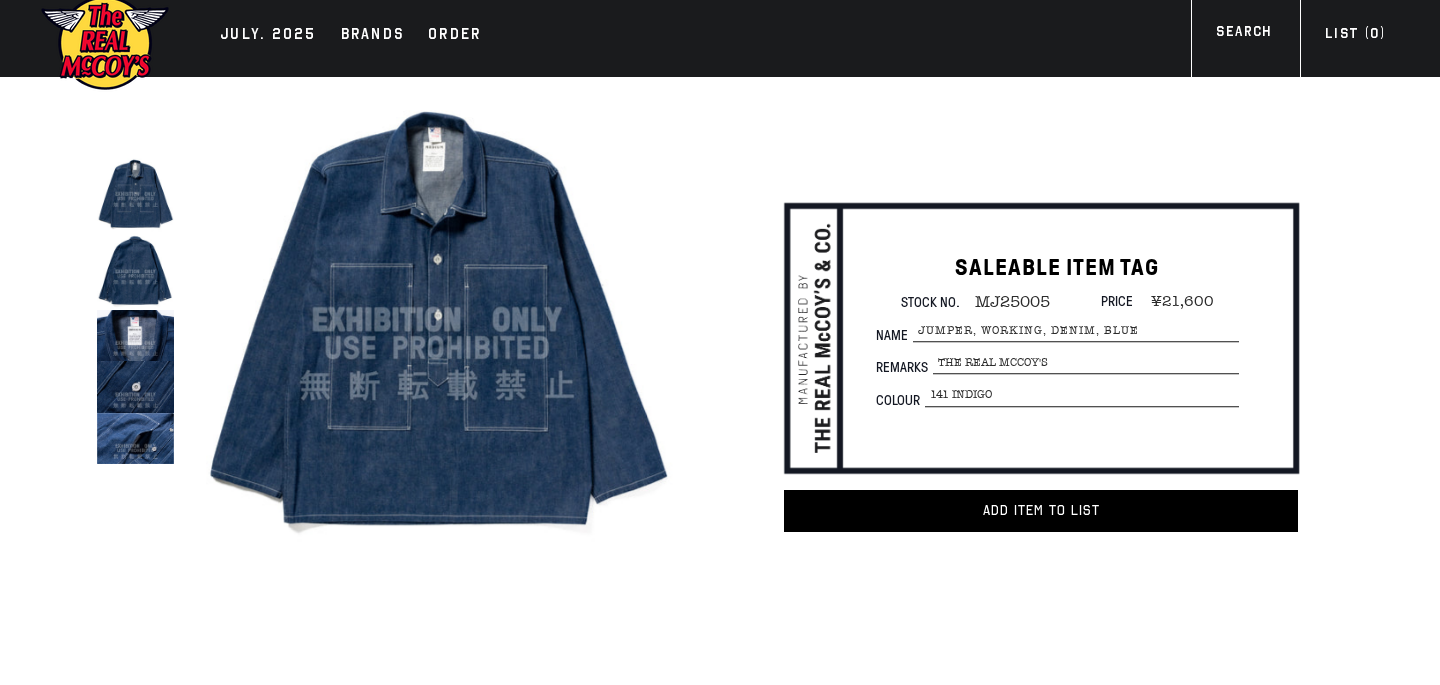 click on "JULY. 2025
Brands
Order
More" at bounding box center [720, 30] 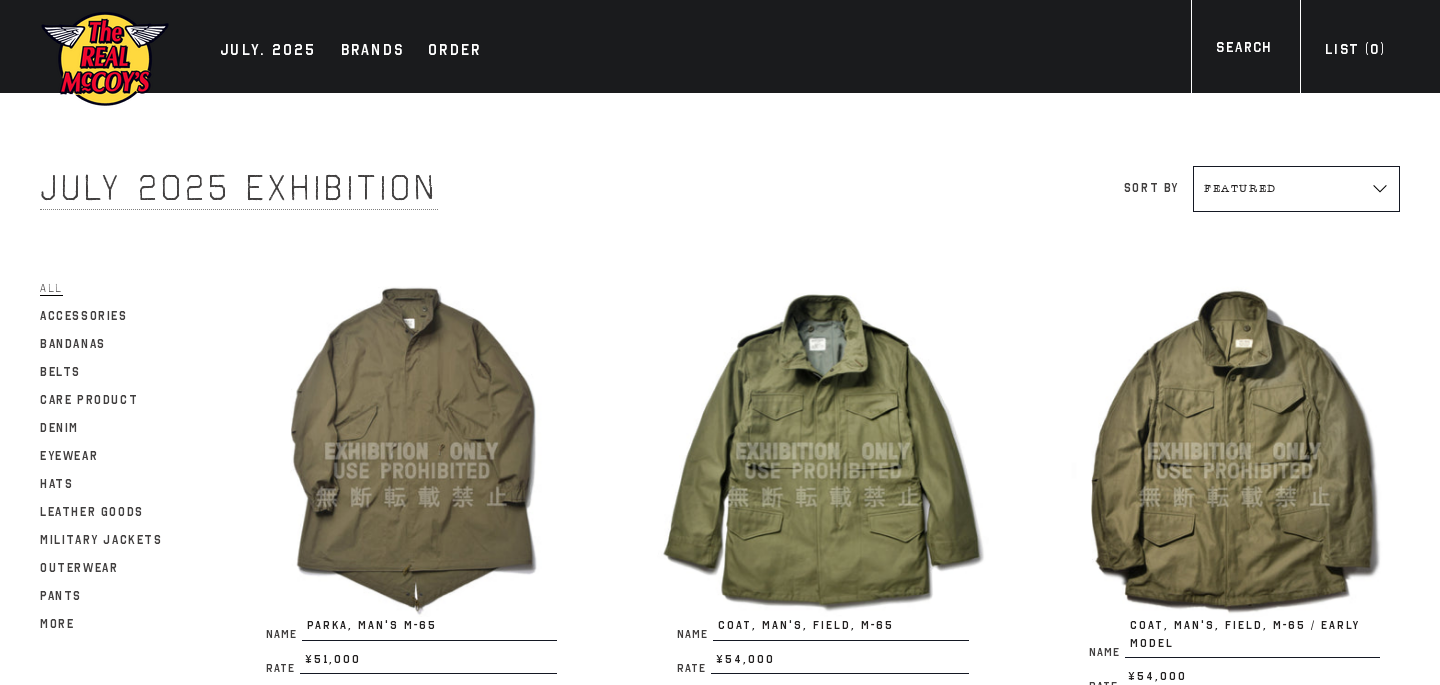 scroll, scrollTop: 0, scrollLeft: 0, axis: both 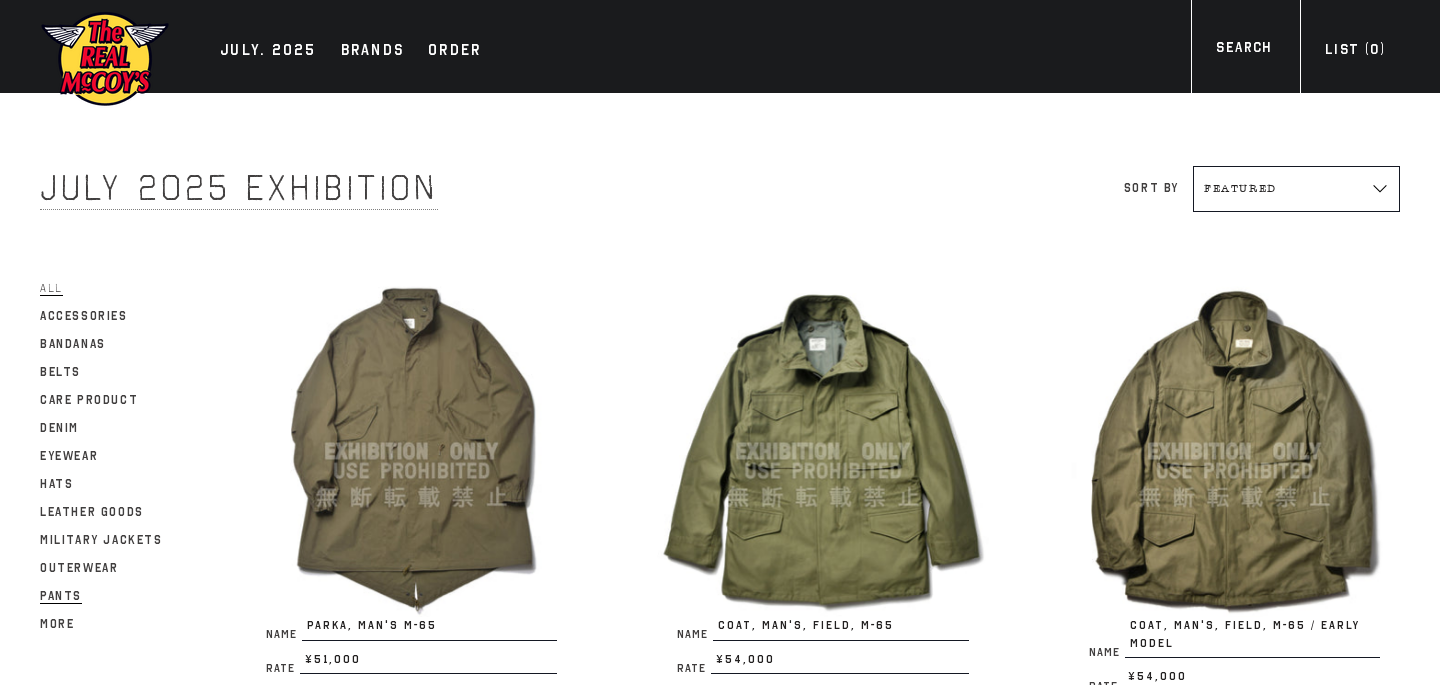 click on "Pants" at bounding box center (61, 596) 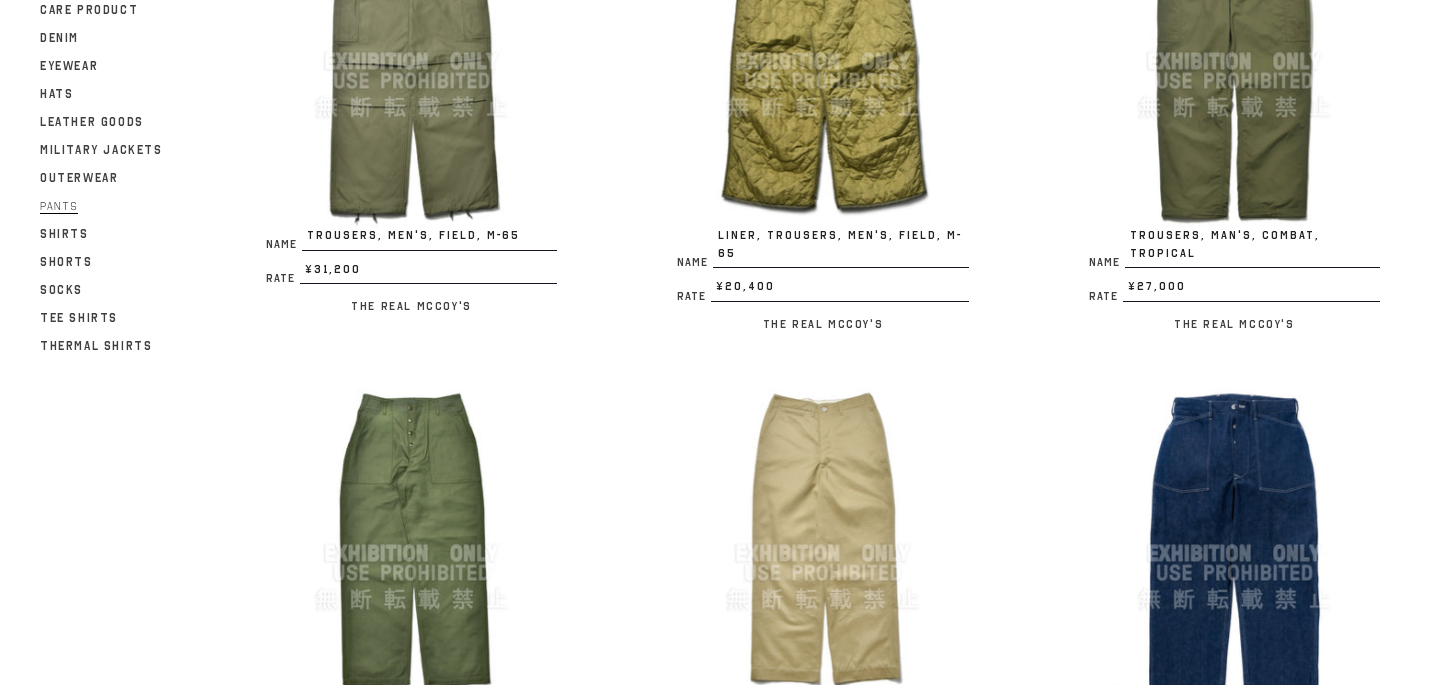 scroll, scrollTop: 468, scrollLeft: 0, axis: vertical 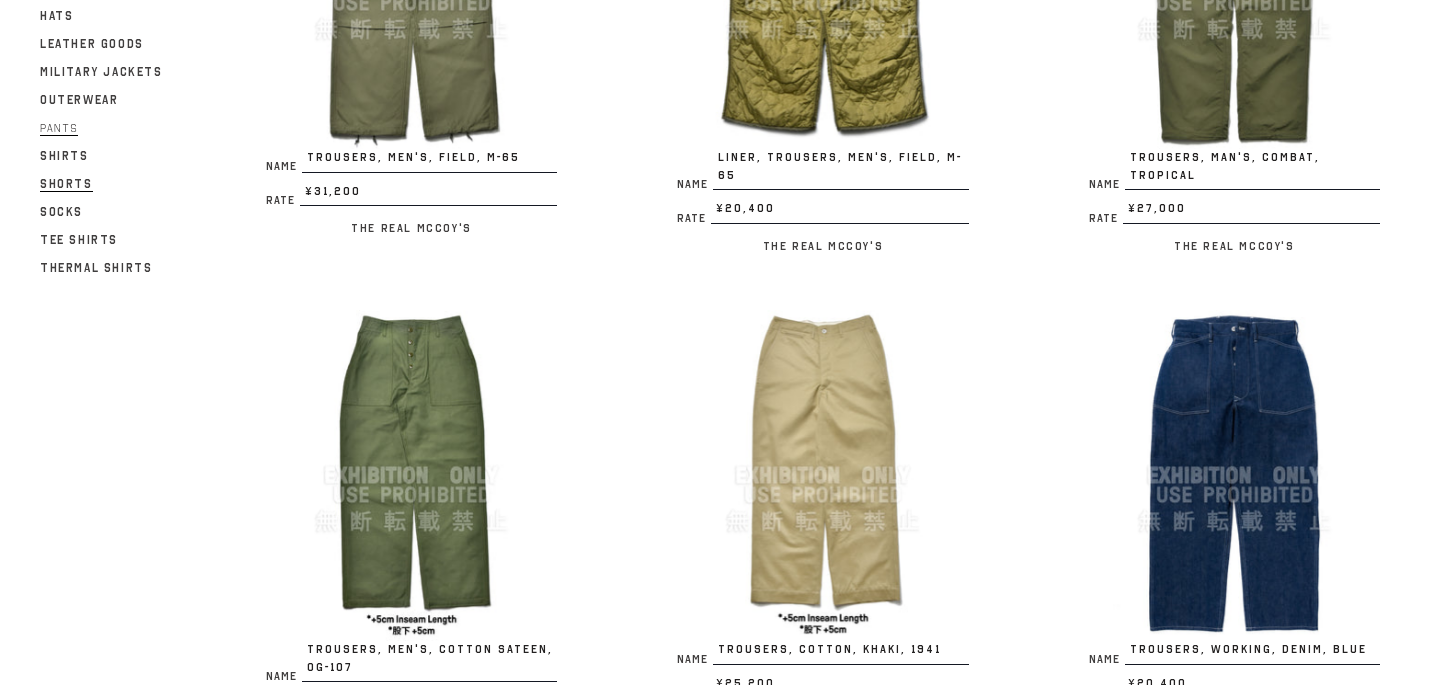 click on "Shorts" at bounding box center [66, 184] 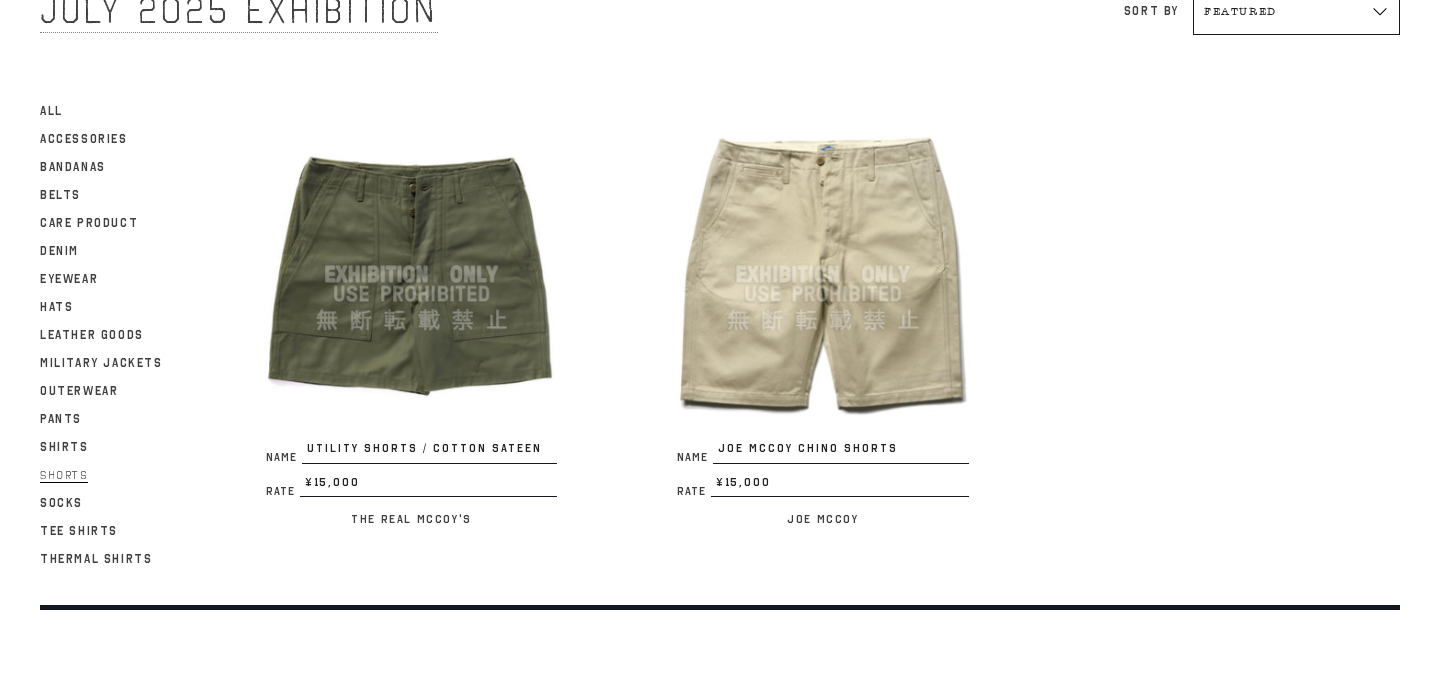 scroll, scrollTop: 178, scrollLeft: 0, axis: vertical 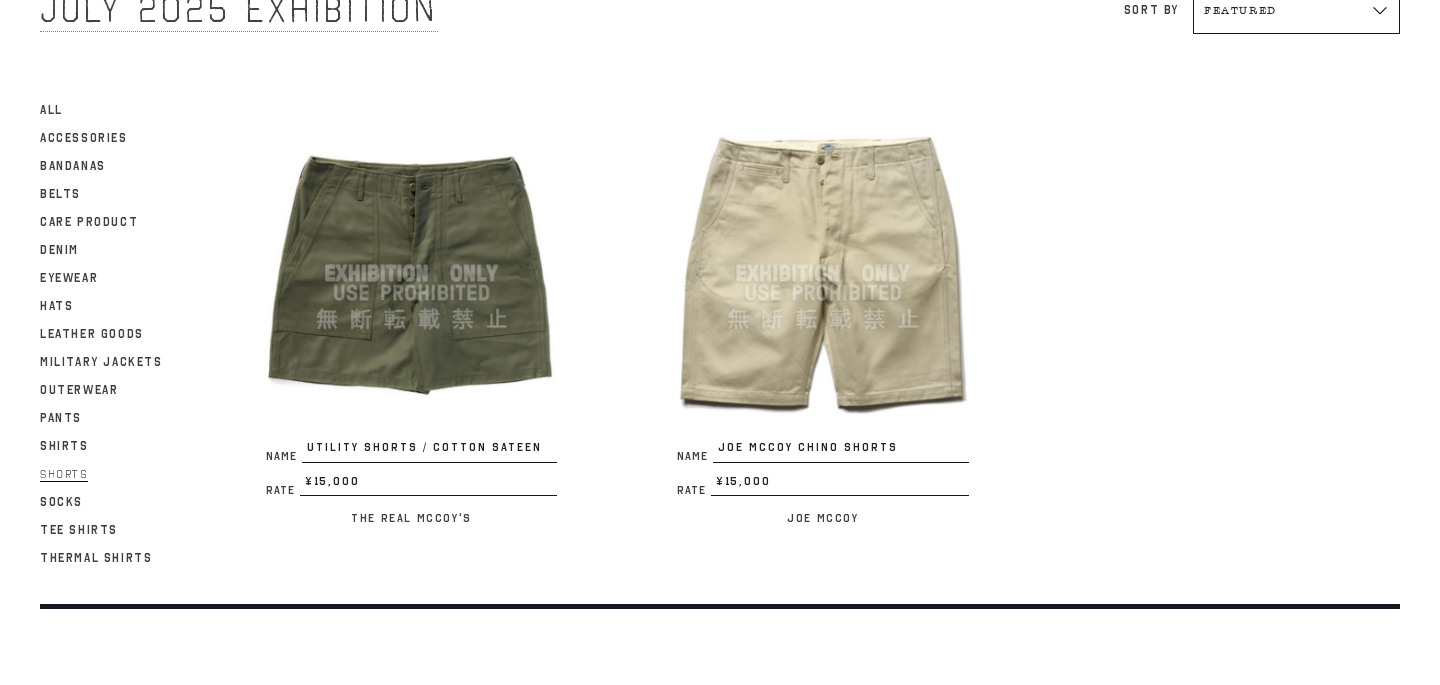 click at bounding box center [411, 273] 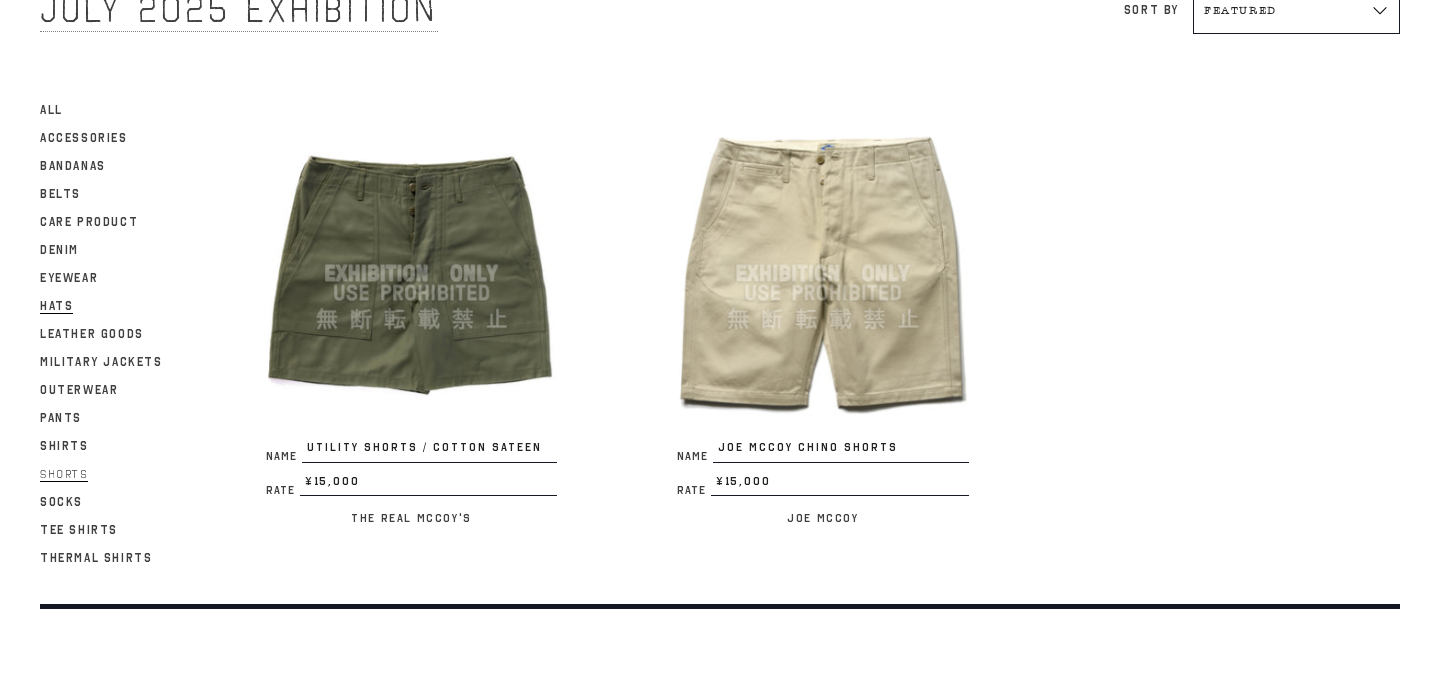 click on "Hats" at bounding box center [56, 306] 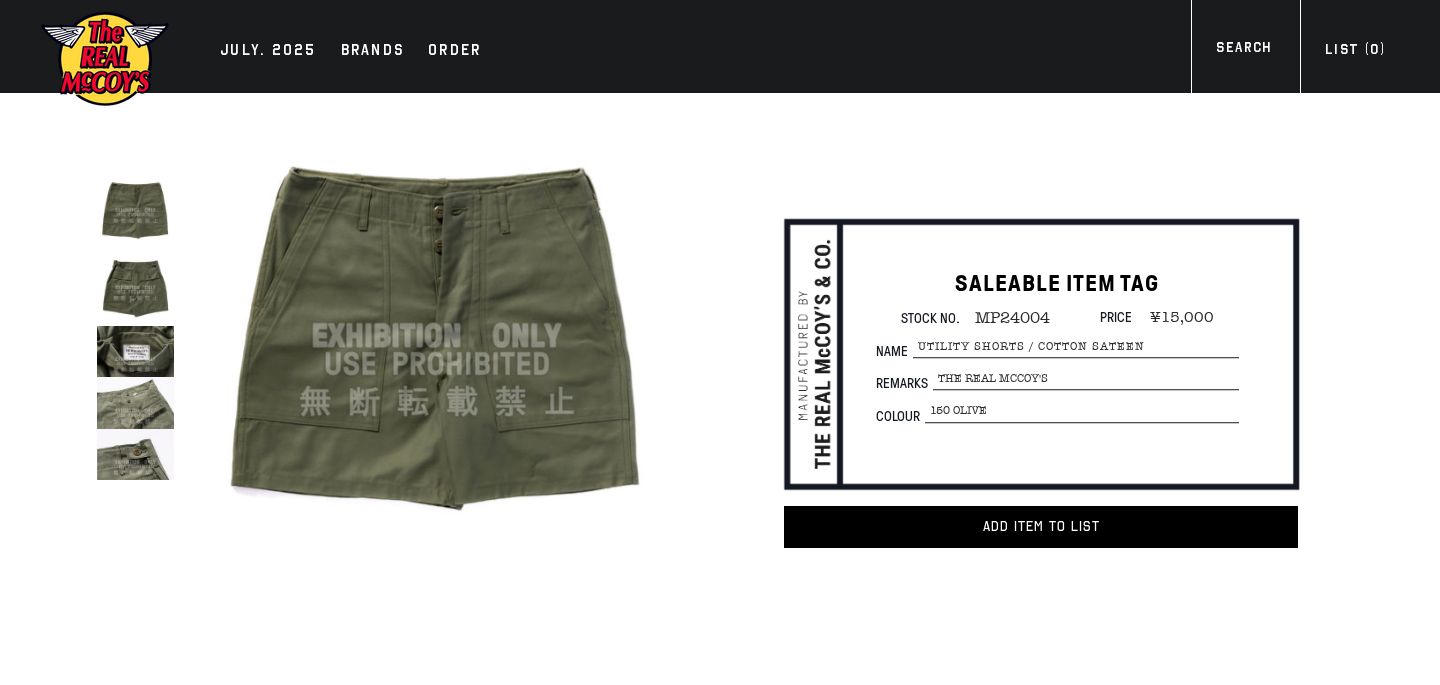 scroll, scrollTop: 0, scrollLeft: 0, axis: both 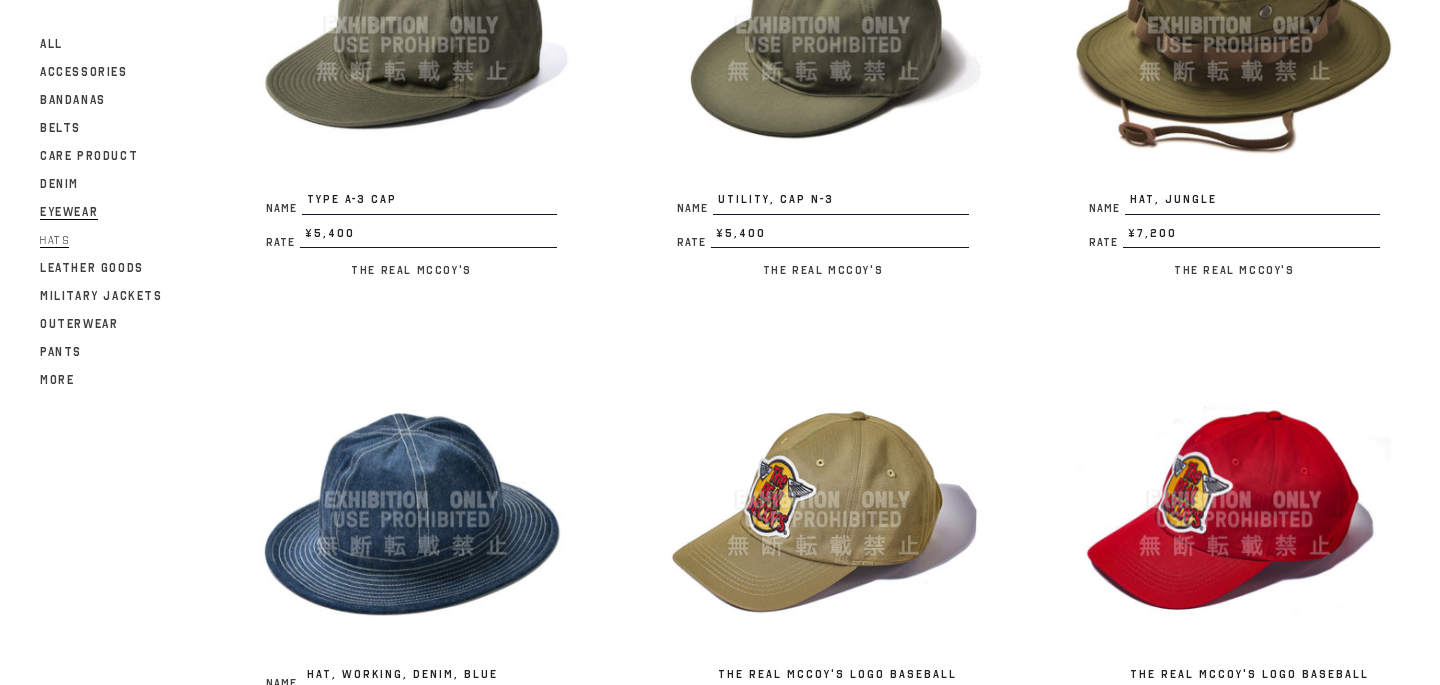 click on "Eyewear" at bounding box center [69, 212] 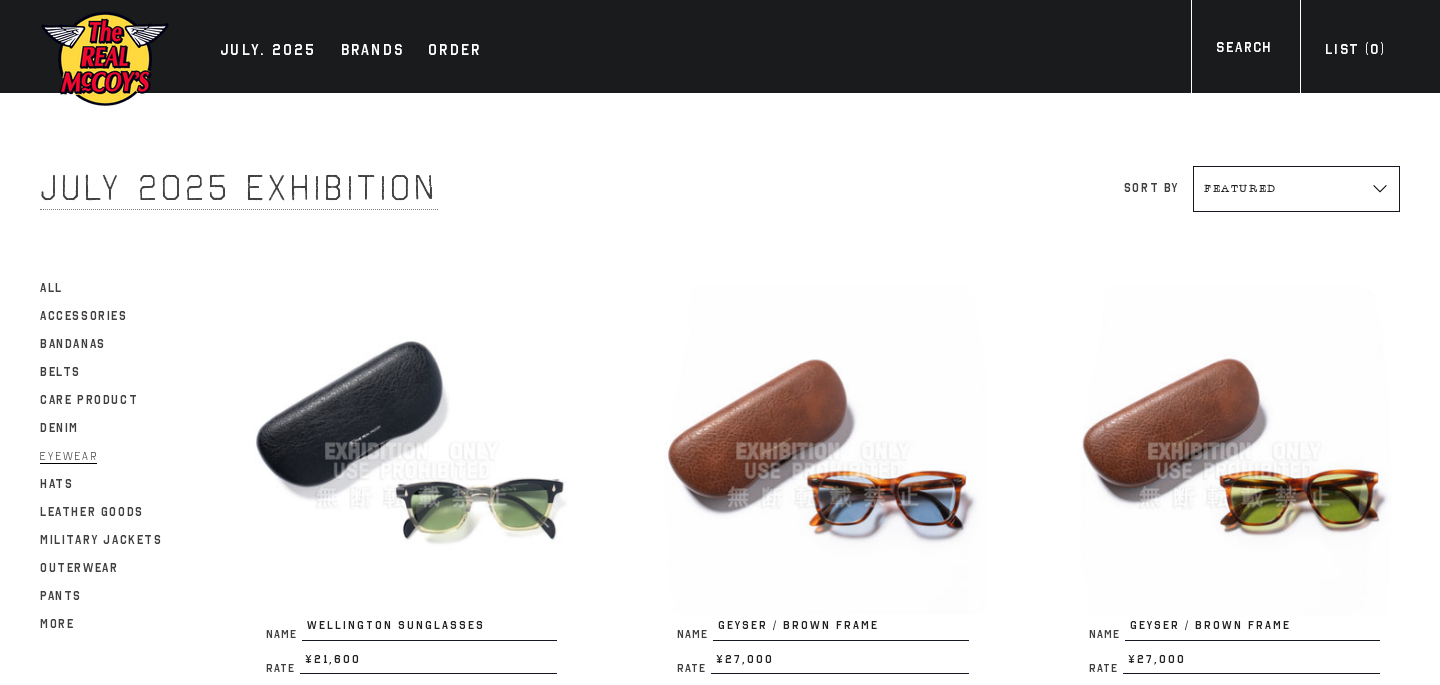 scroll, scrollTop: 0, scrollLeft: 0, axis: both 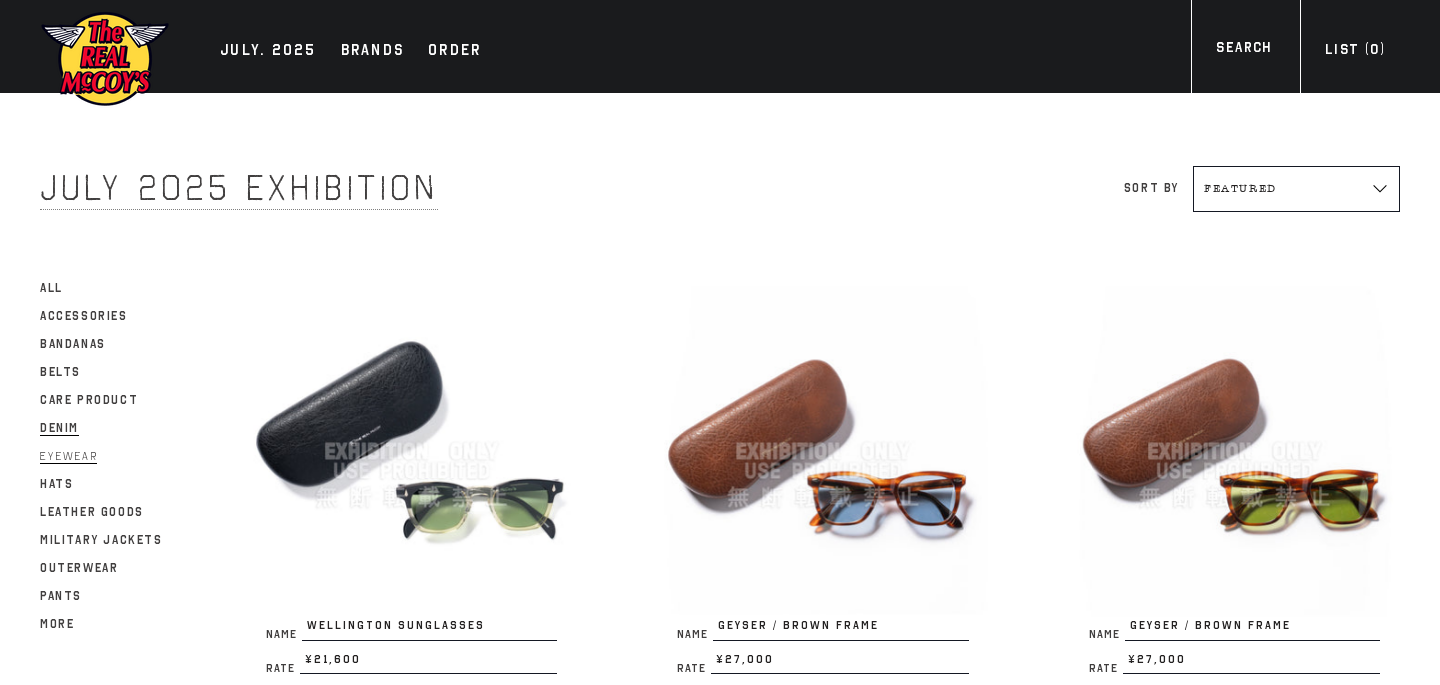 click on "Denim" at bounding box center (59, 428) 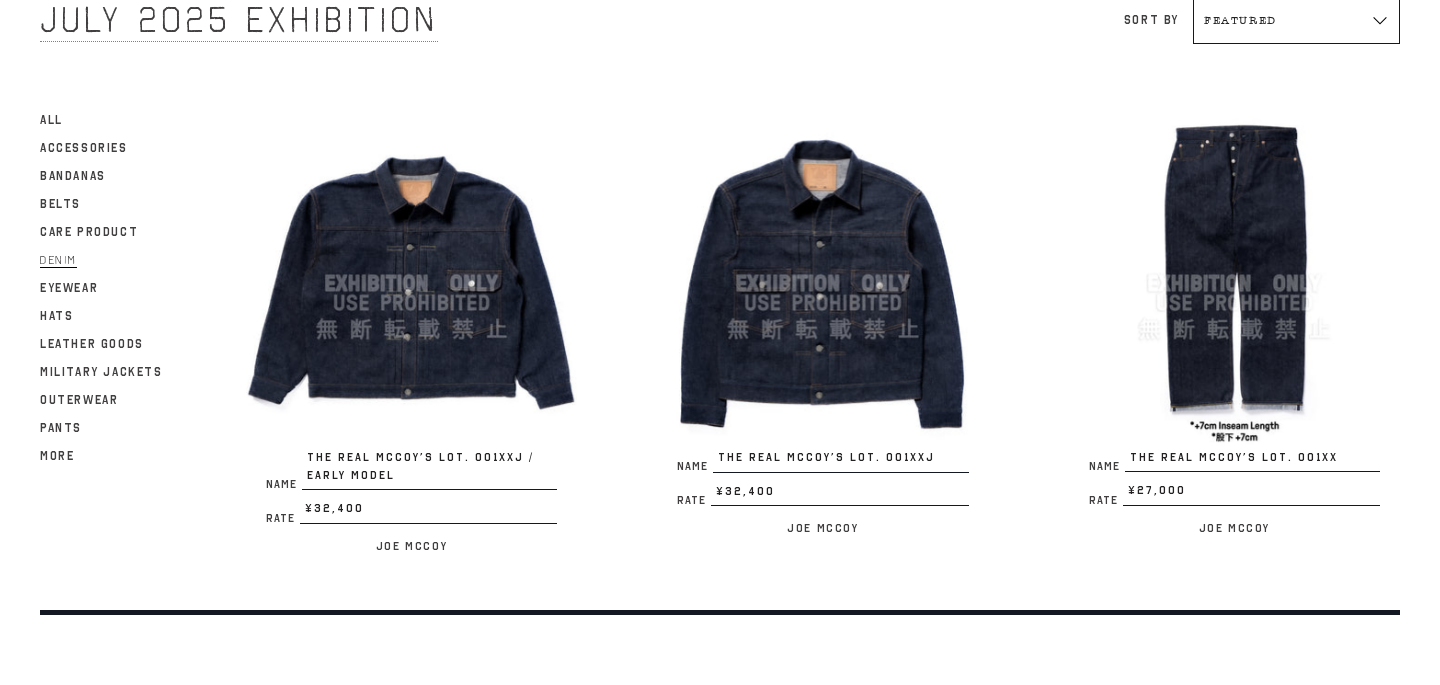 scroll, scrollTop: 201, scrollLeft: 0, axis: vertical 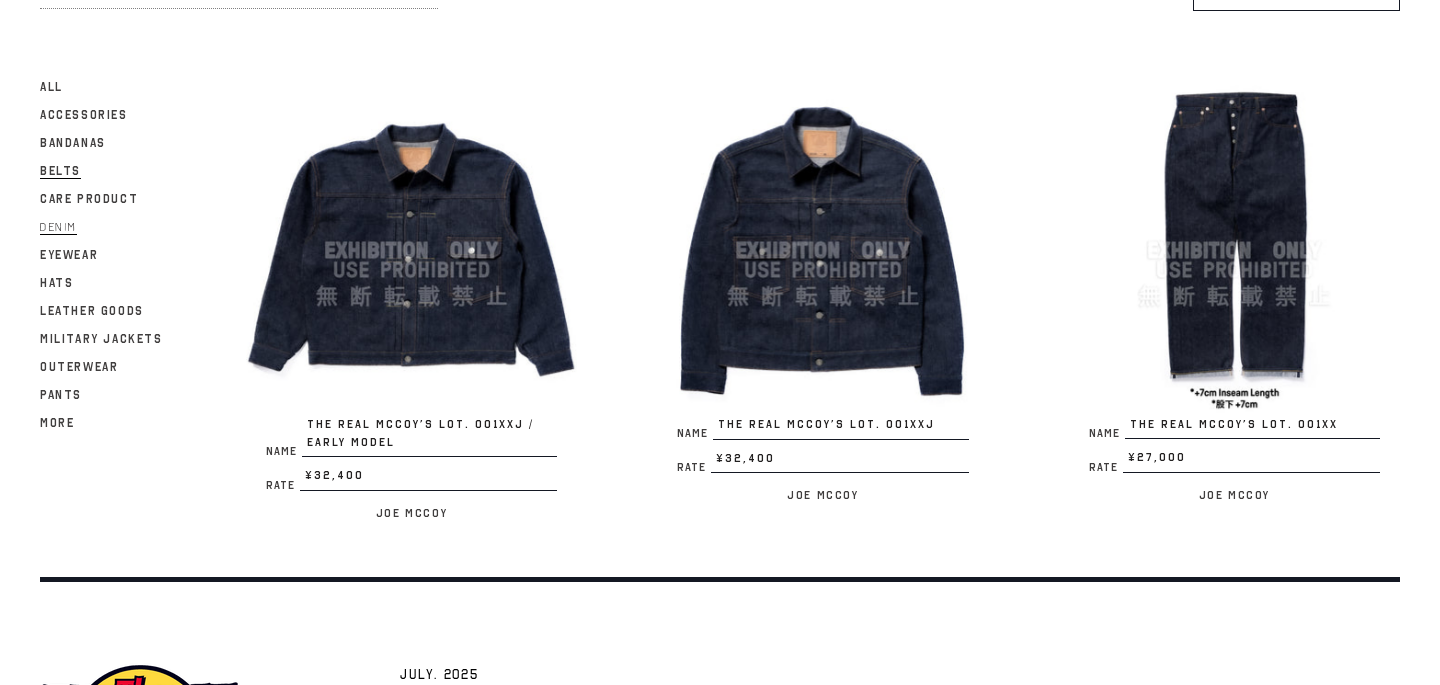 click on "Belts" at bounding box center [60, 171] 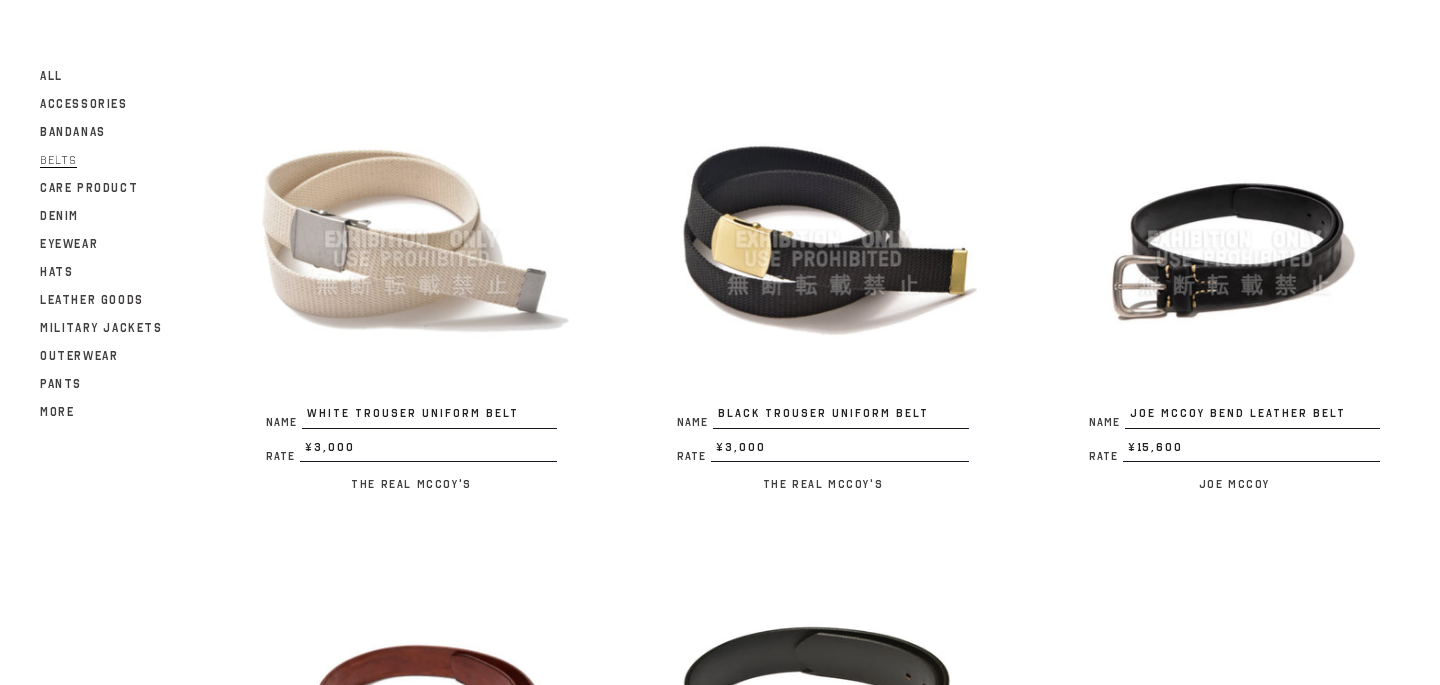 scroll, scrollTop: 166, scrollLeft: 0, axis: vertical 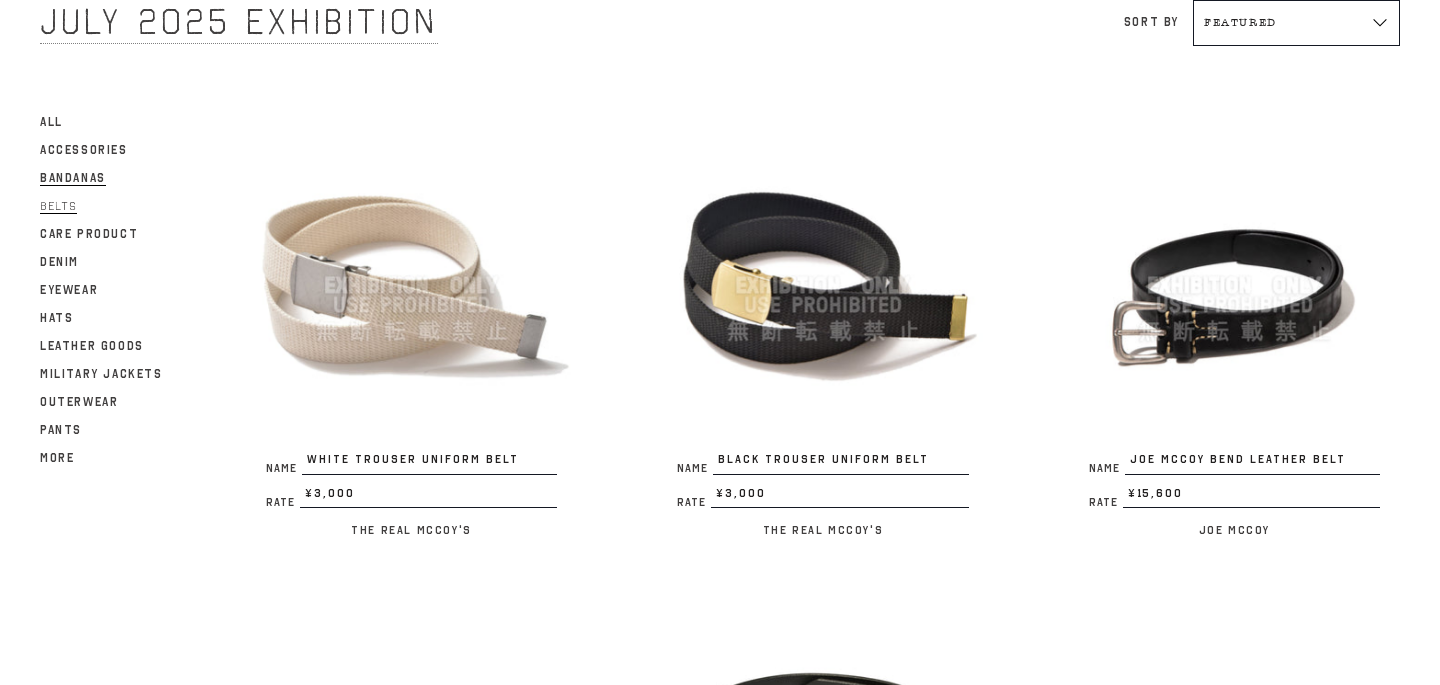 click on "Bandanas" at bounding box center (73, 178) 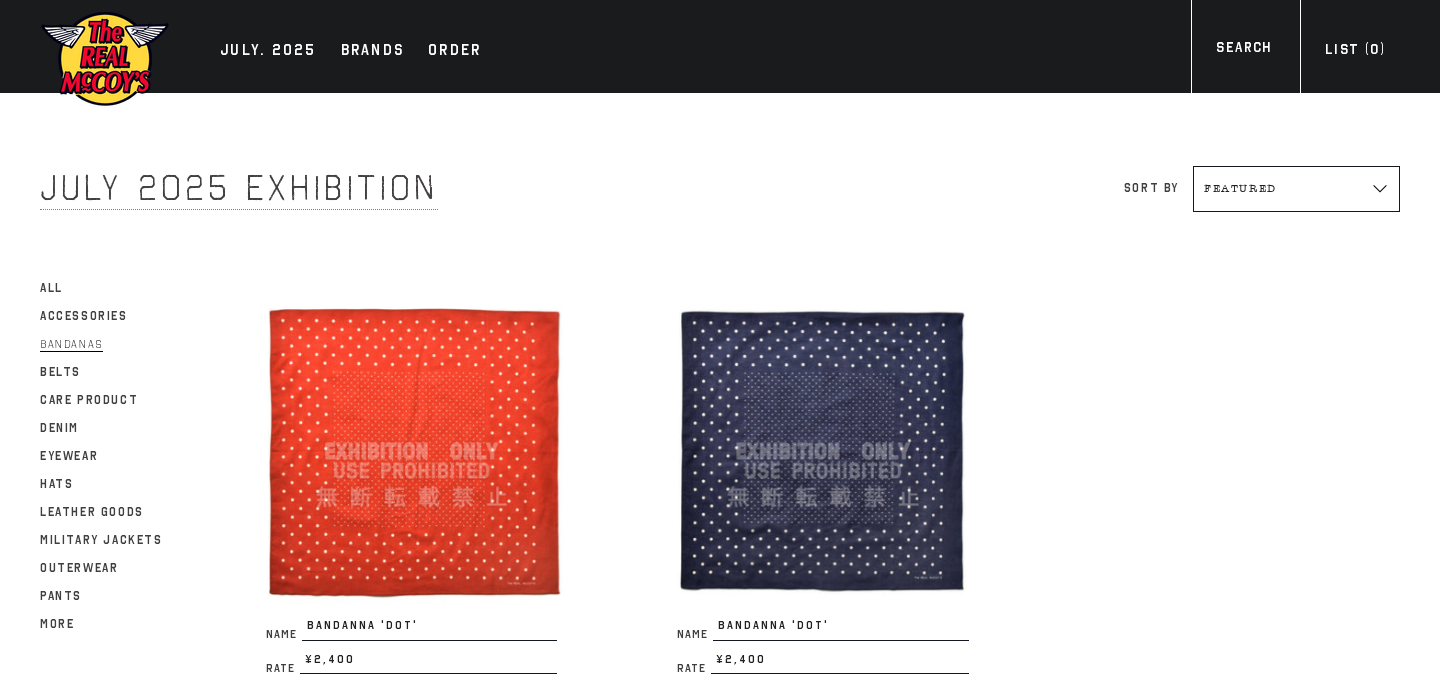 scroll, scrollTop: 0, scrollLeft: 0, axis: both 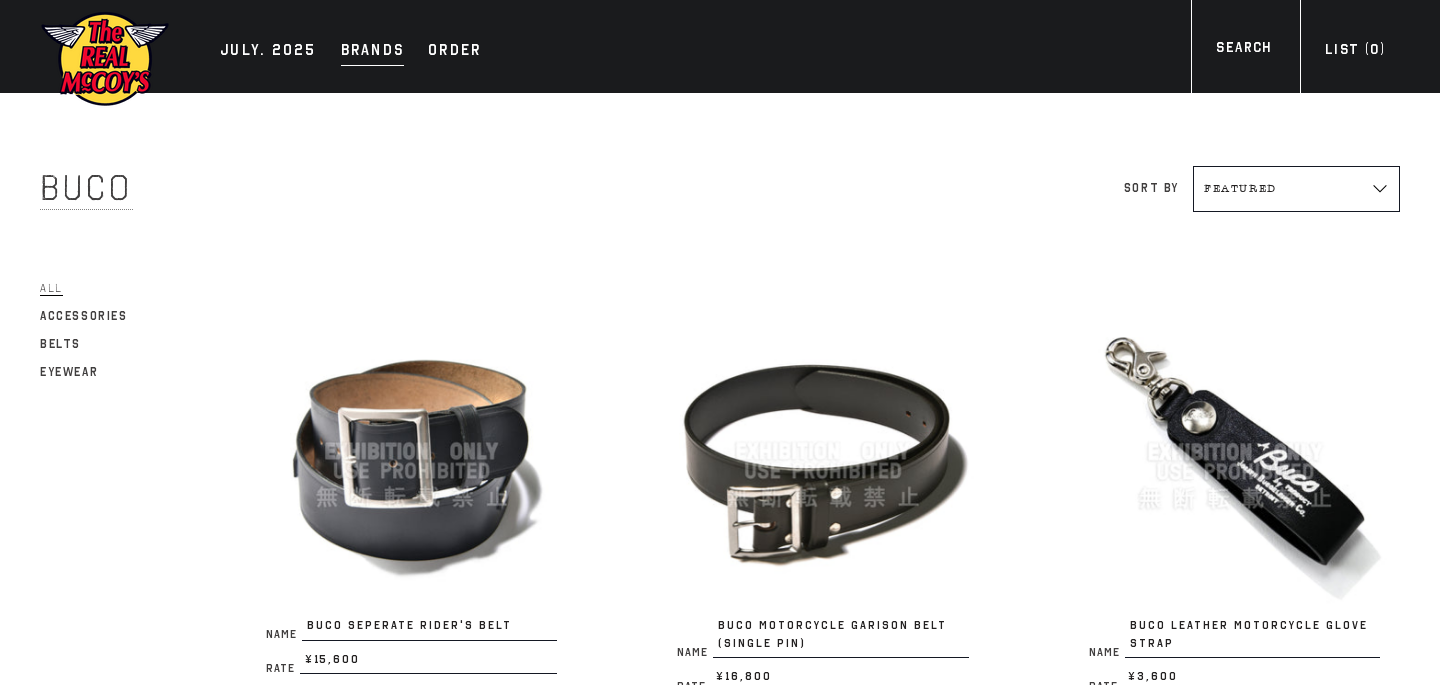 click on "Brands" at bounding box center [373, 52] 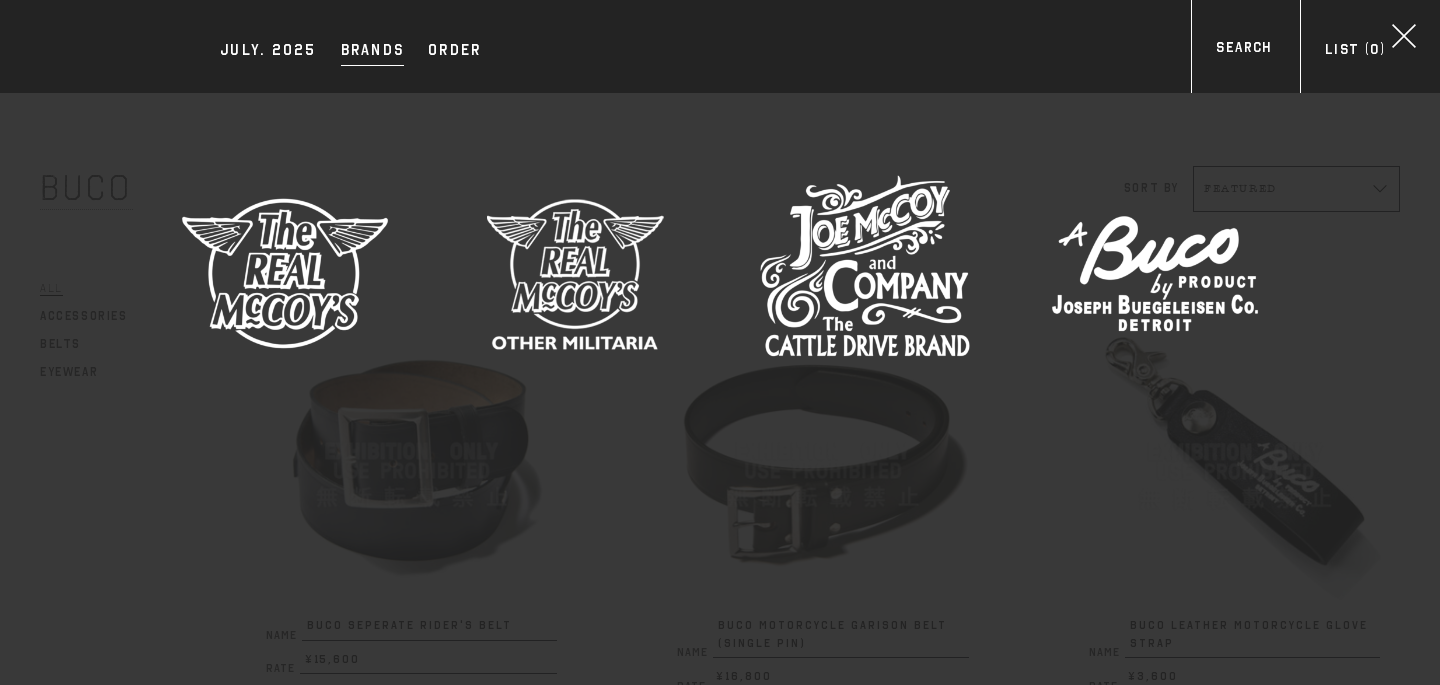 click at bounding box center [865, 273] 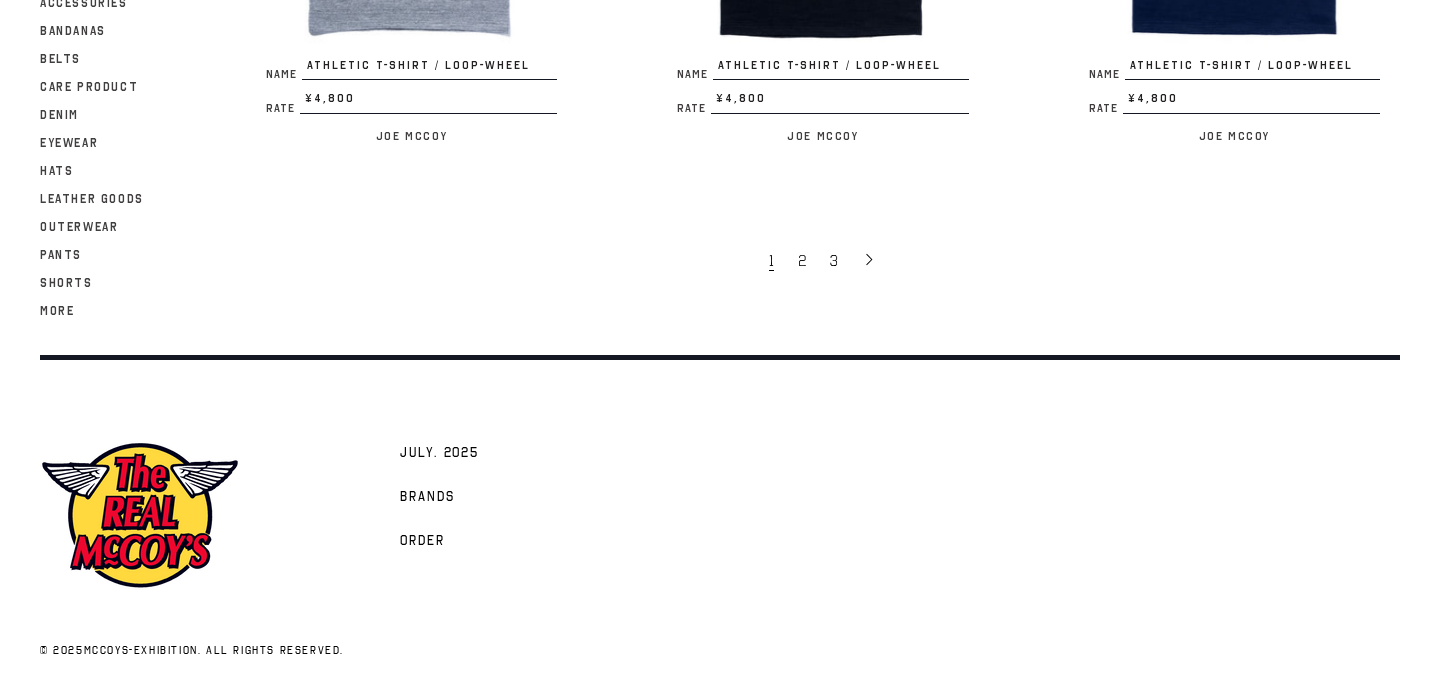 scroll, scrollTop: 3952, scrollLeft: 0, axis: vertical 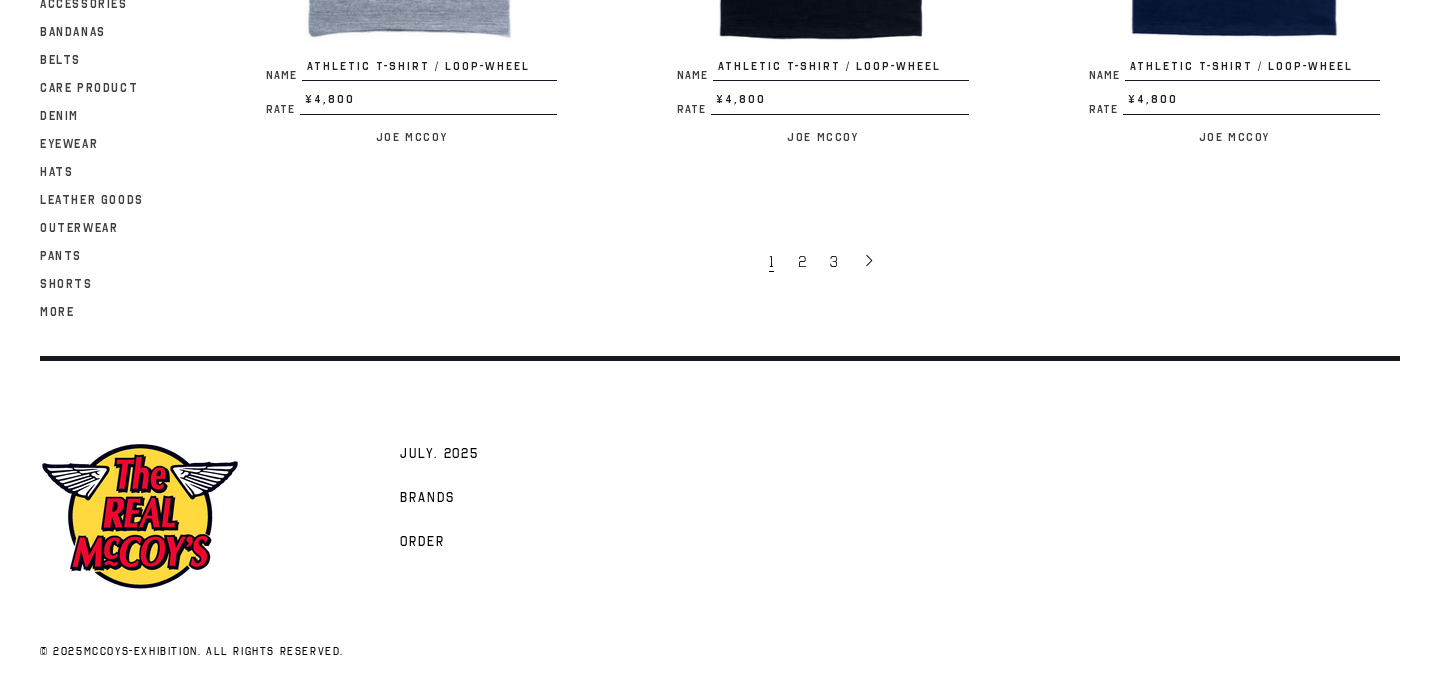 click at bounding box center [140, 516] 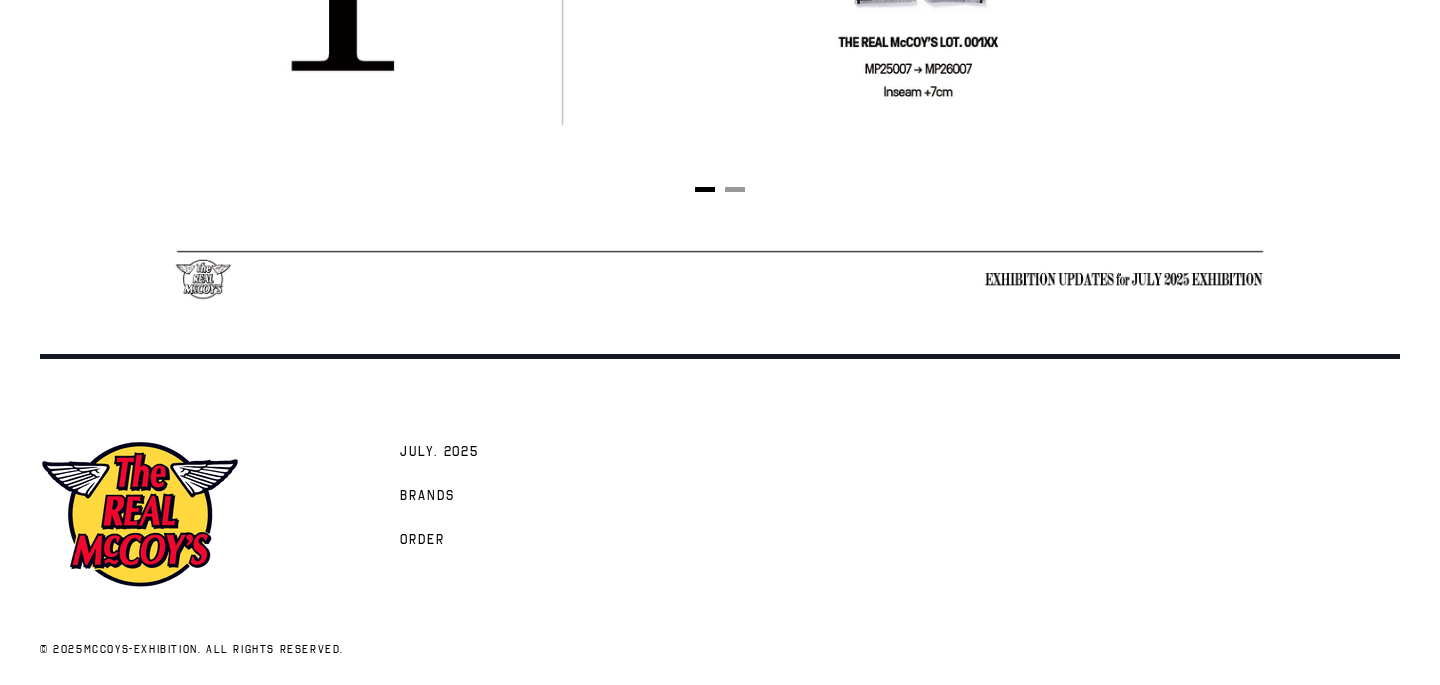 scroll, scrollTop: 4459, scrollLeft: 0, axis: vertical 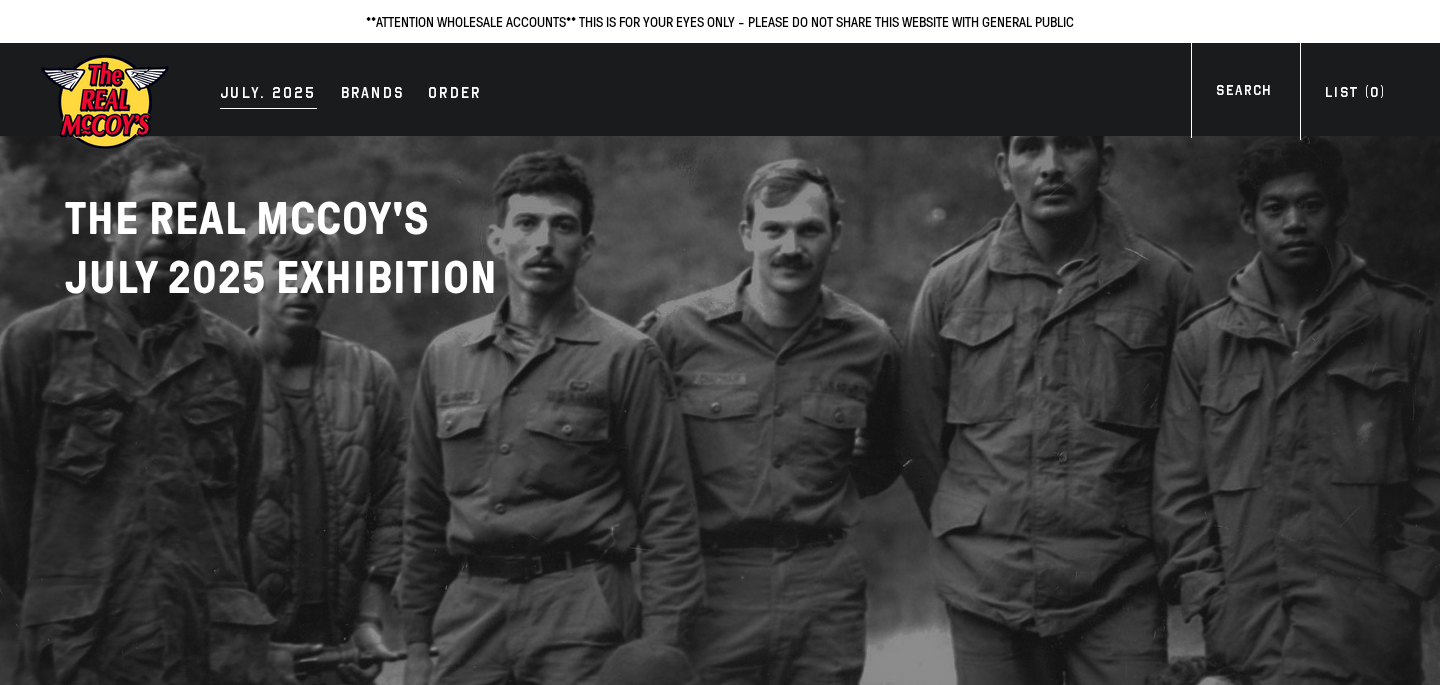 click on "JULY. 2025" at bounding box center (268, 95) 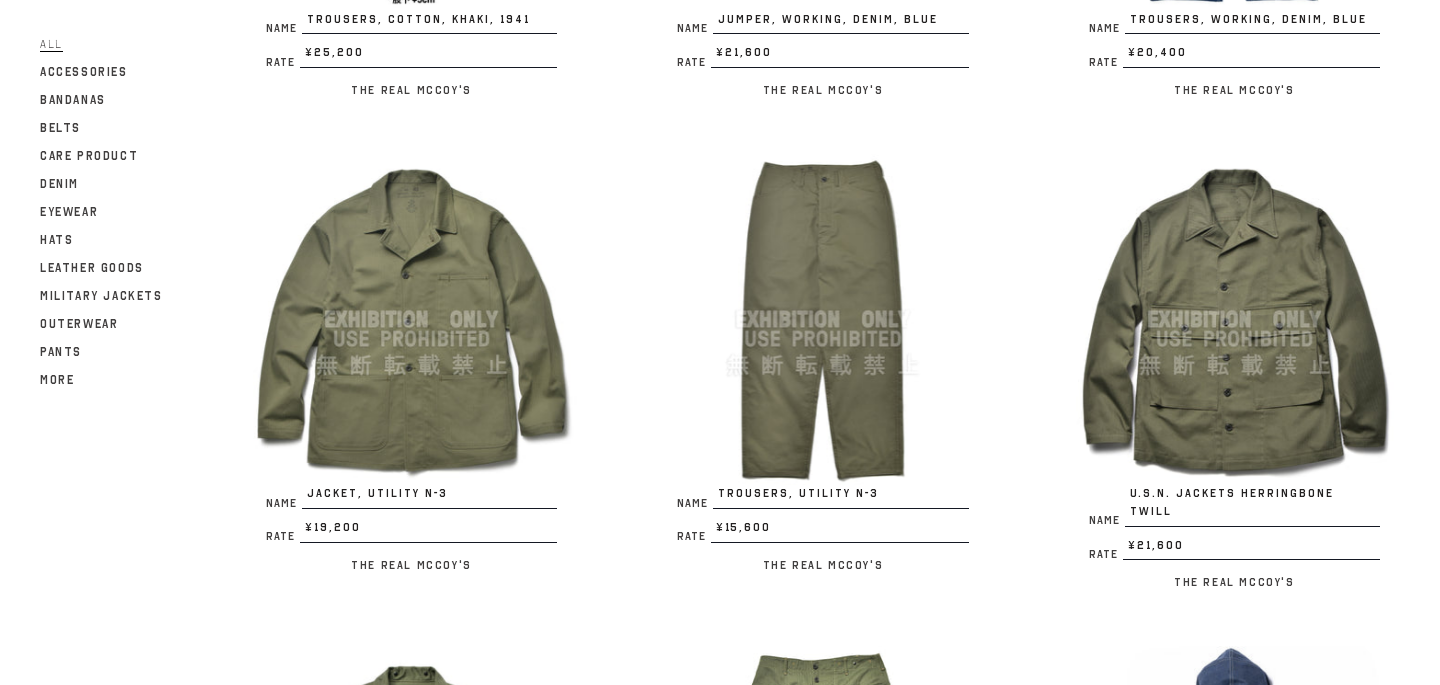 scroll, scrollTop: 2576, scrollLeft: 0, axis: vertical 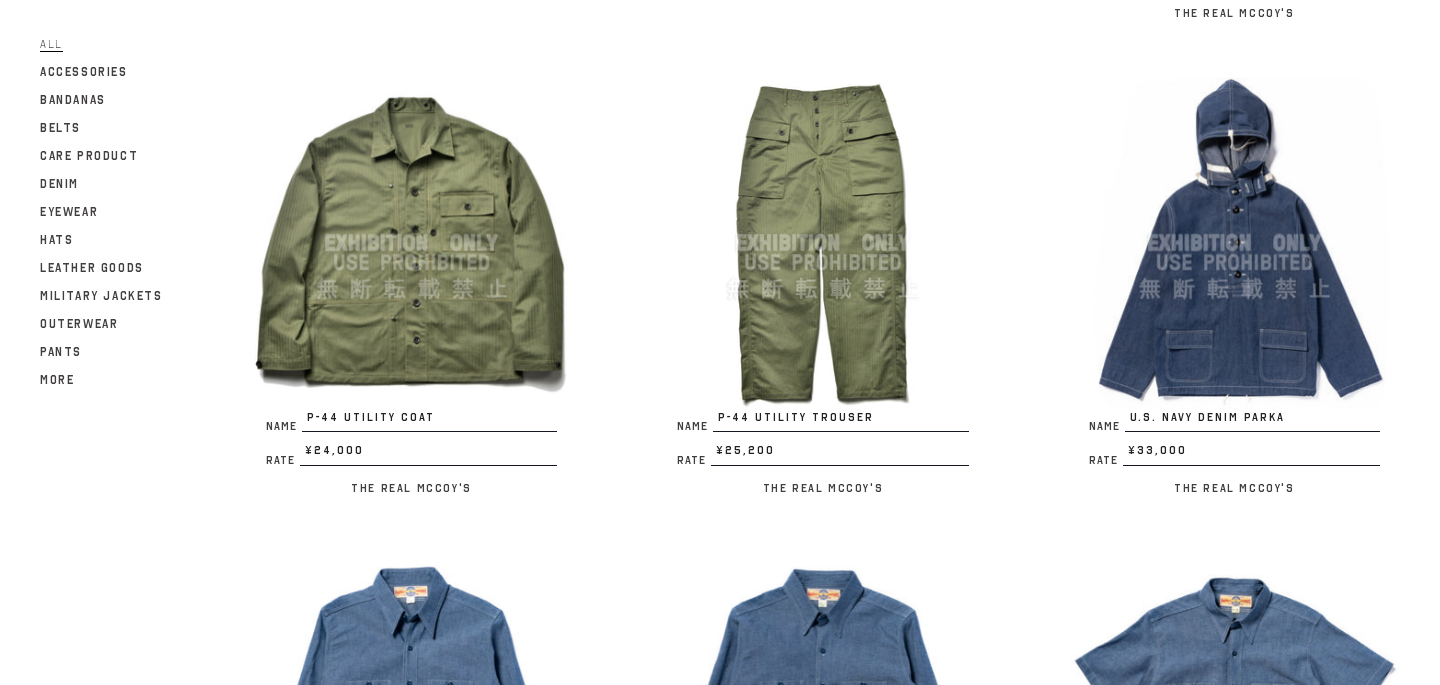 click on "Name P-44 UTILITY TROUSER
Rate ¥25,200
/
The Real McCoy's" at bounding box center [782, 298] 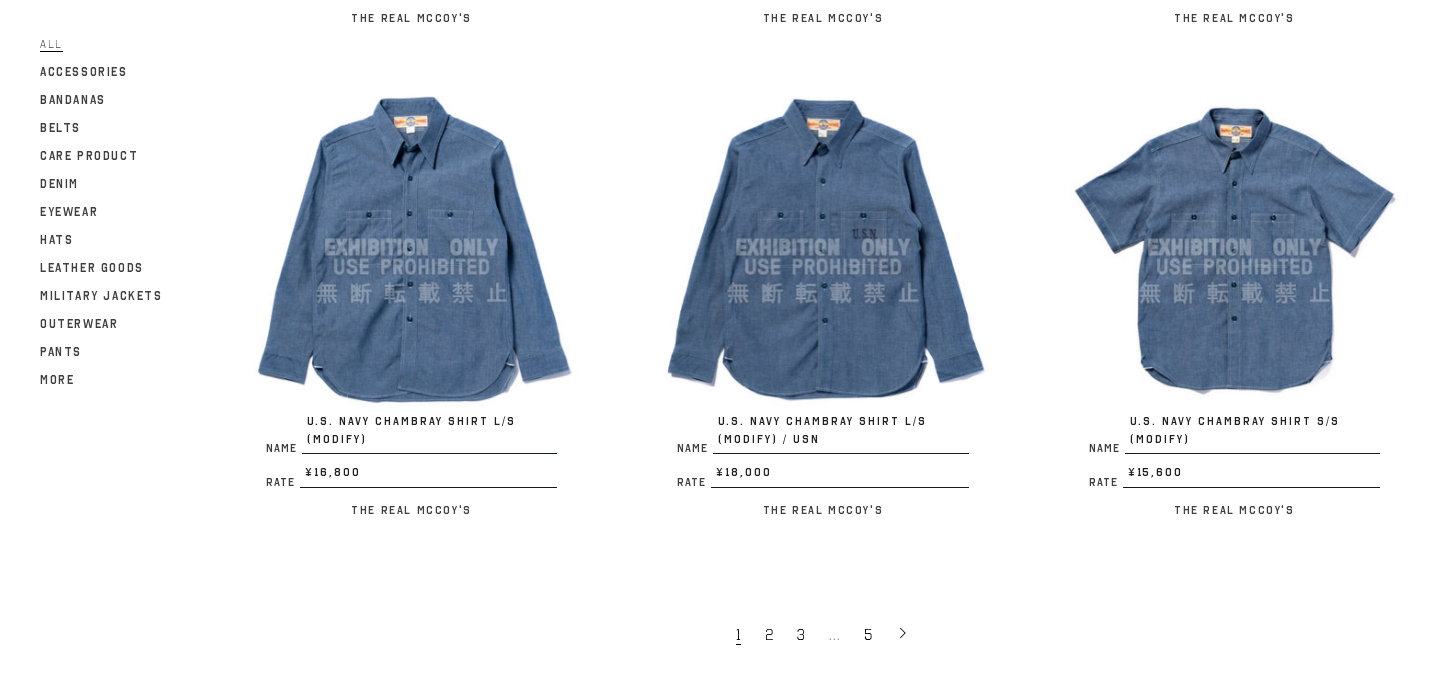 scroll, scrollTop: 3663, scrollLeft: 0, axis: vertical 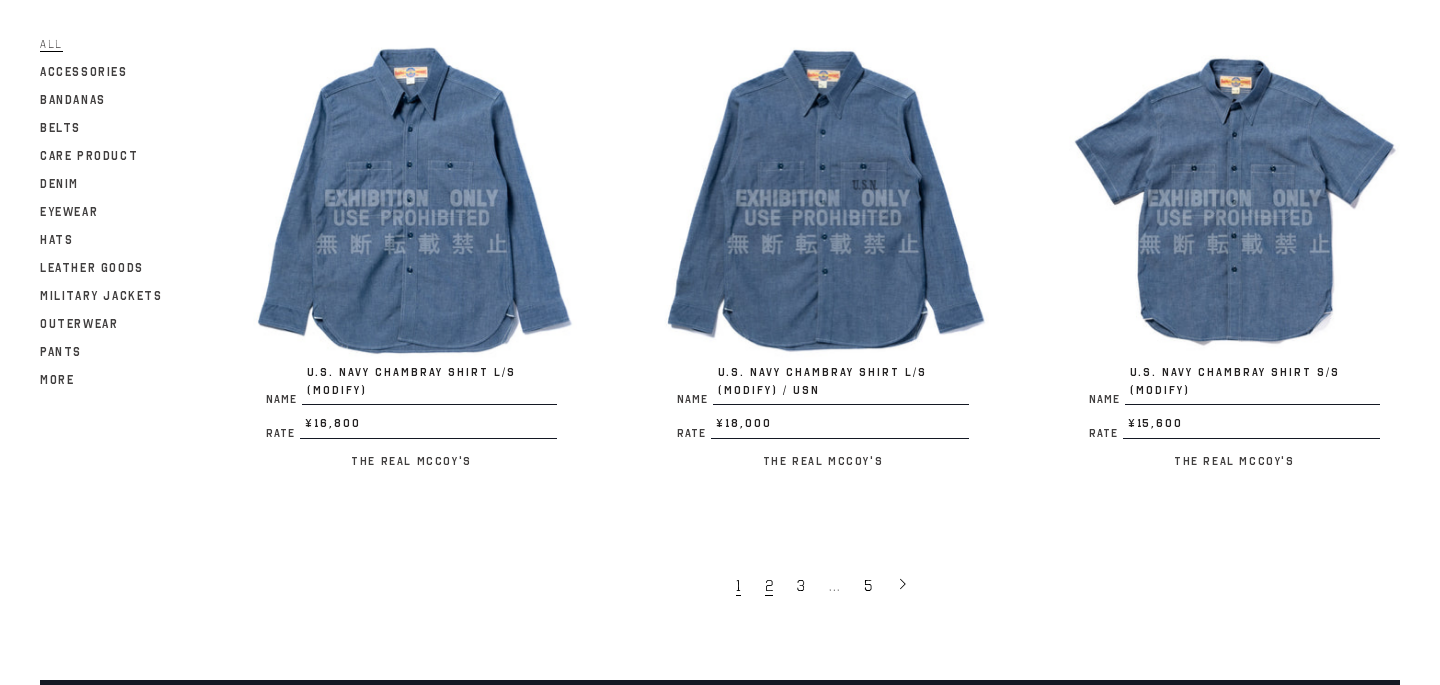 click on "2" at bounding box center (769, 586) 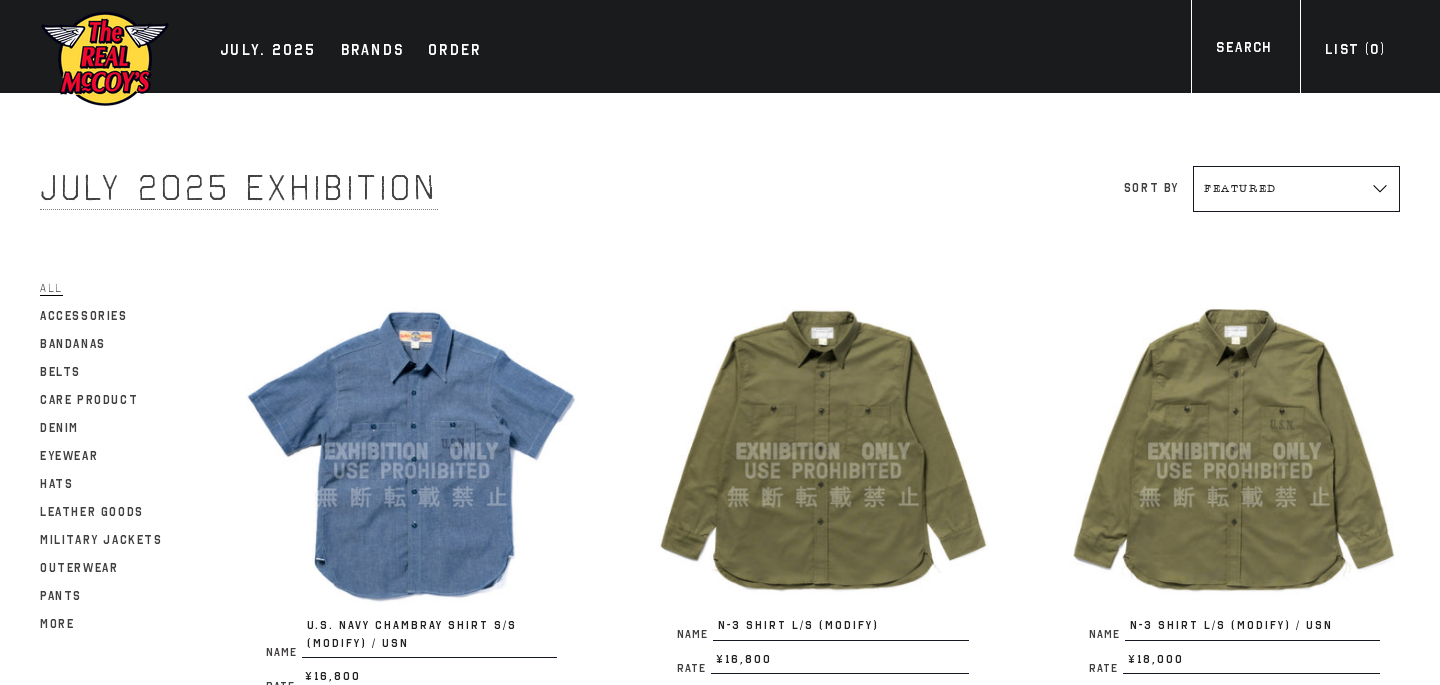 scroll, scrollTop: 0, scrollLeft: 0, axis: both 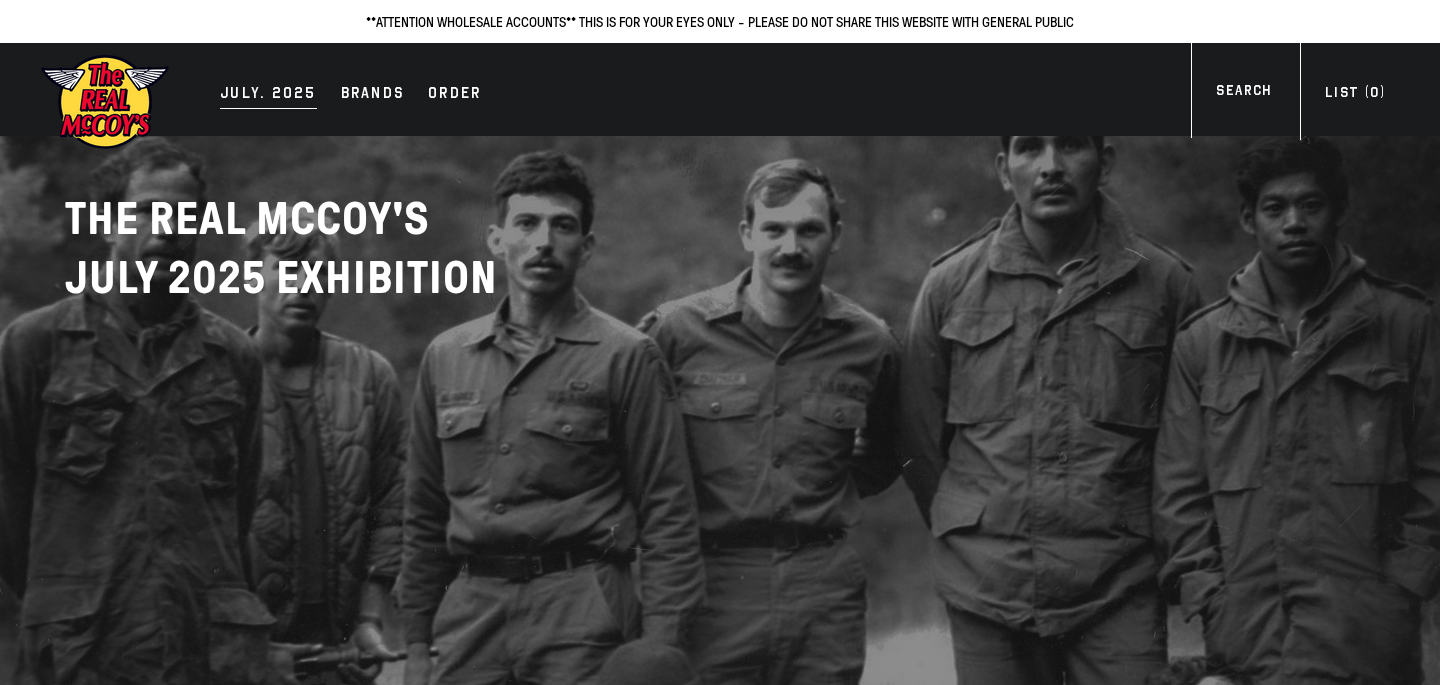 click on "JULY. 2025" at bounding box center [268, 95] 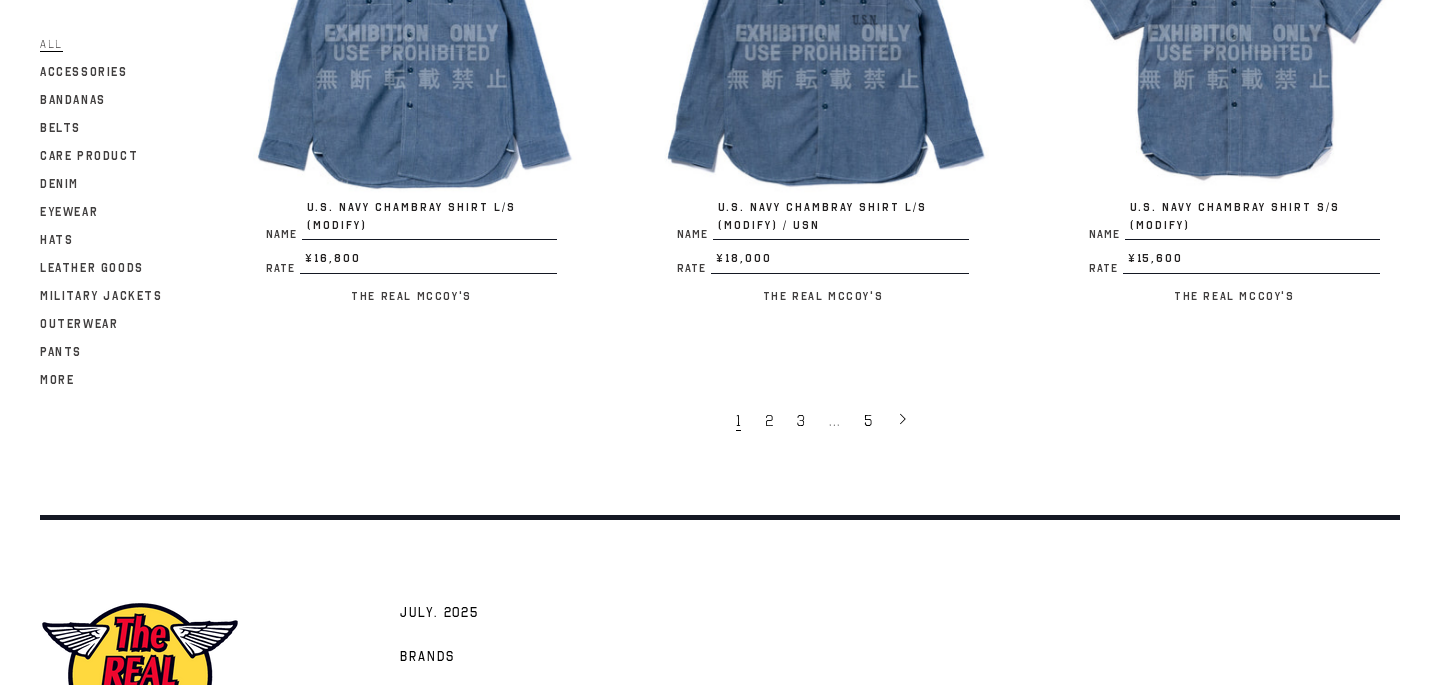 scroll, scrollTop: 3839, scrollLeft: 0, axis: vertical 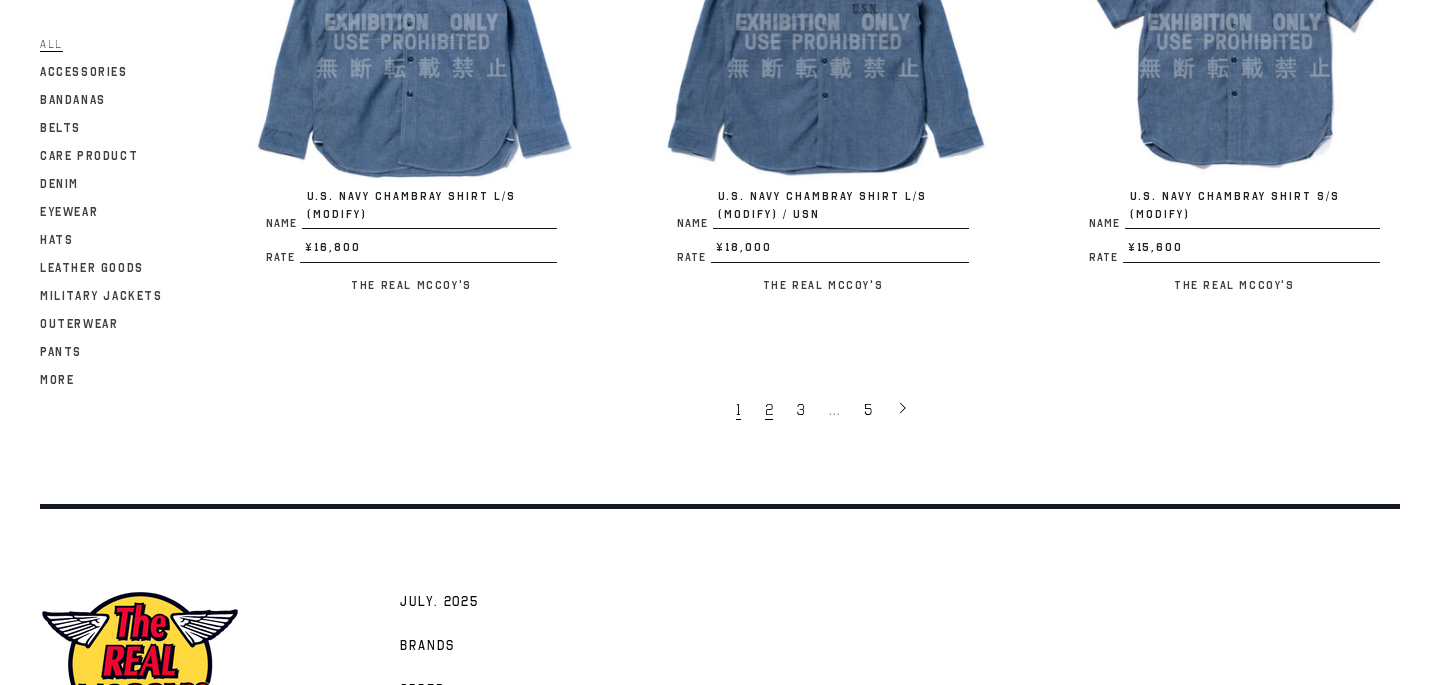 click on "2" at bounding box center (769, 410) 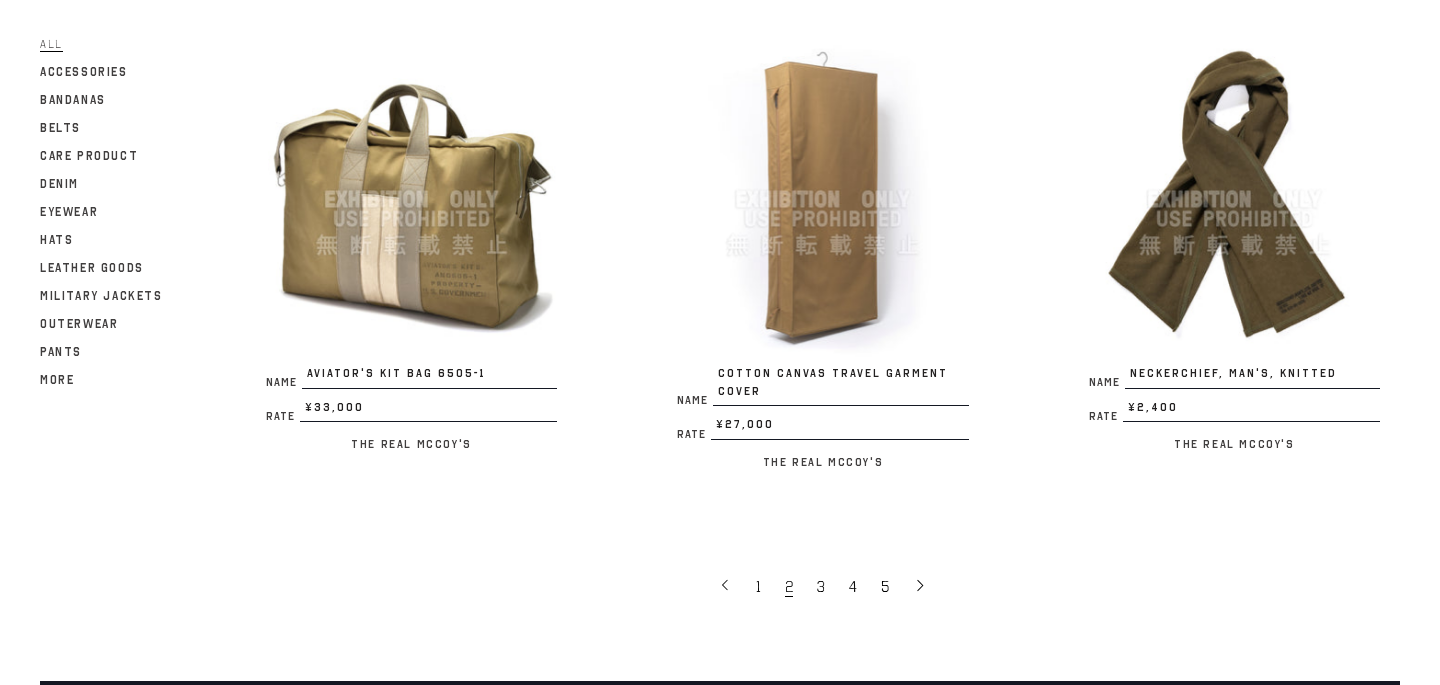 scroll, scrollTop: 3628, scrollLeft: 0, axis: vertical 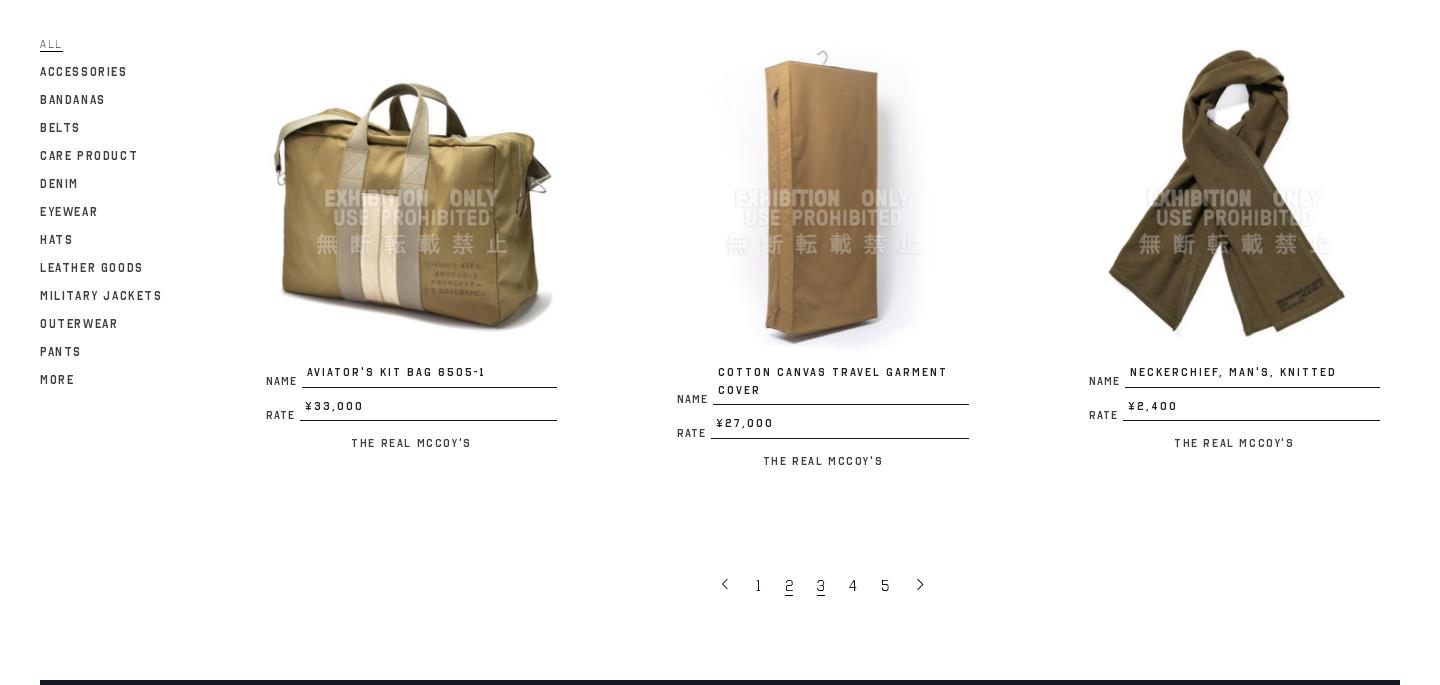 click on "3" at bounding box center [821, 586] 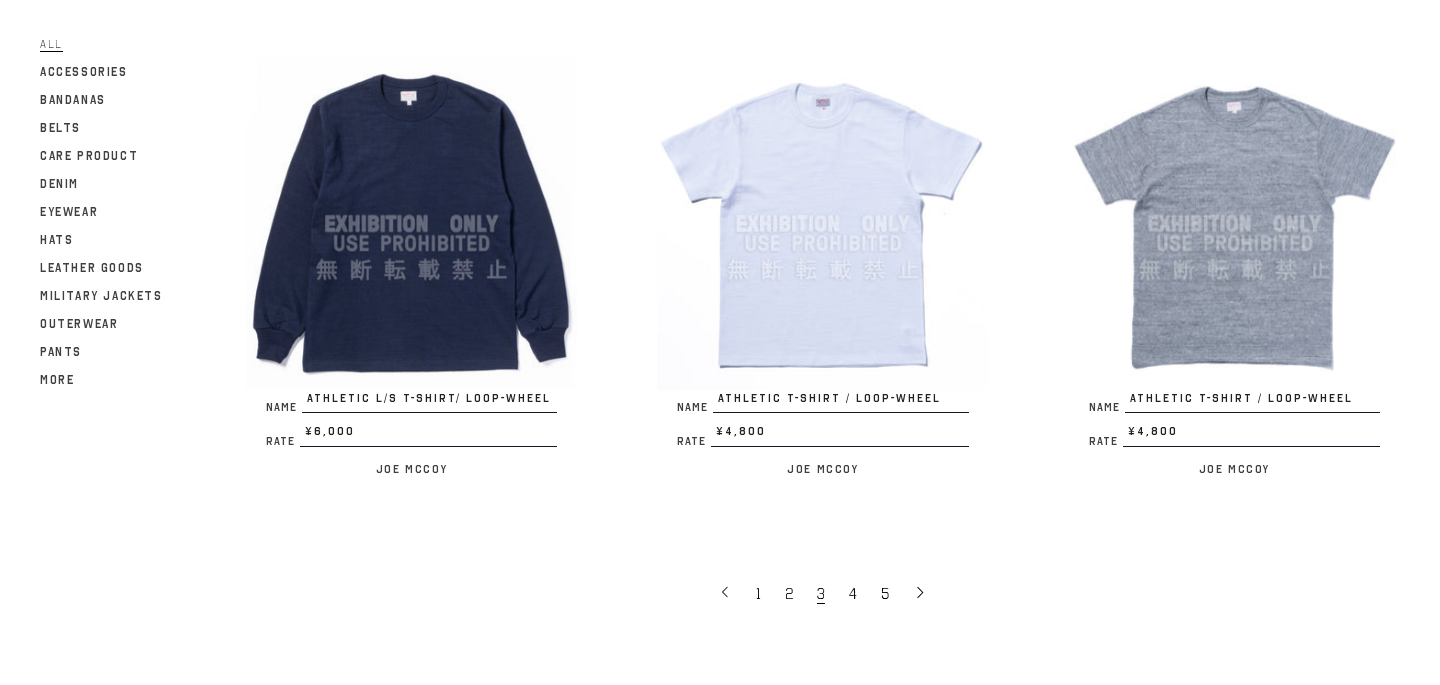 scroll, scrollTop: 3629, scrollLeft: 0, axis: vertical 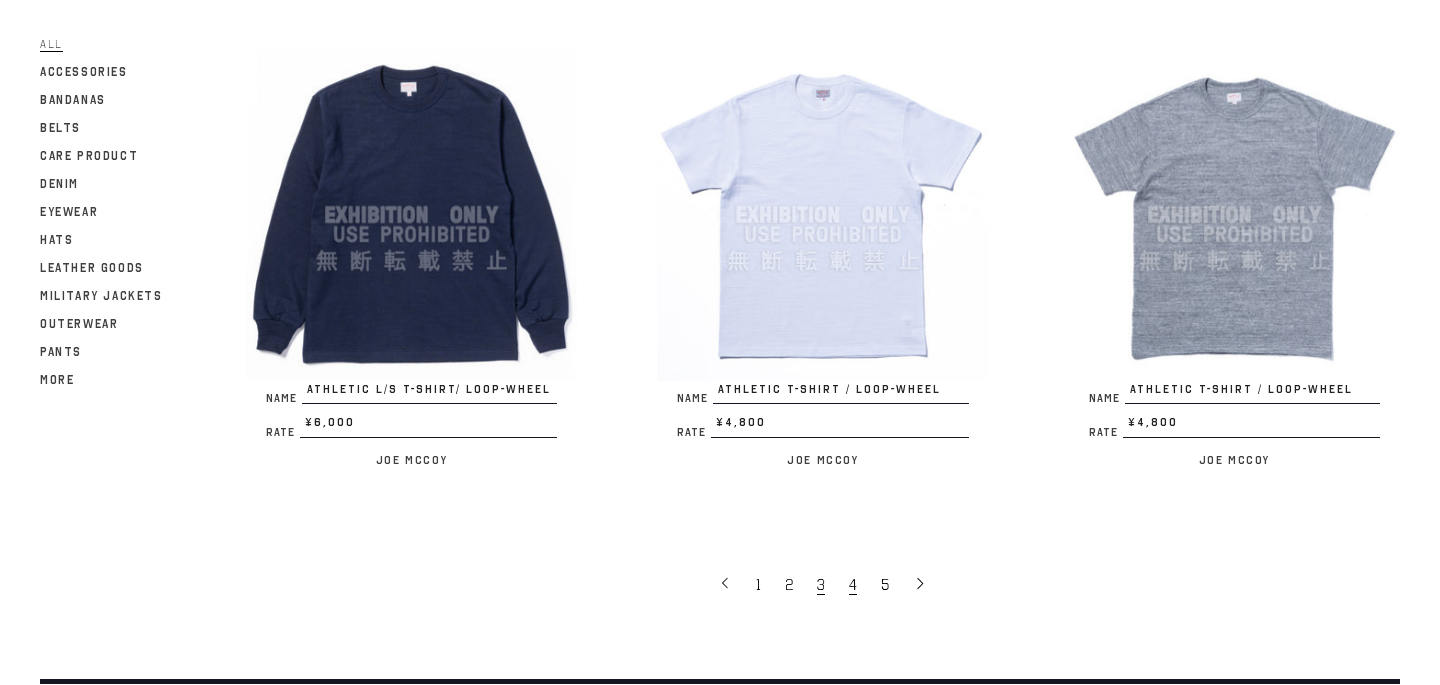 click on "4" at bounding box center (853, 585) 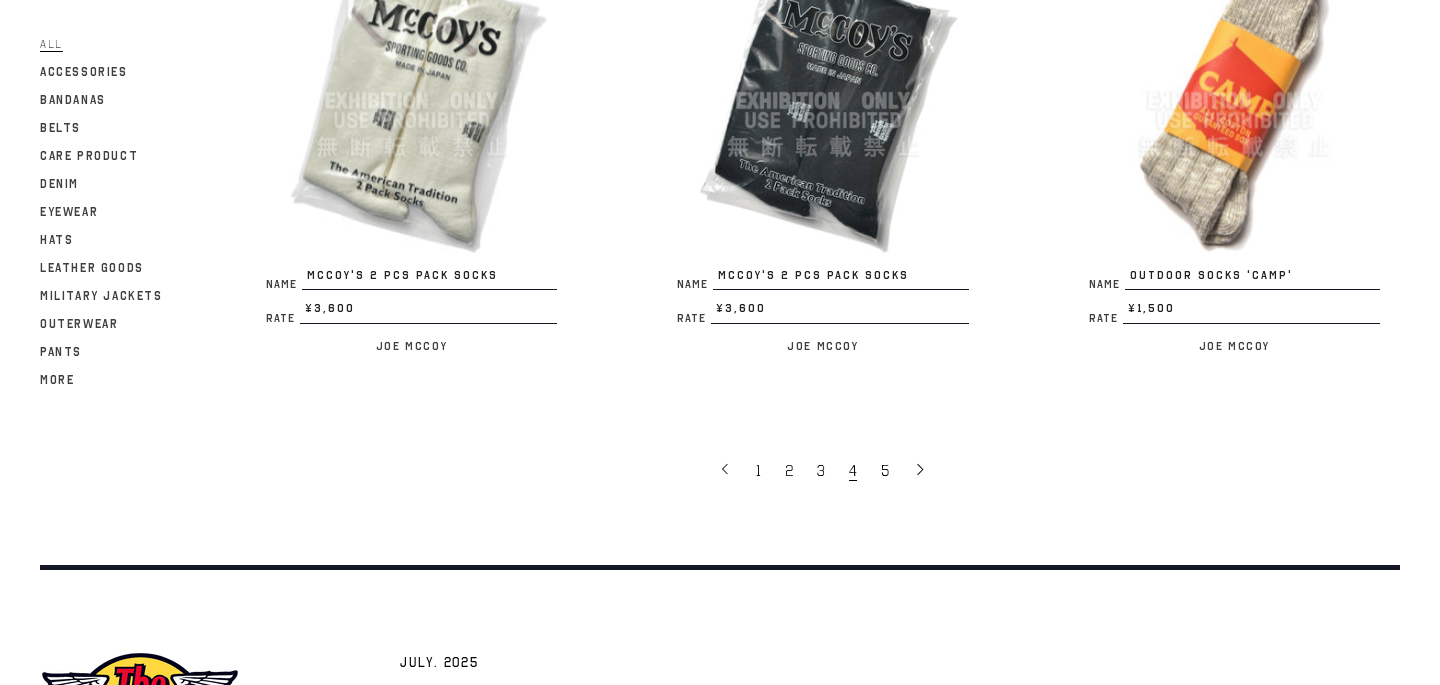 scroll, scrollTop: 3699, scrollLeft: 0, axis: vertical 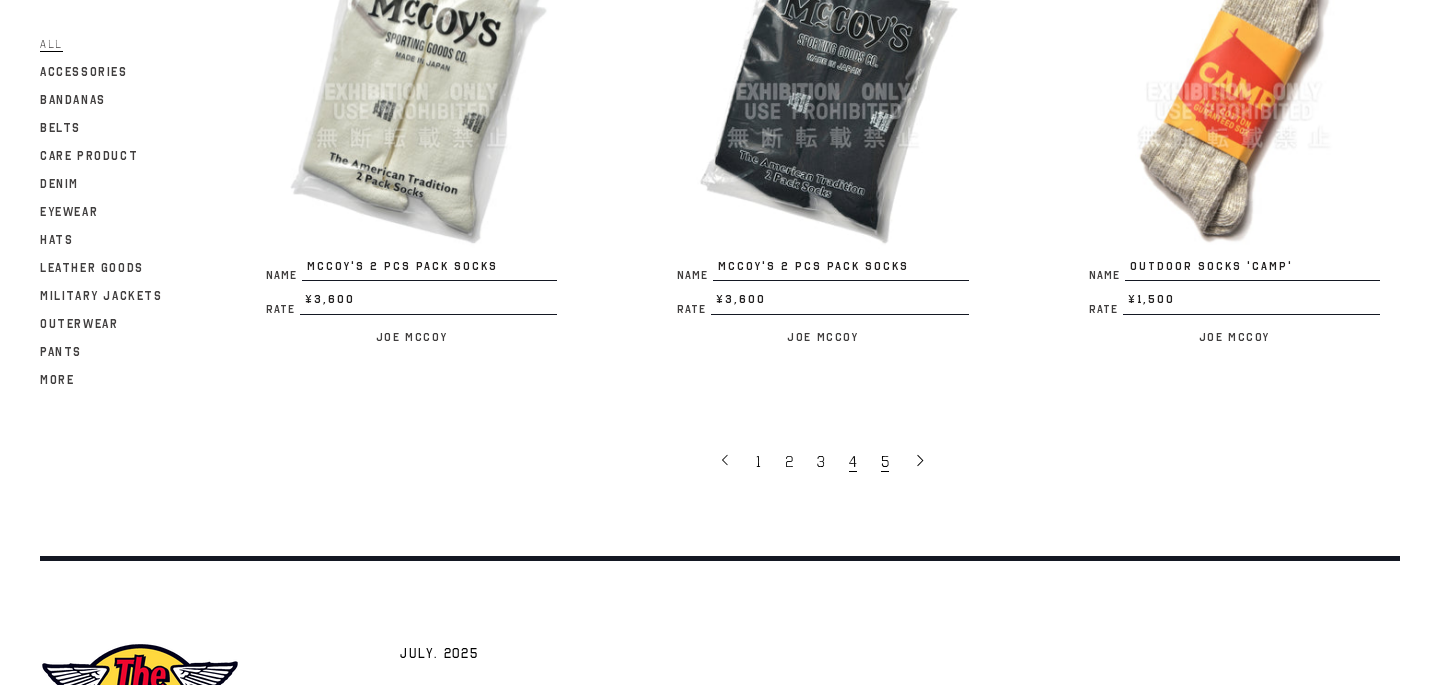 click on "5" at bounding box center (885, 462) 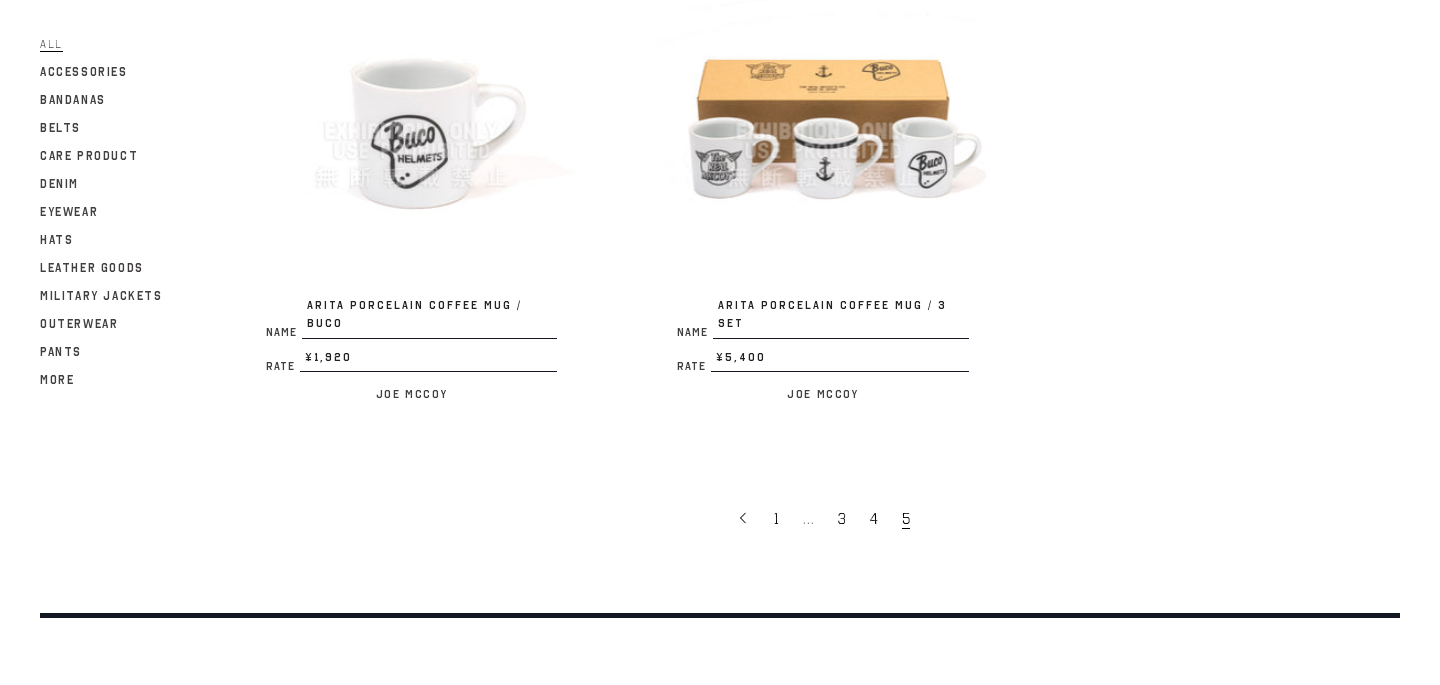 scroll, scrollTop: 3678, scrollLeft: 0, axis: vertical 